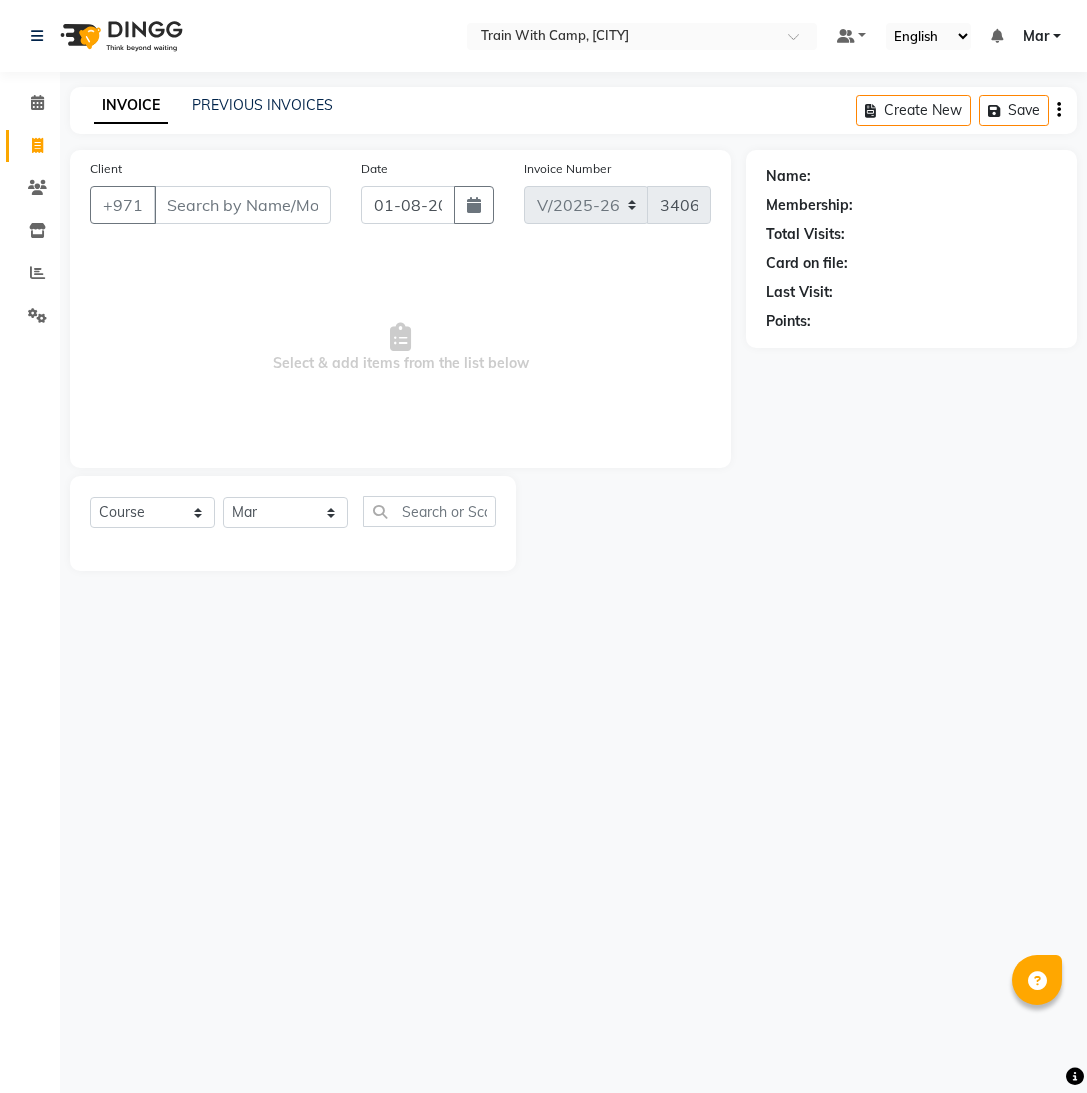 select on "910" 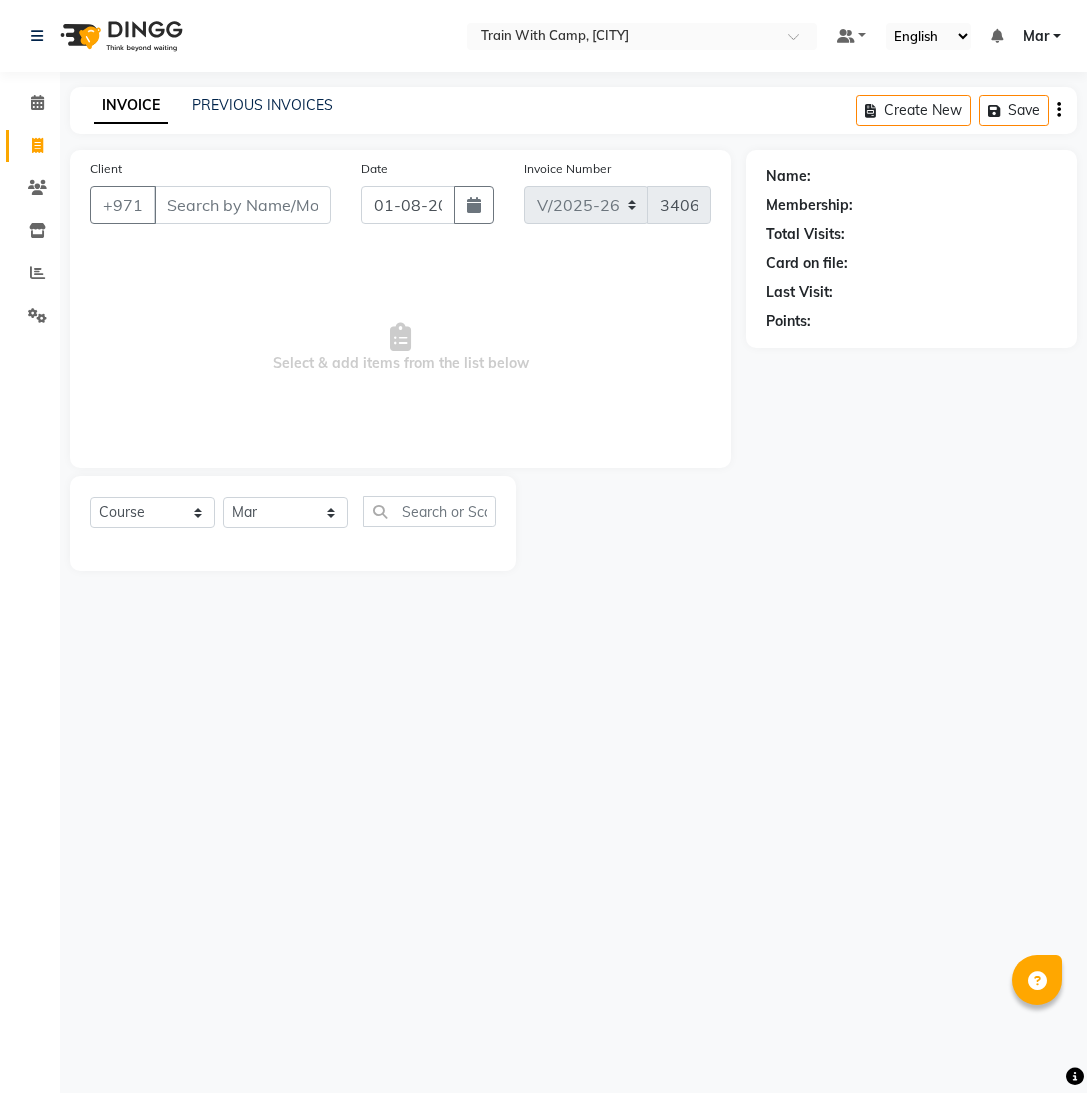 scroll, scrollTop: 0, scrollLeft: 0, axis: both 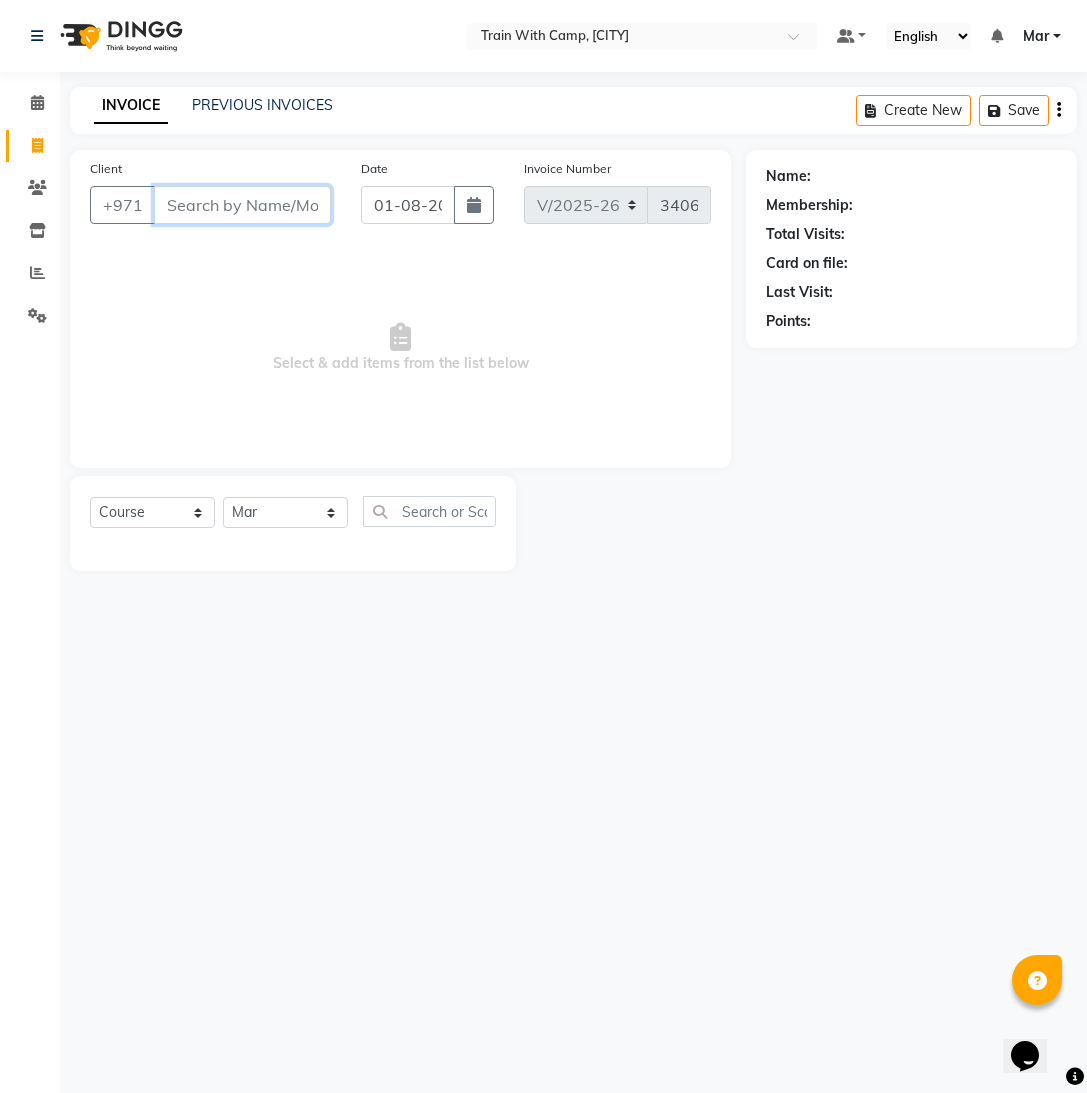 click on "Client" at bounding box center (242, 205) 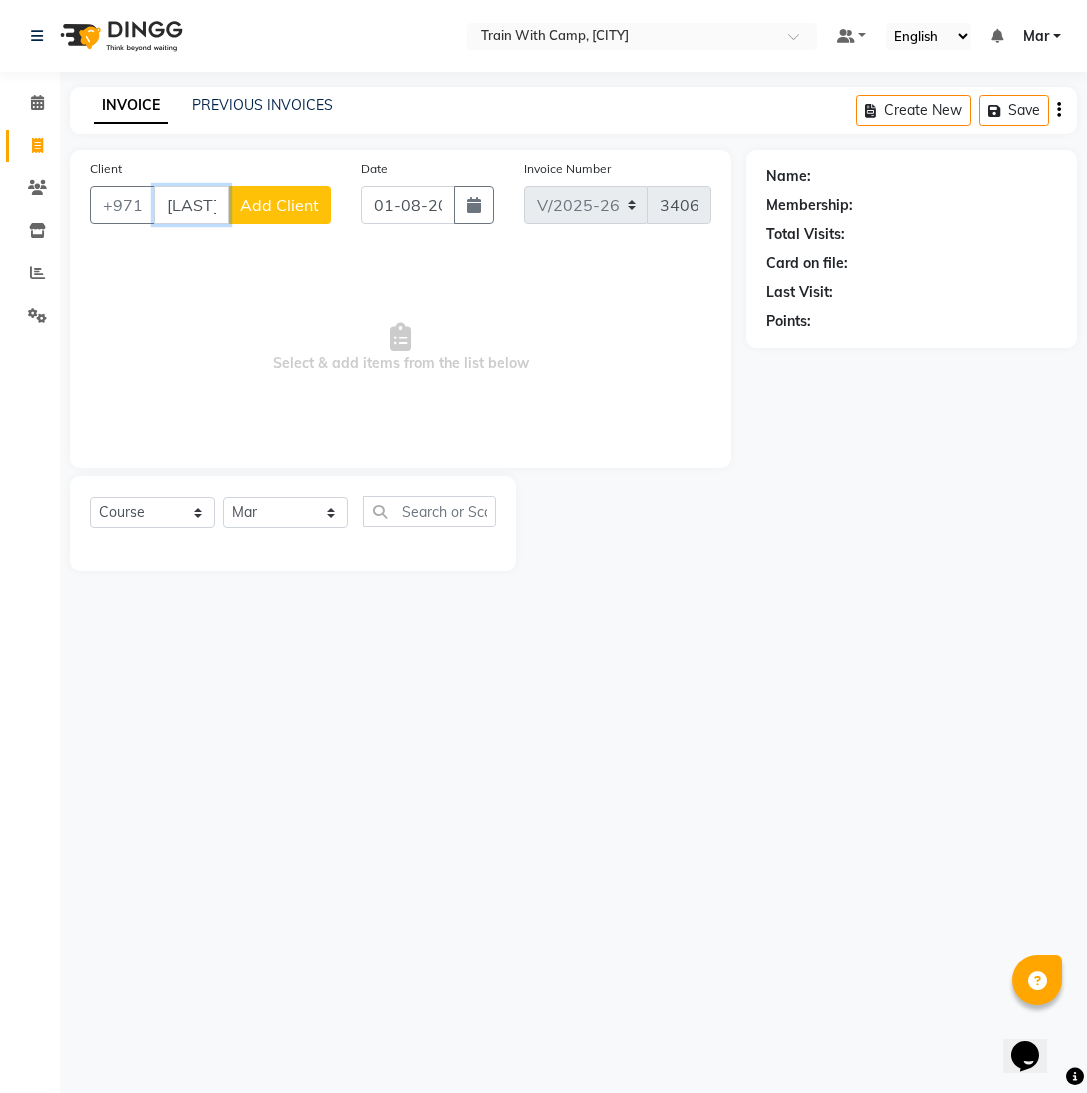 scroll, scrollTop: 0, scrollLeft: 4, axis: horizontal 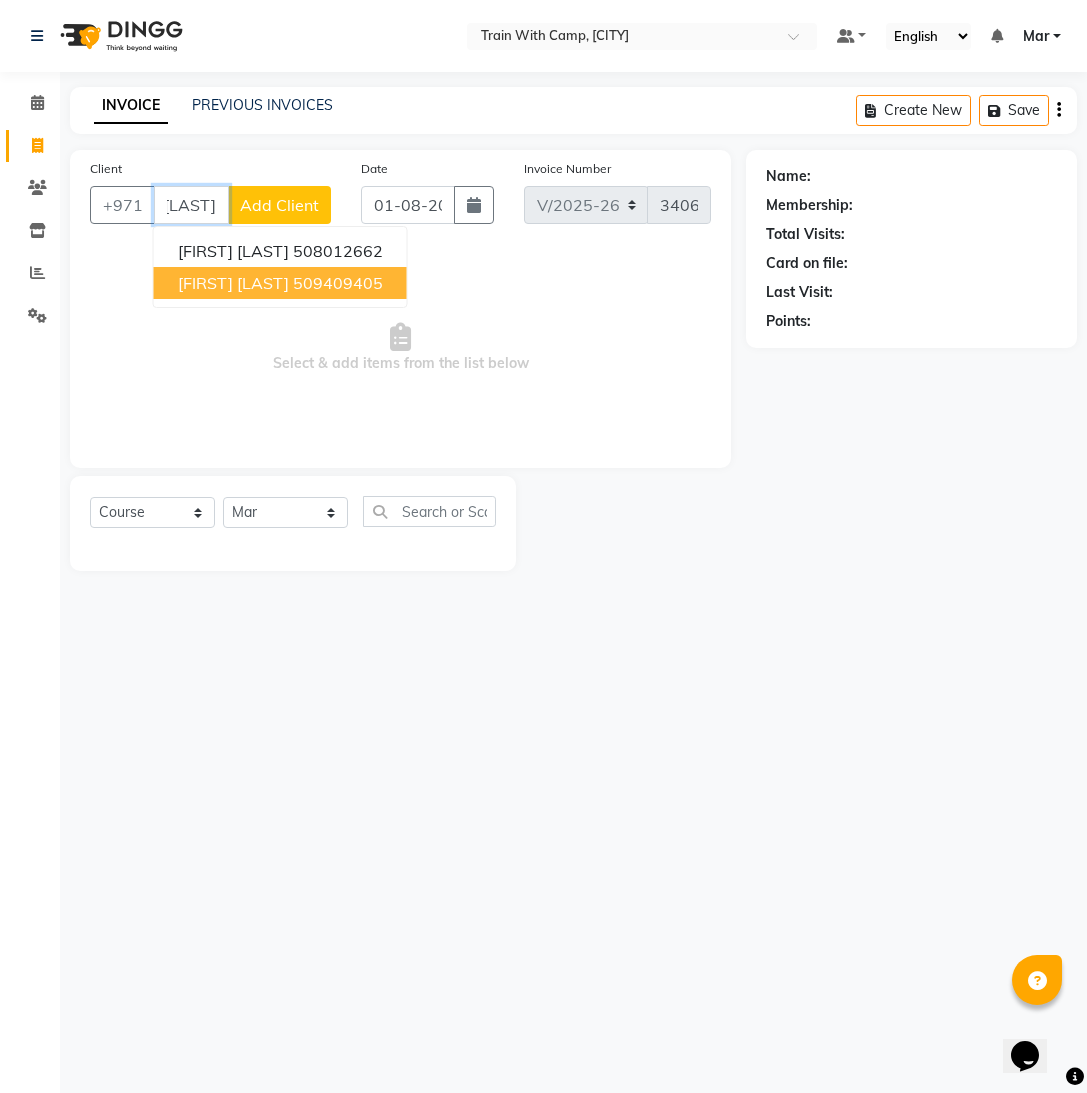 click on "[FIRST] [LAST]" at bounding box center (233, 283) 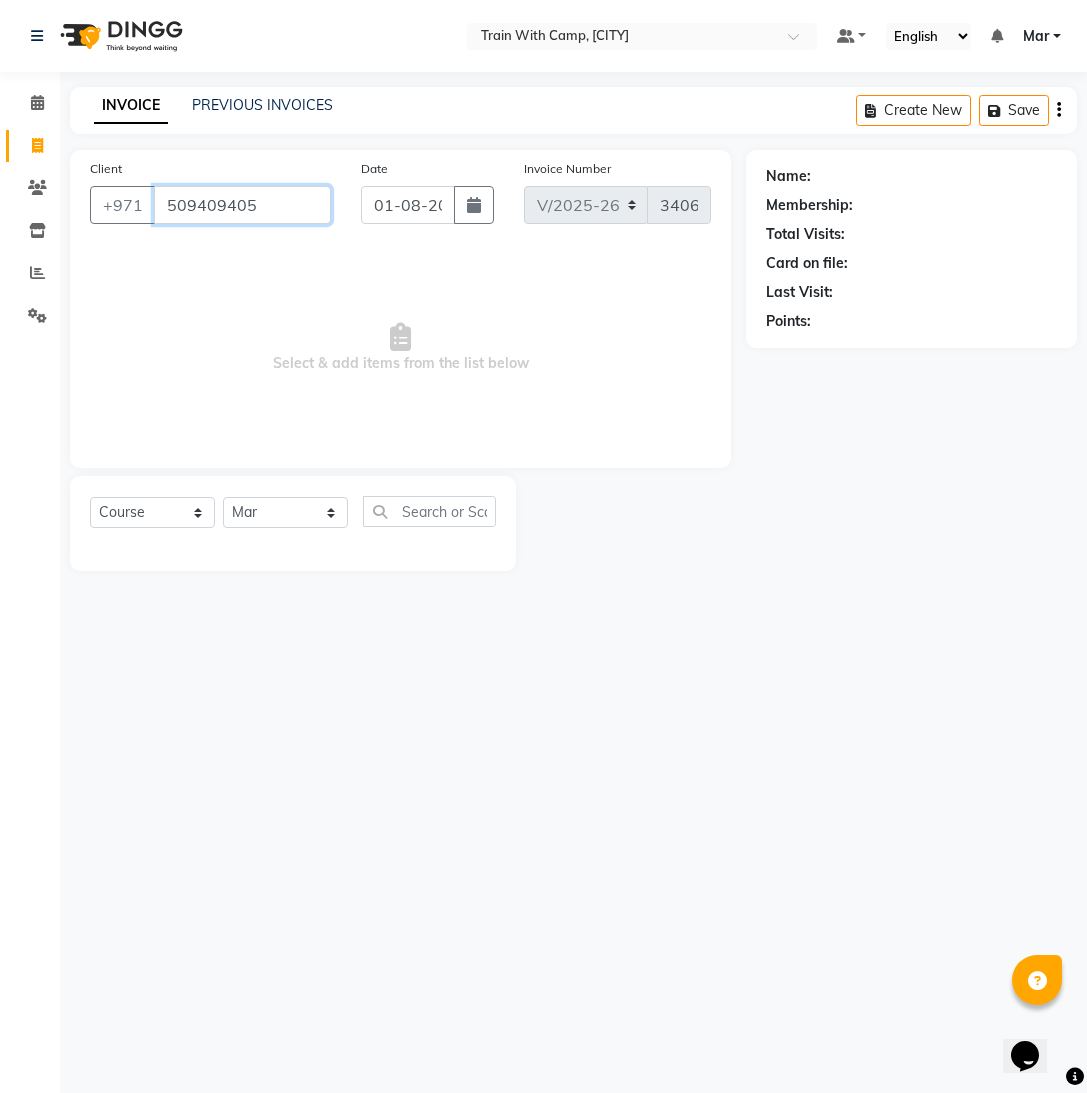 scroll, scrollTop: 0, scrollLeft: 0, axis: both 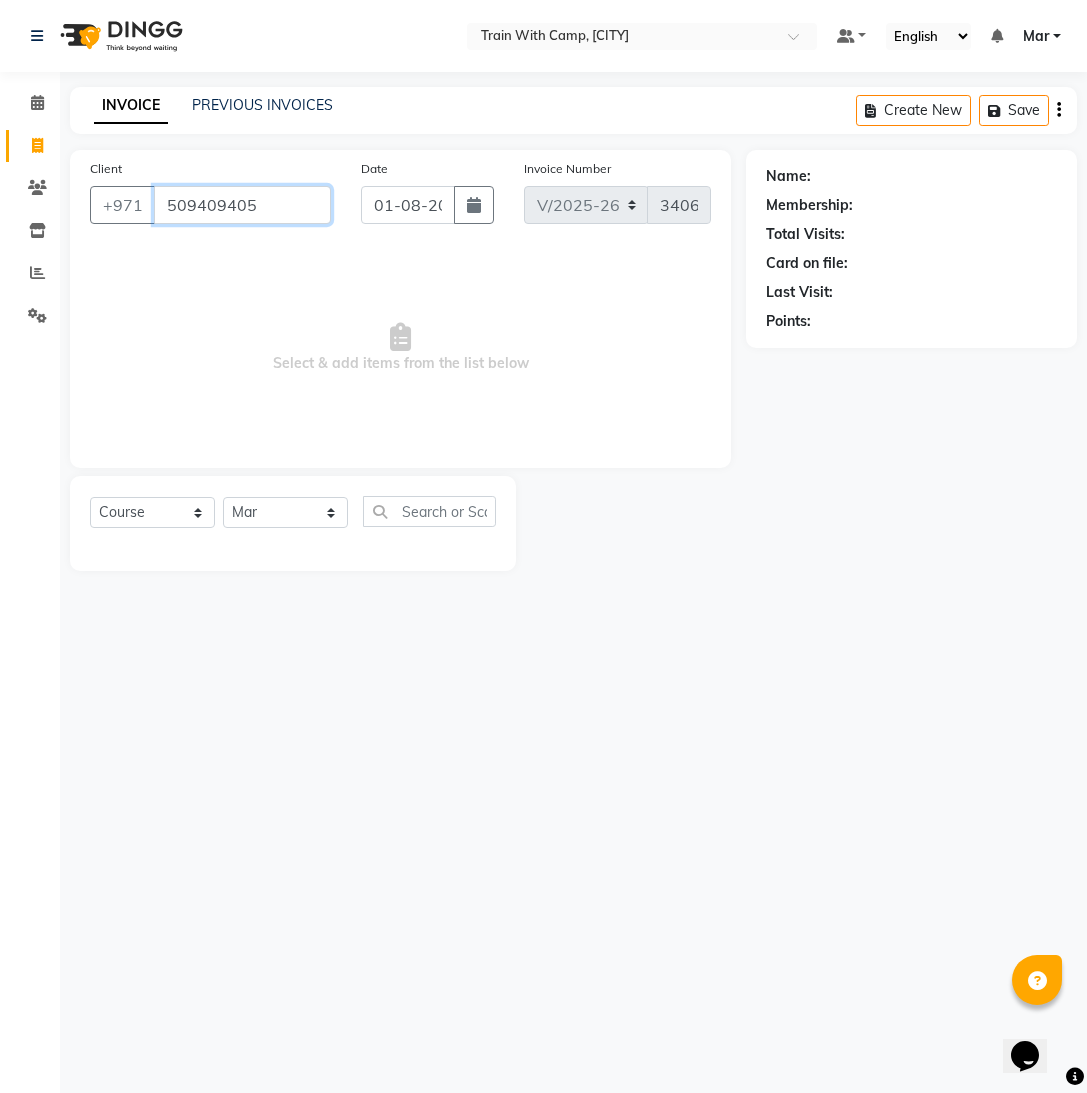 type on "509409405" 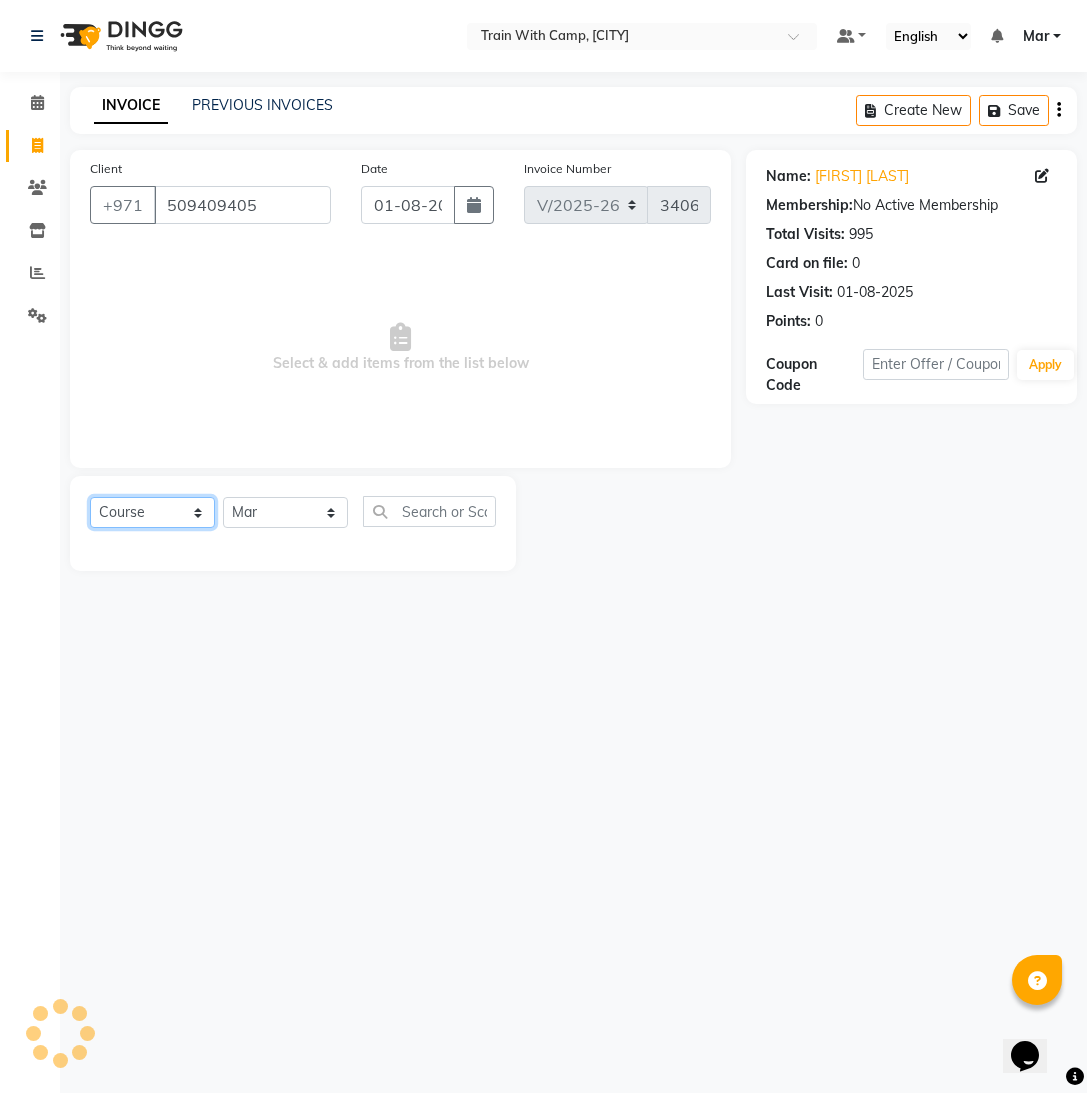 click on "Select  Course  Product  Membership  Package Voucher Prepaid Gift Card" 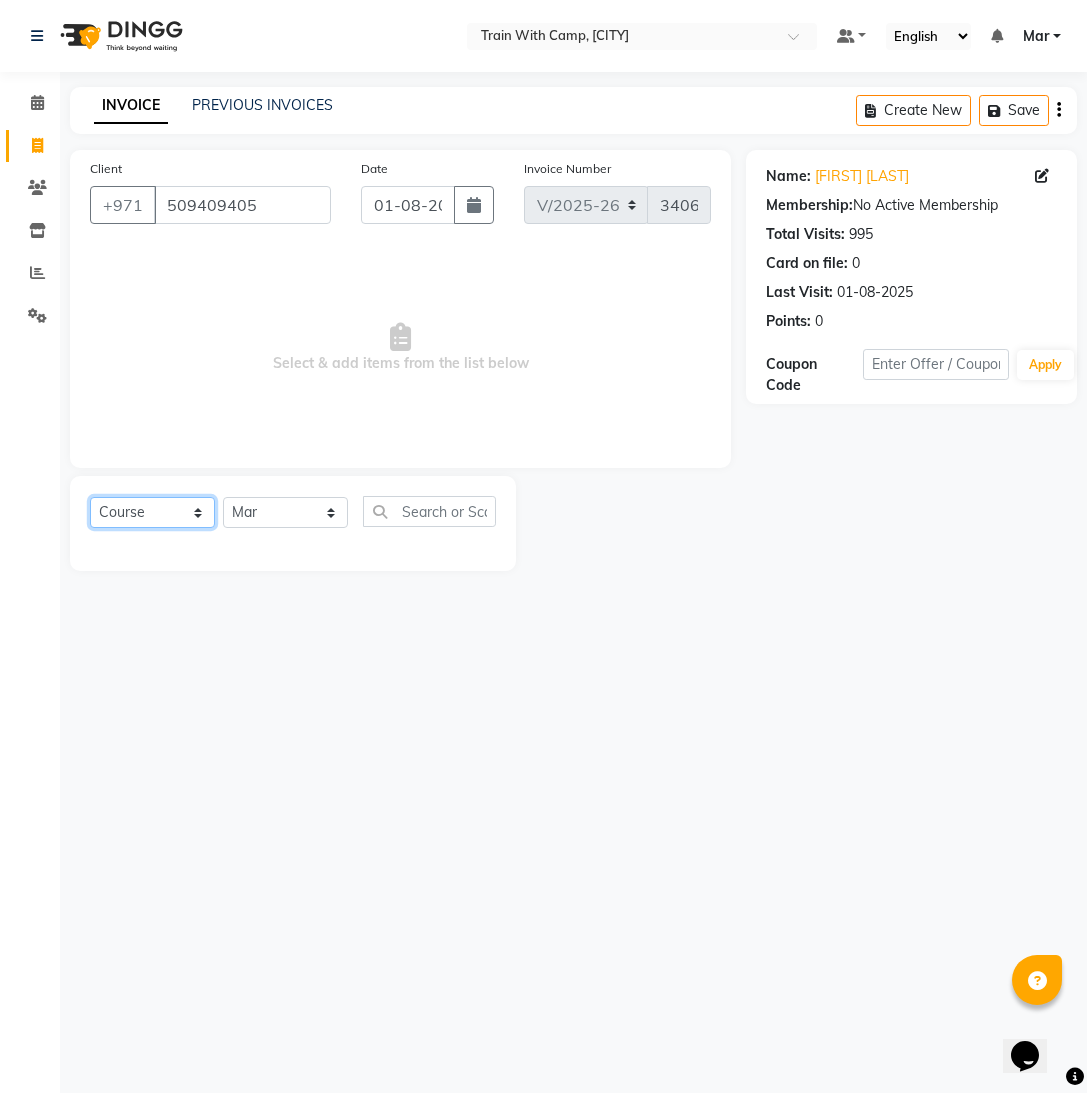 select on "product" 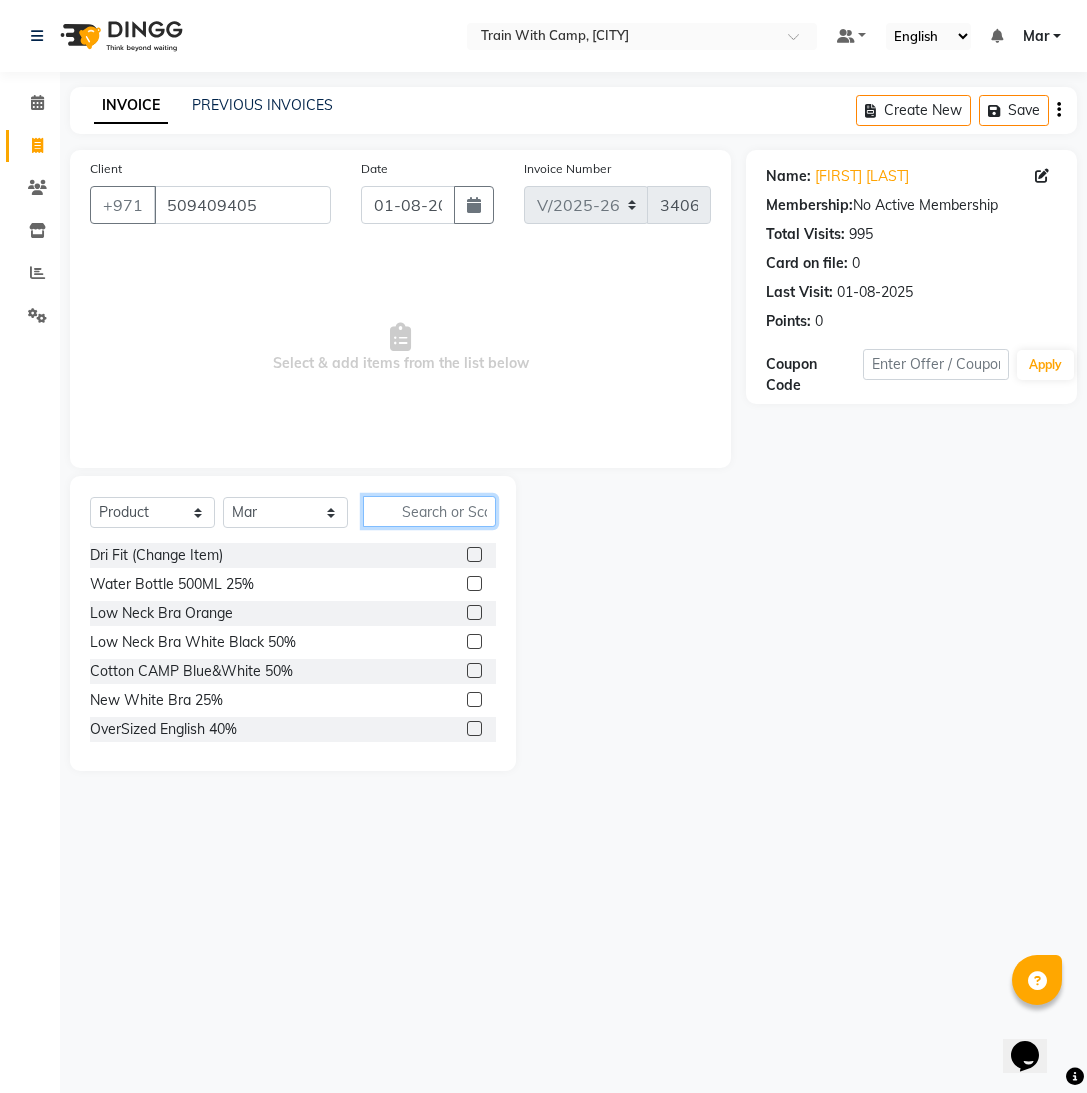 click 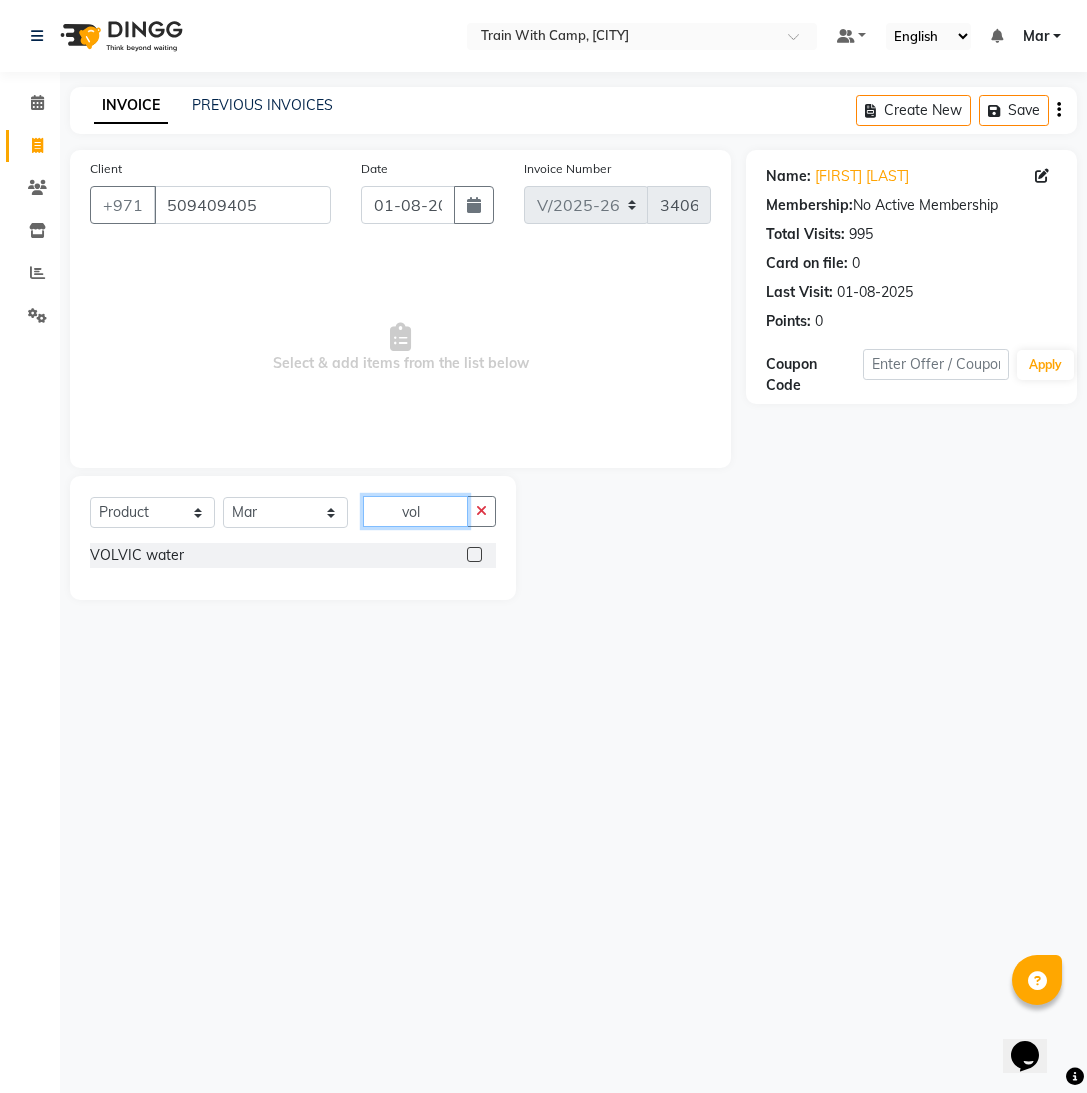 type on "vol" 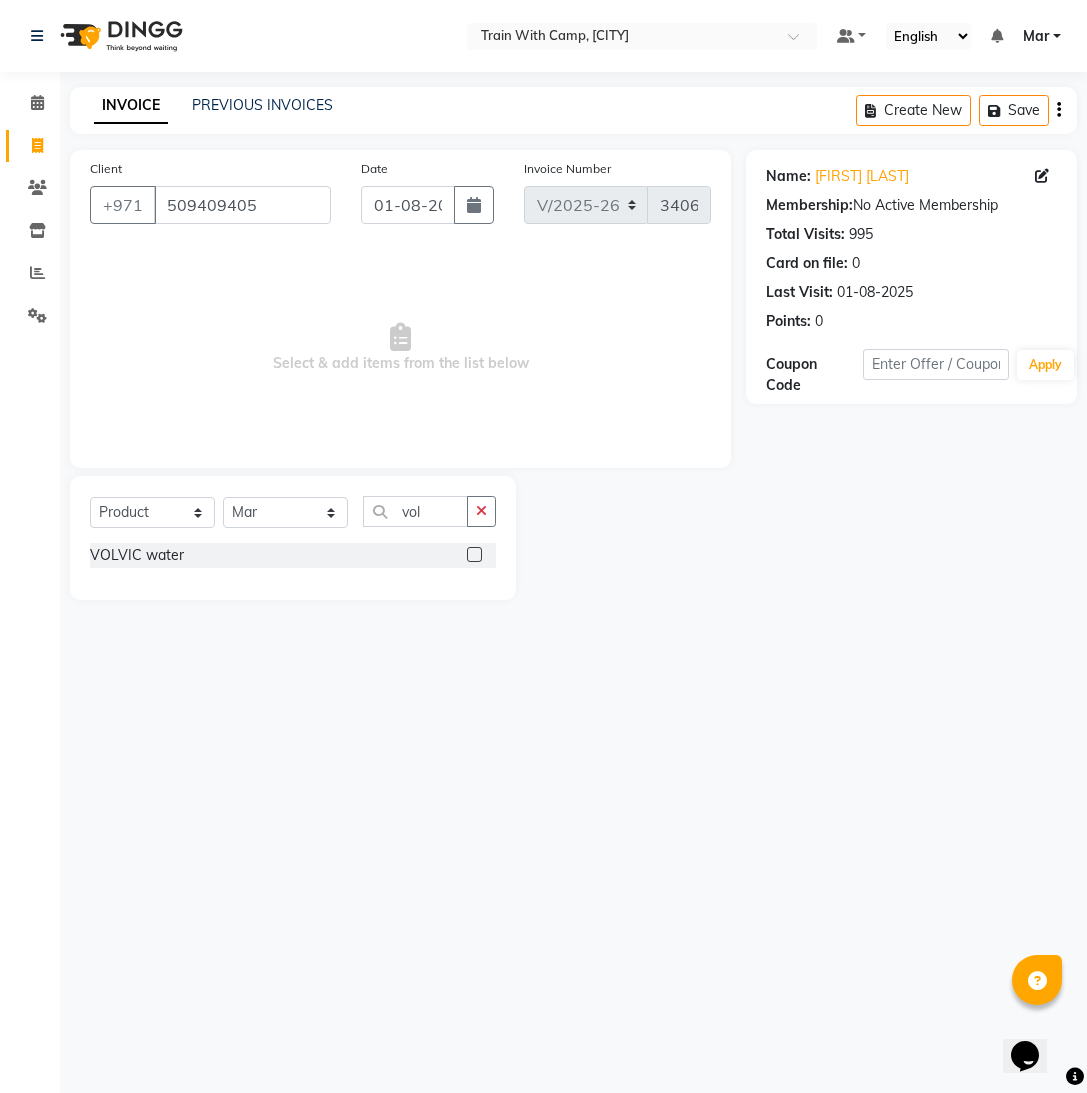 click 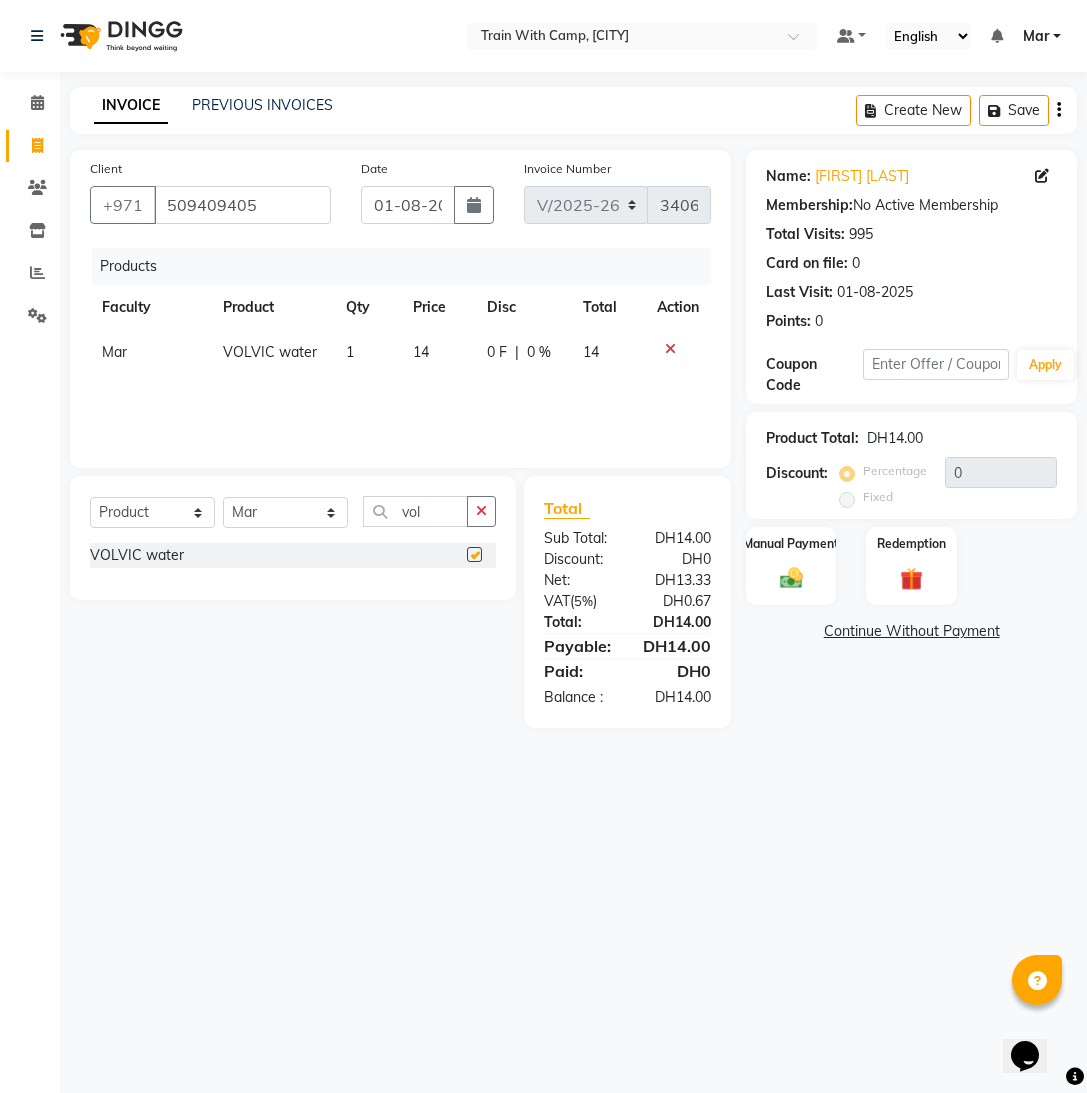 checkbox on "false" 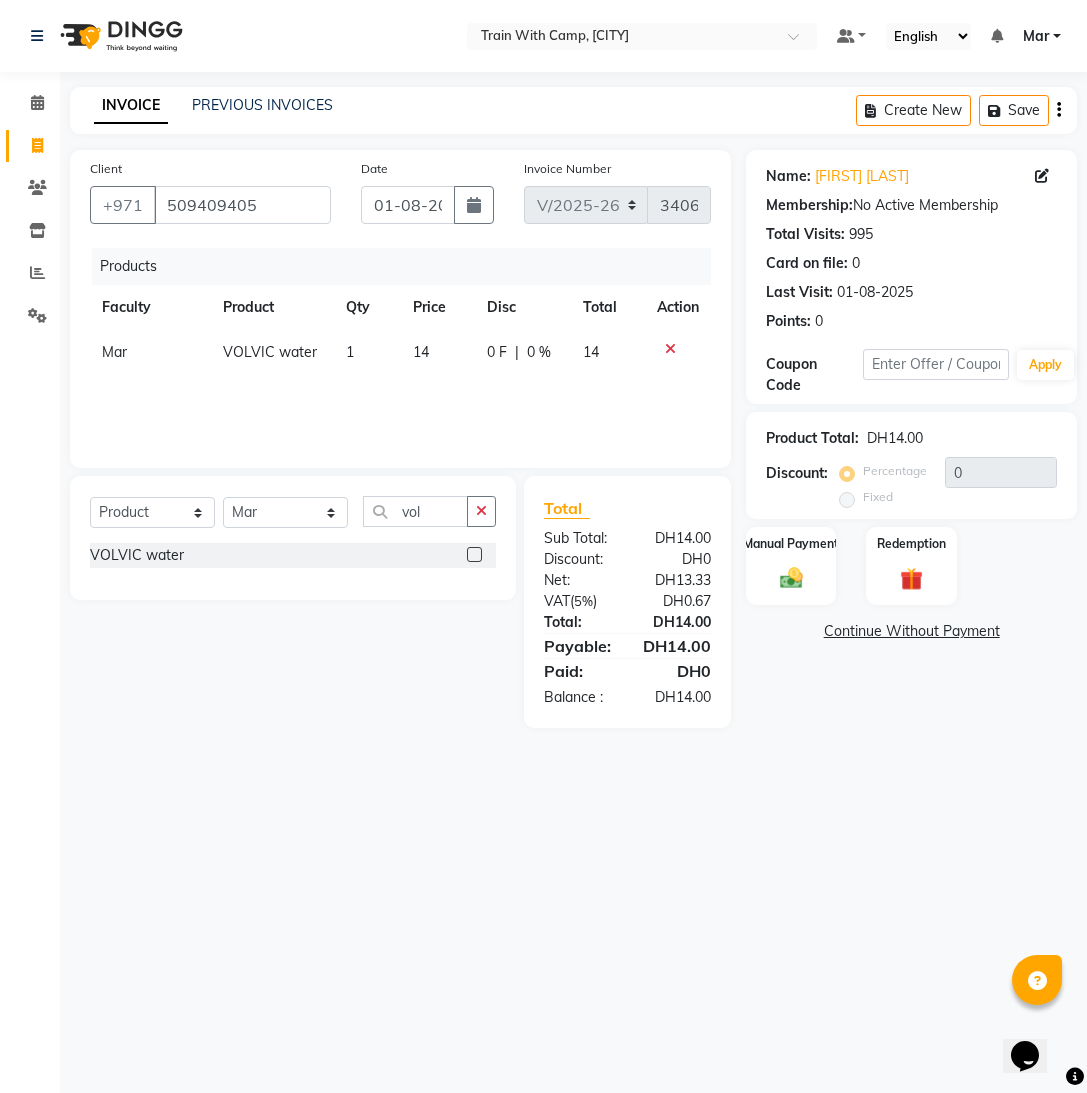 click on "1" 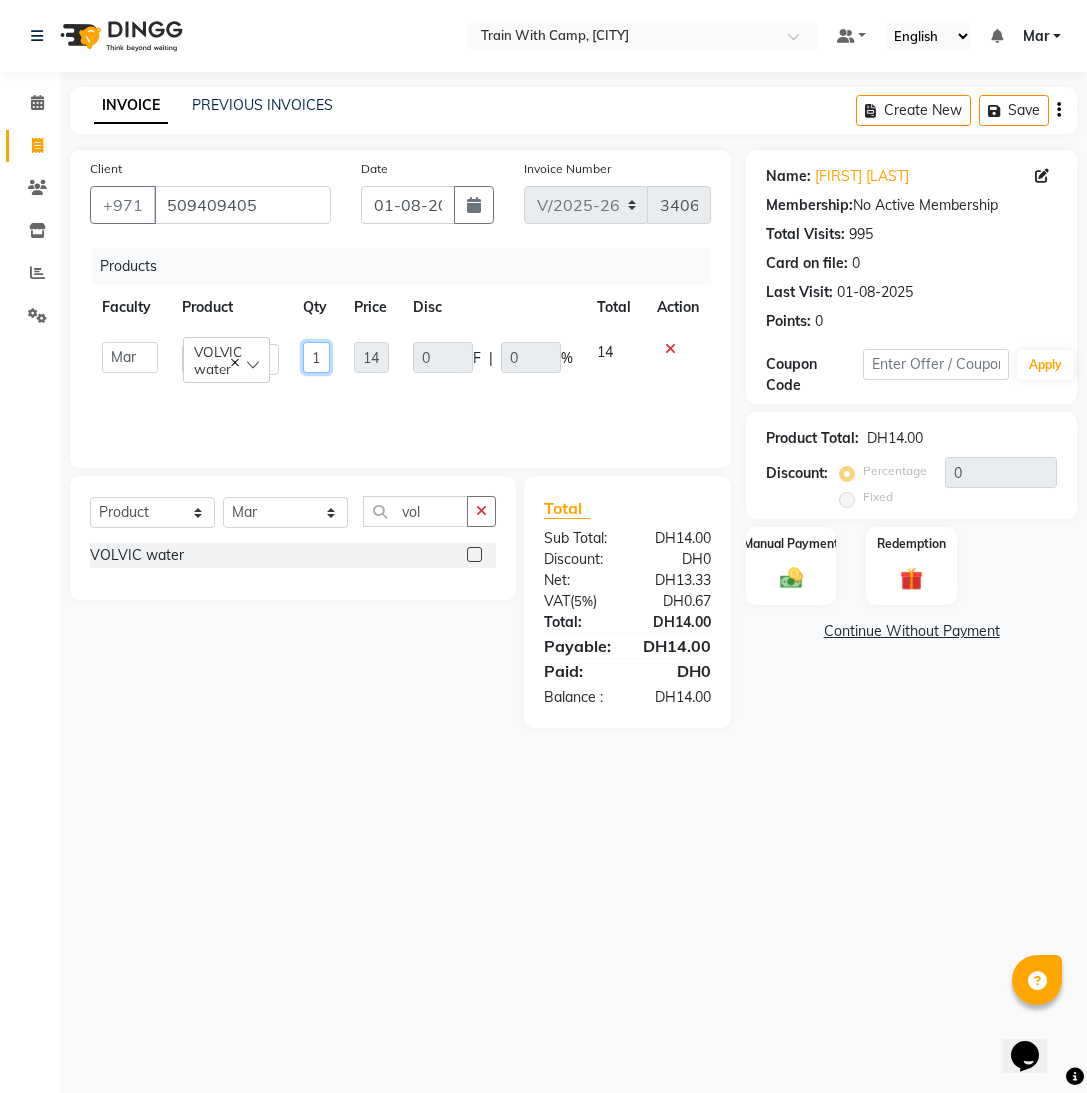 click on "1" 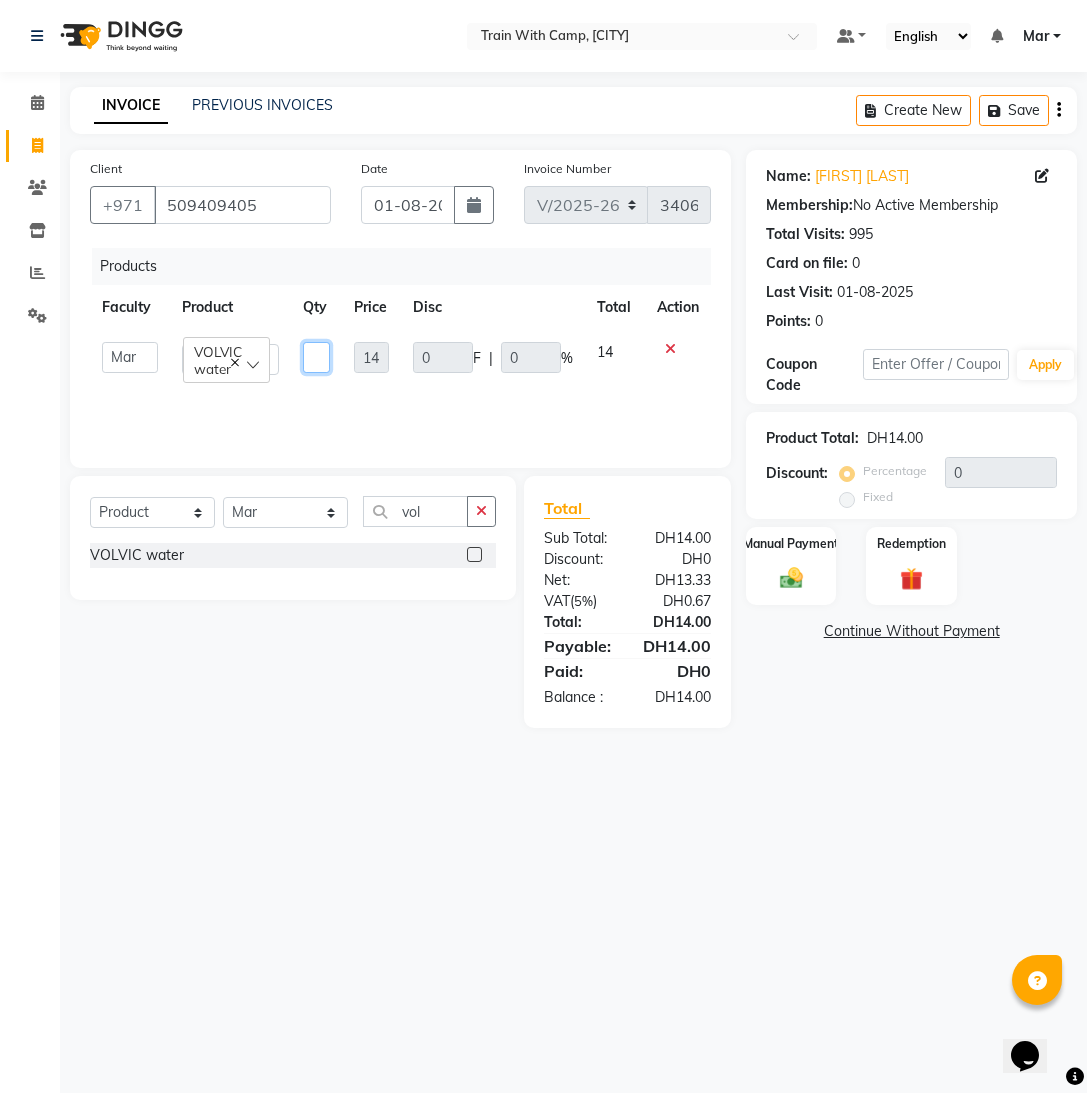 type on "2" 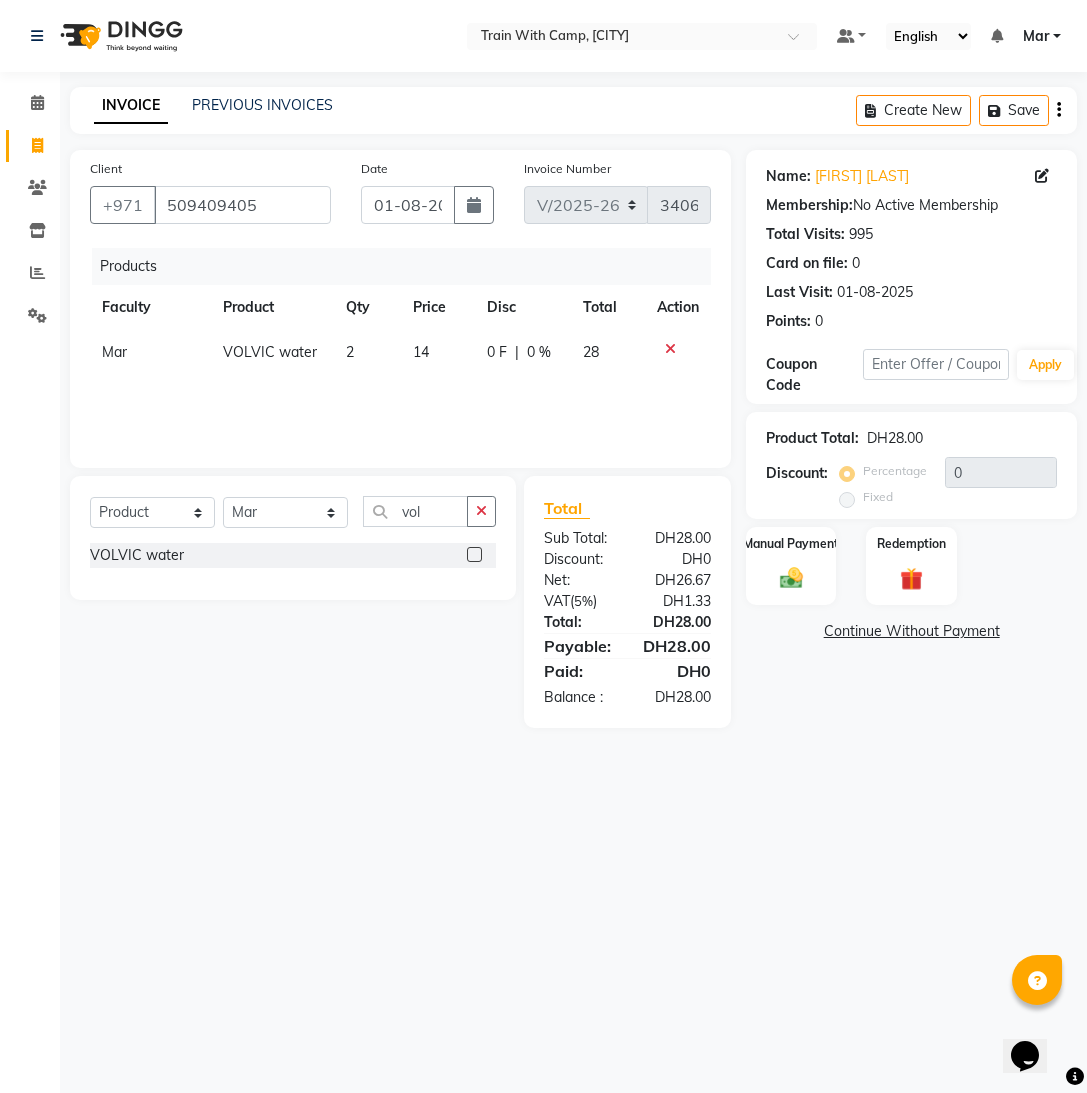 click on "Products Faculty Product Qty Price Disc Total Action Mar VOLVIC water 2 14 0 F | 0 % 28" 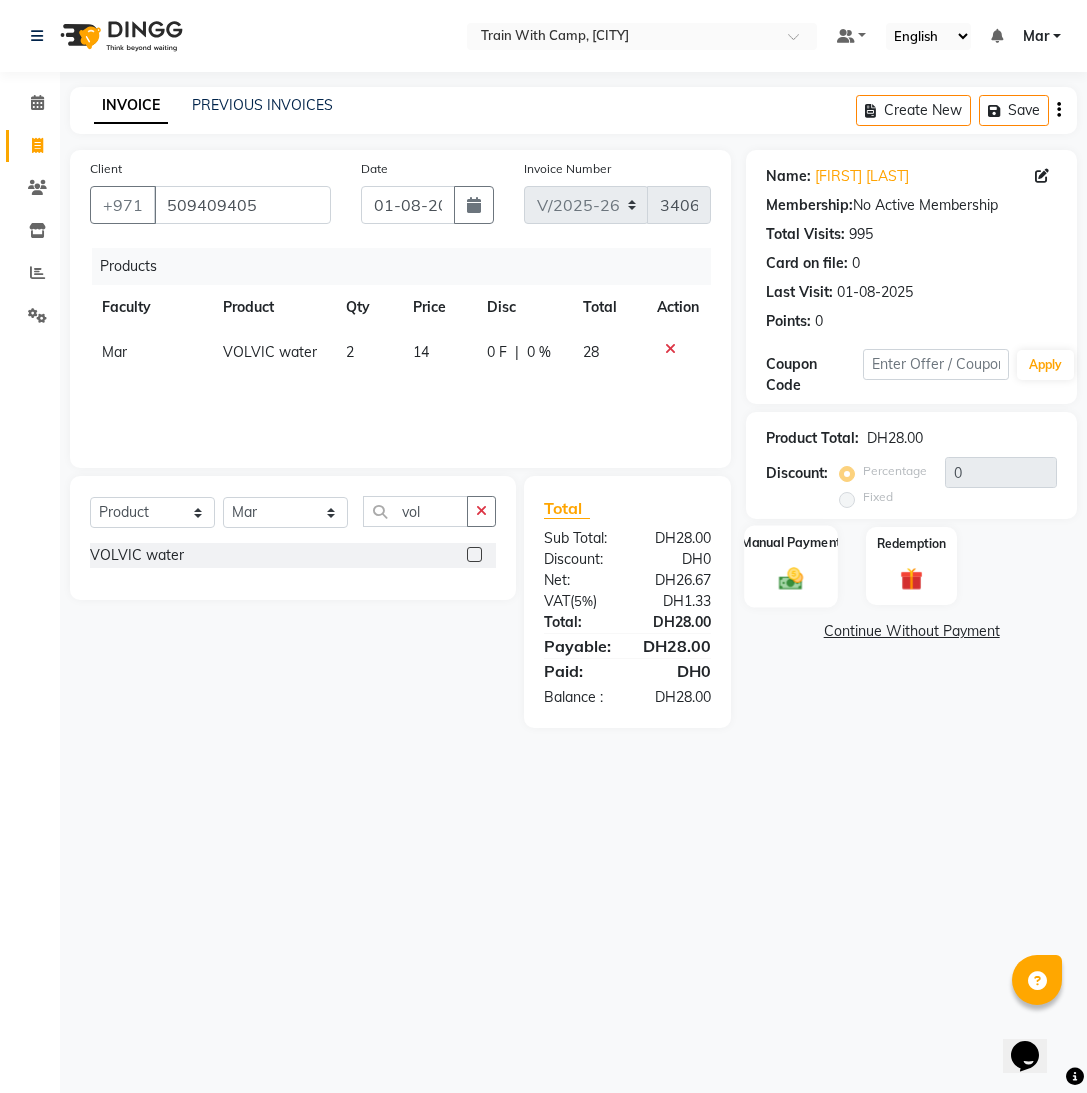 click on "Manual Payment" 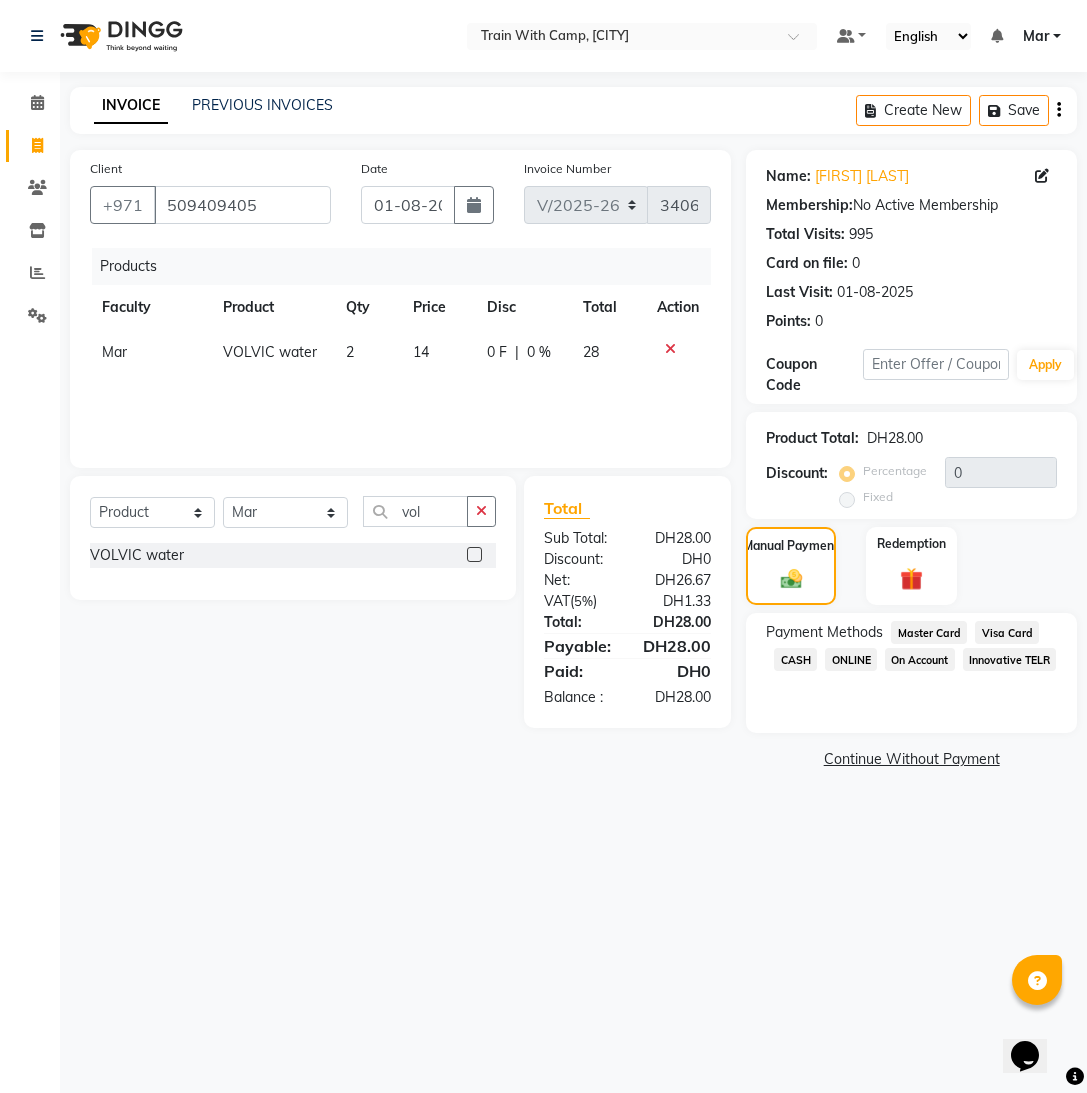 click on "Visa Card" 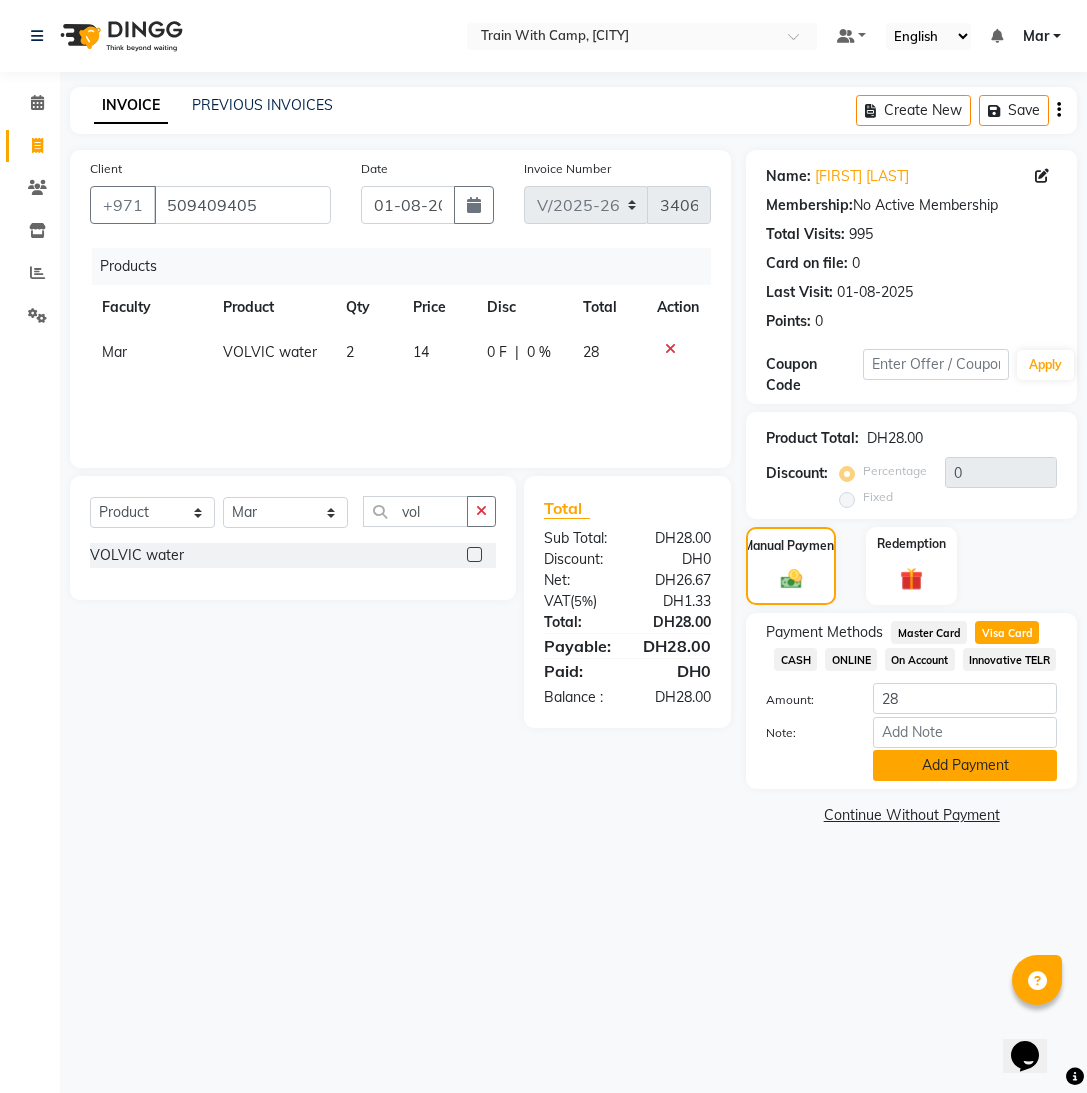 click on "Add Payment" 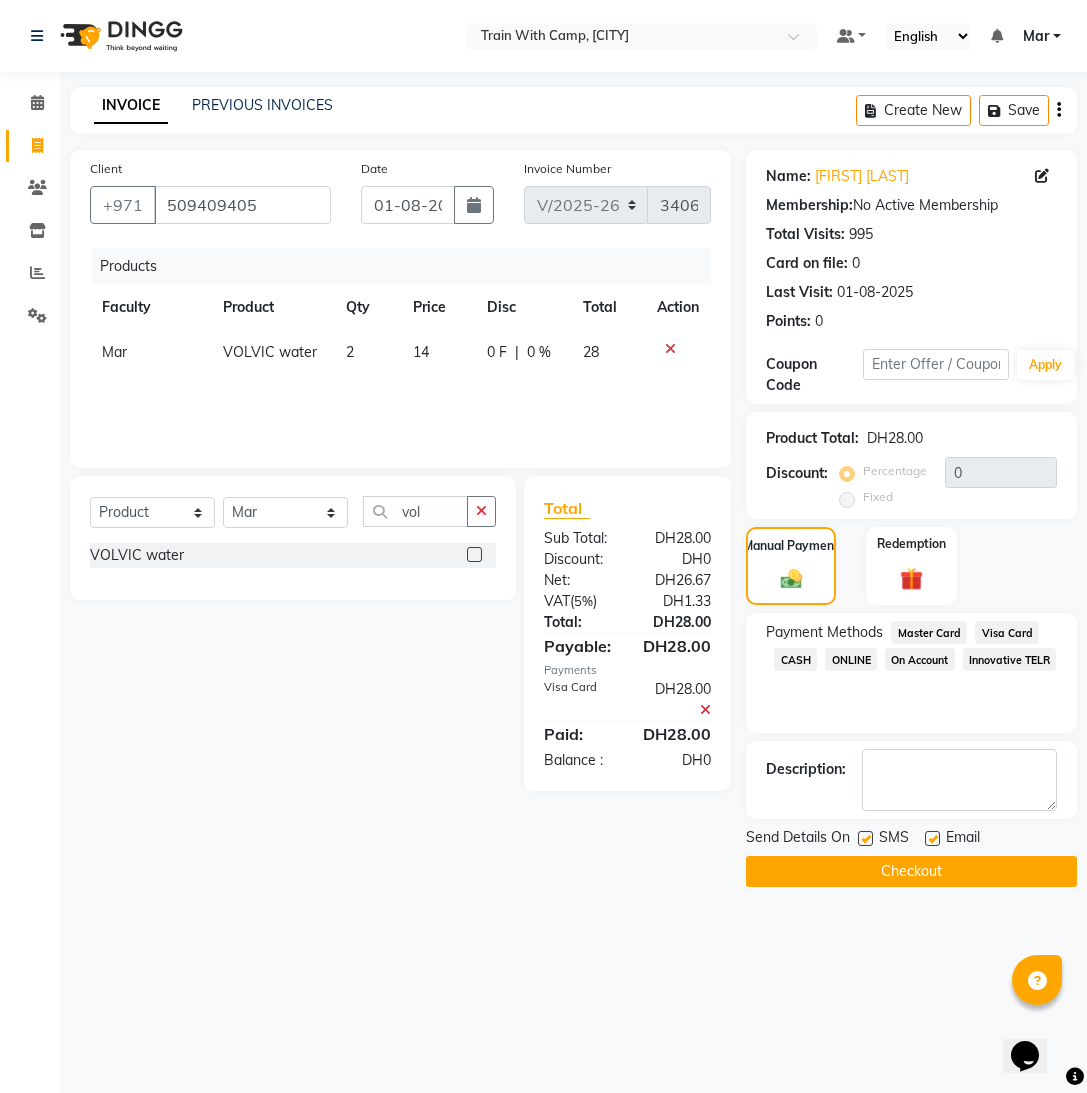 click 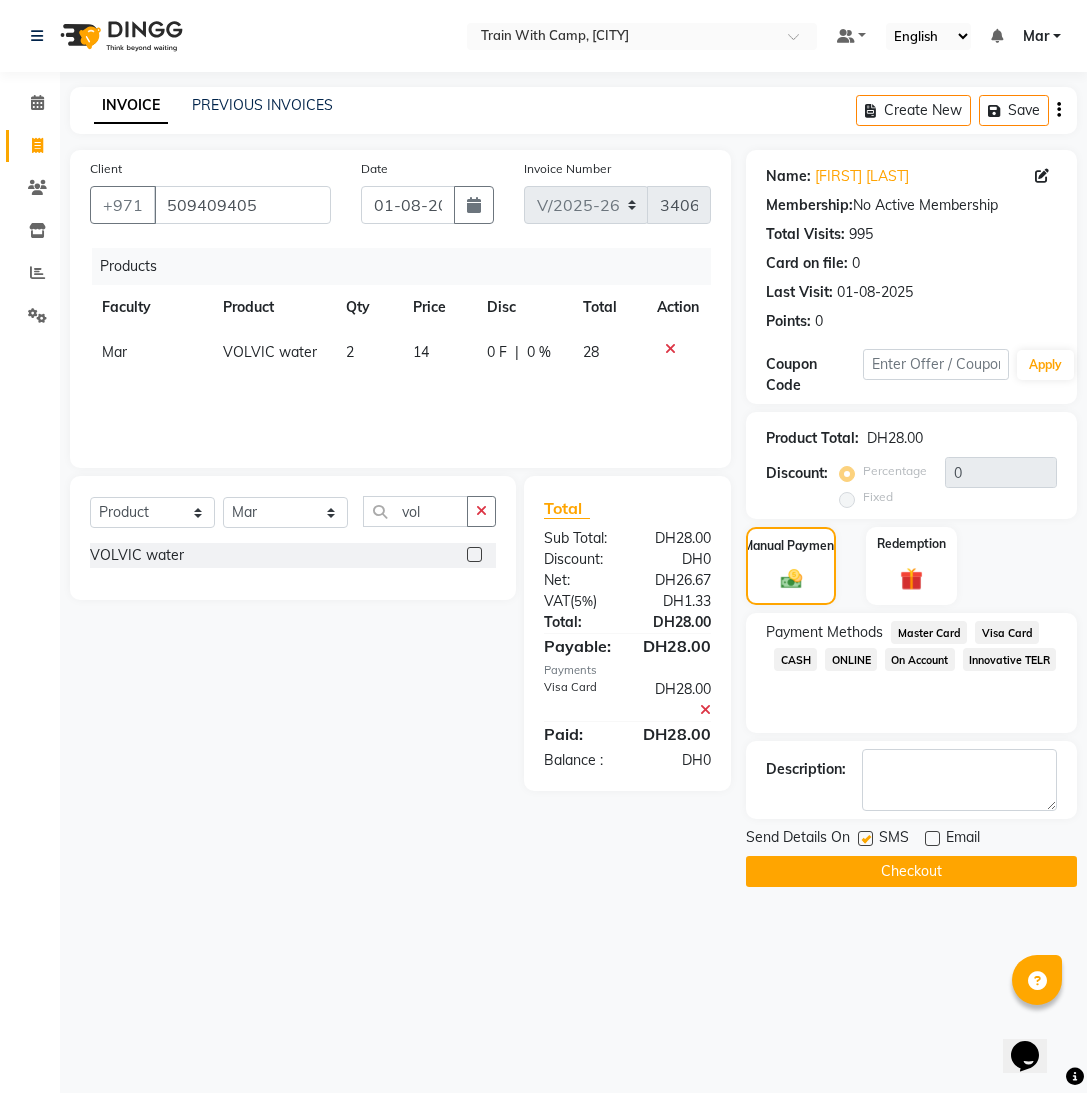 drag, startPoint x: 867, startPoint y: 838, endPoint x: 877, endPoint y: 844, distance: 11.661903 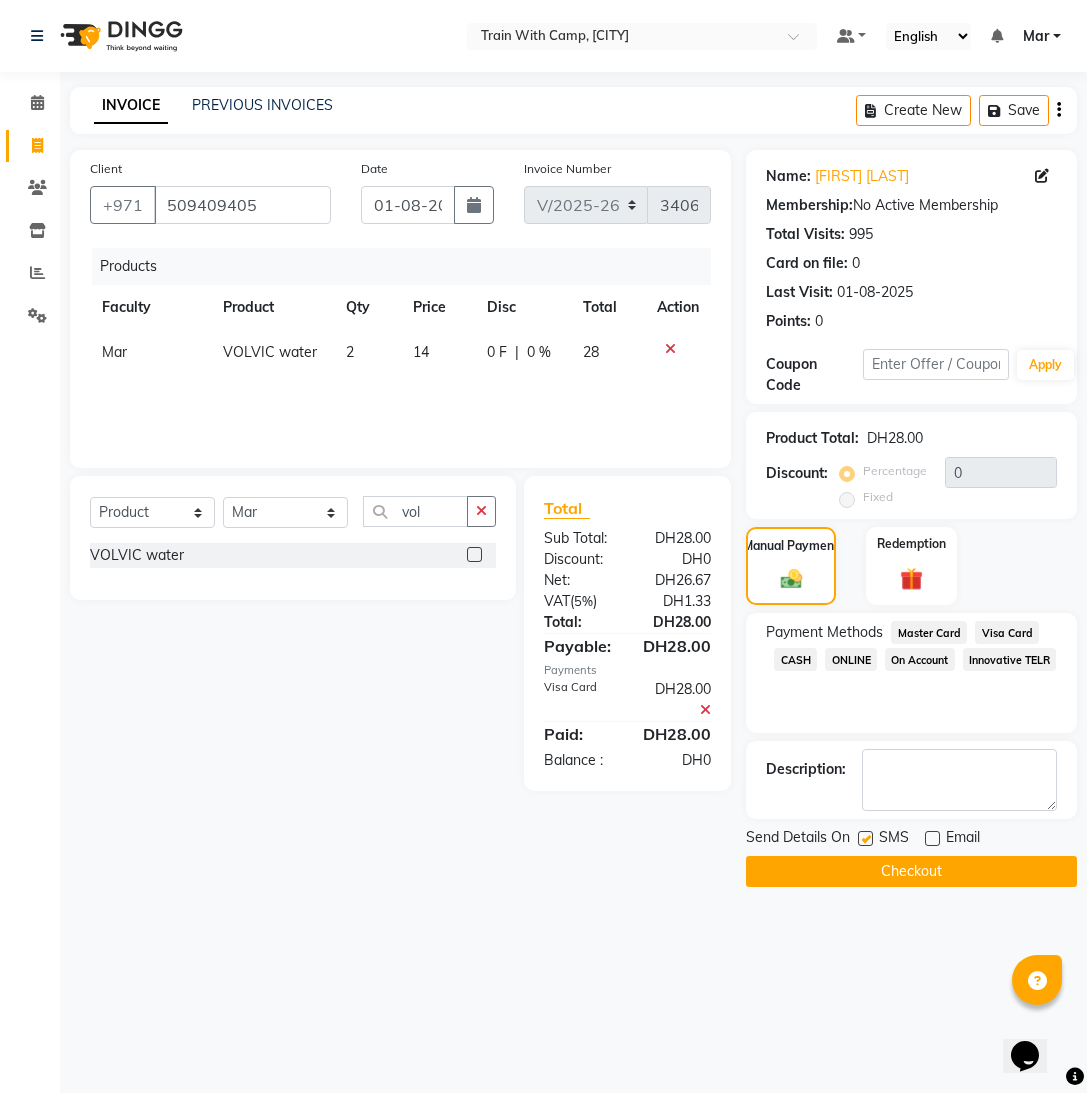 click at bounding box center [864, 839] 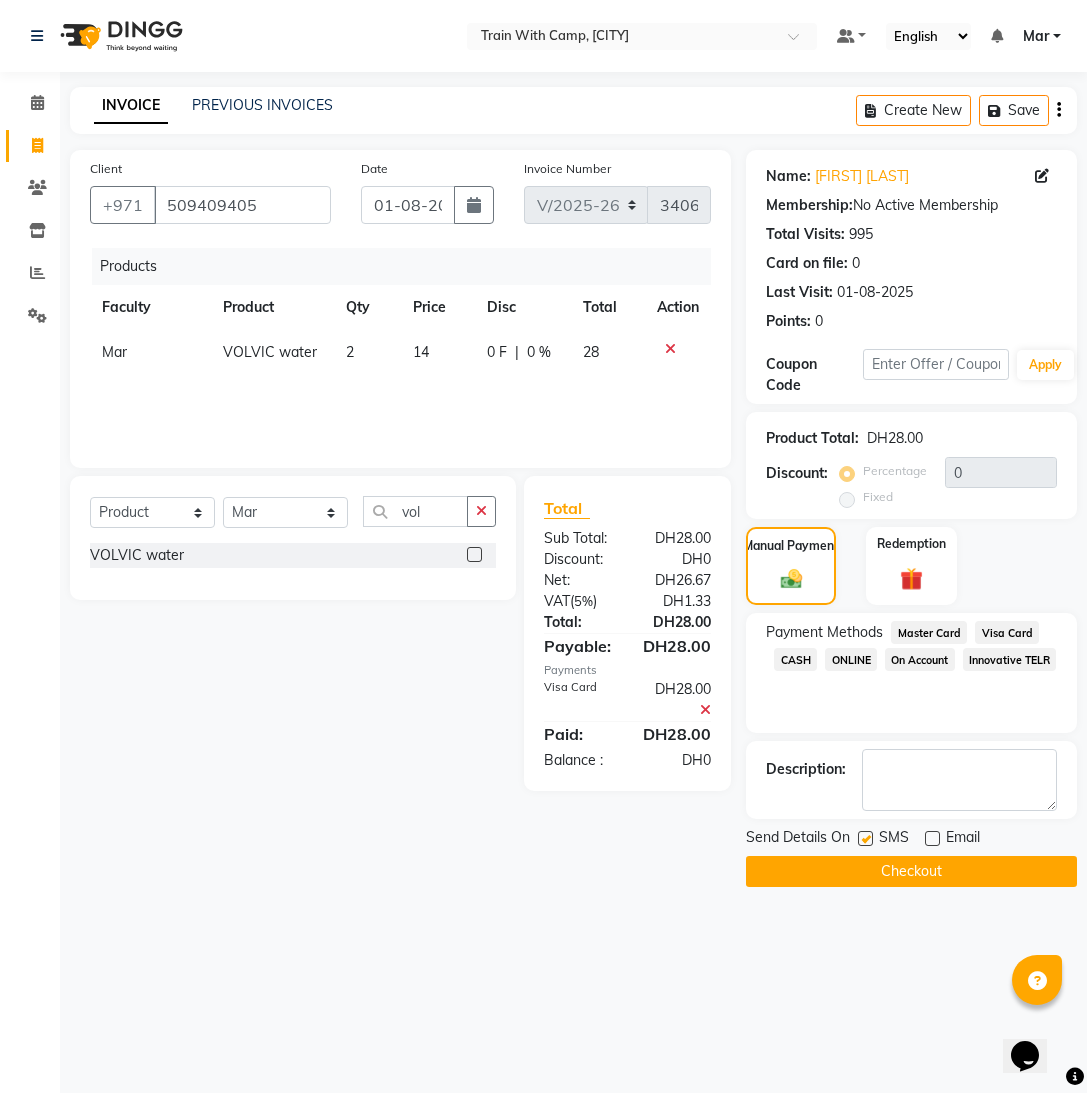 checkbox on "false" 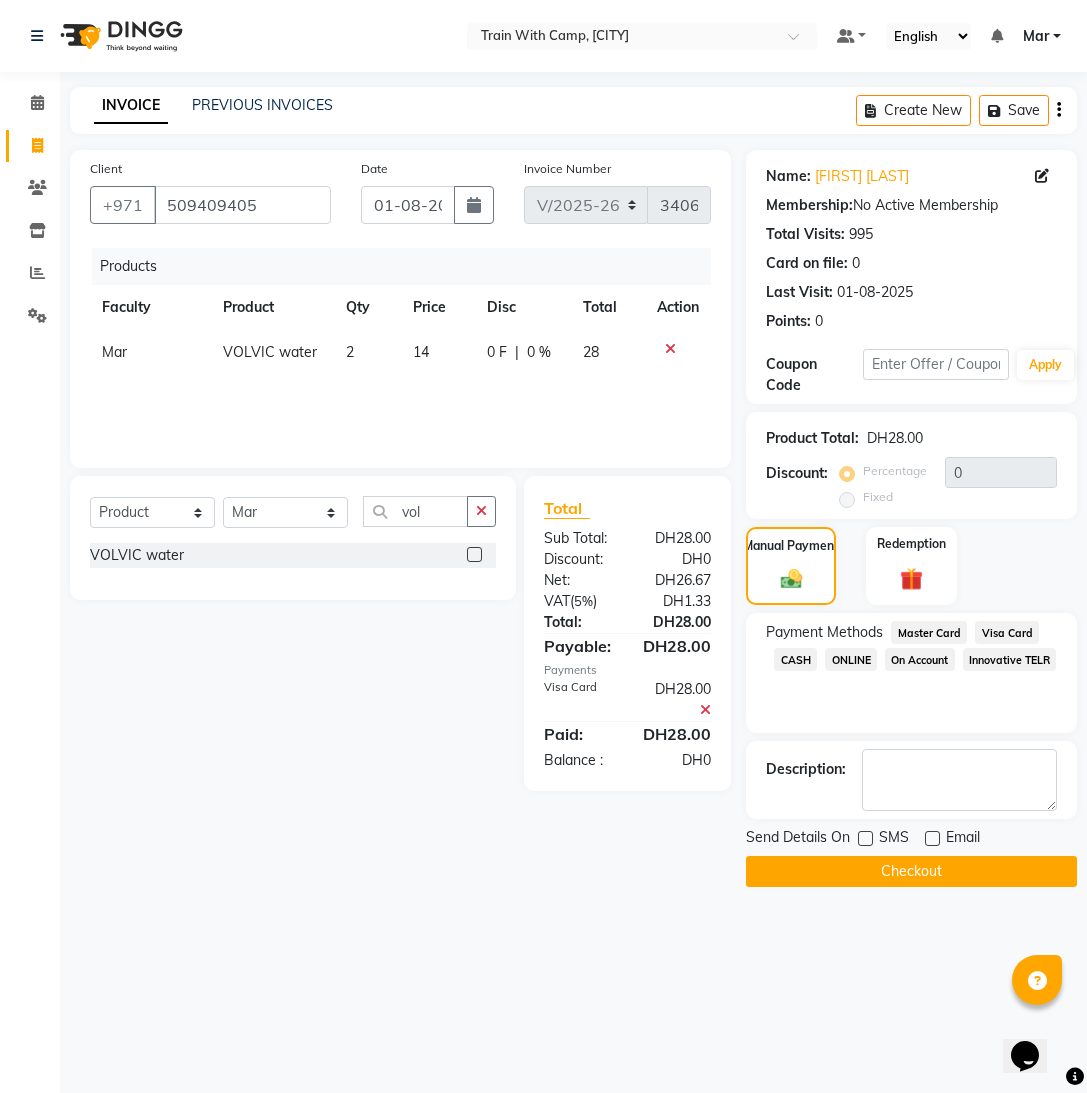 click on "Checkout" 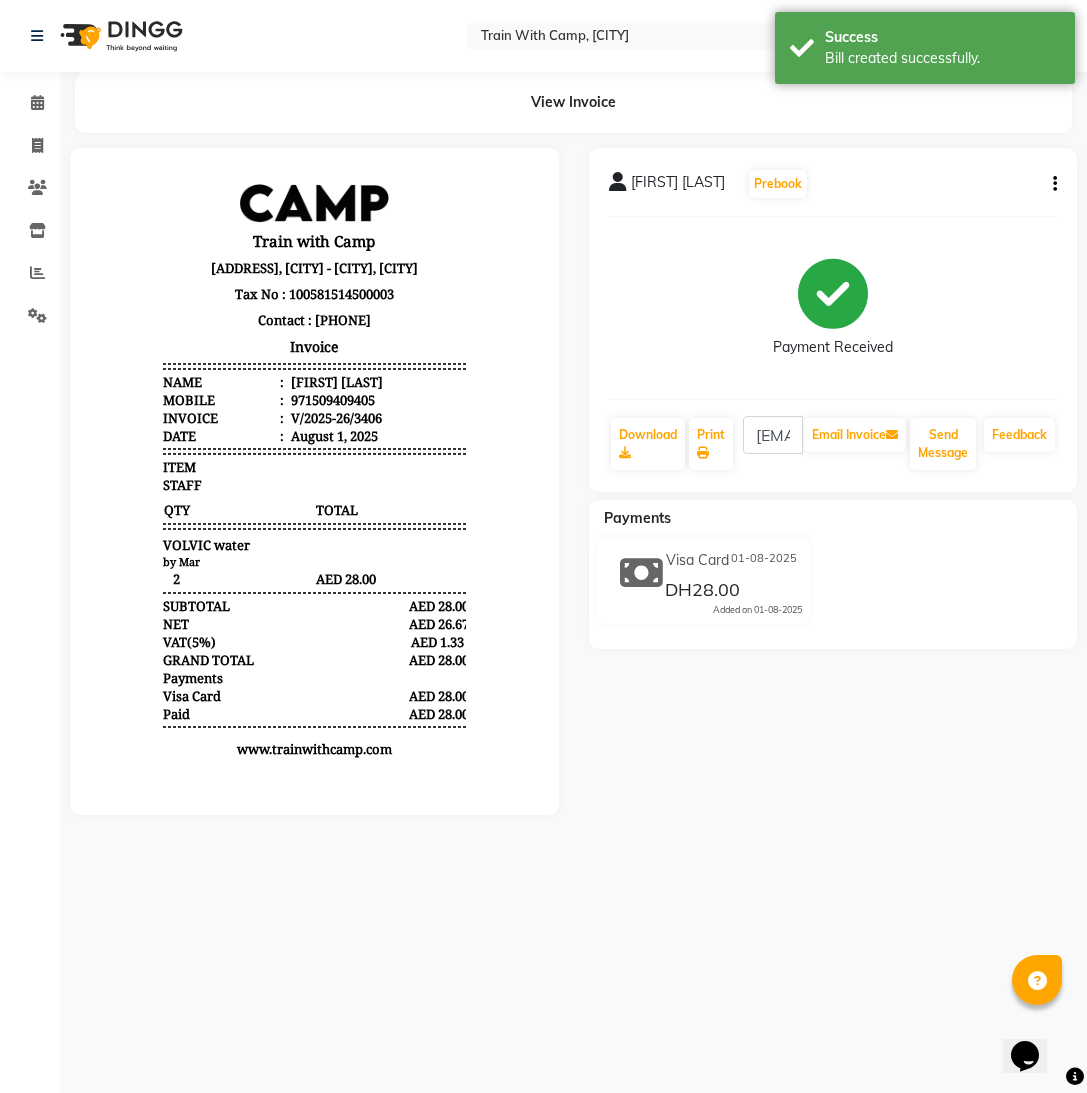 scroll, scrollTop: 0, scrollLeft: 0, axis: both 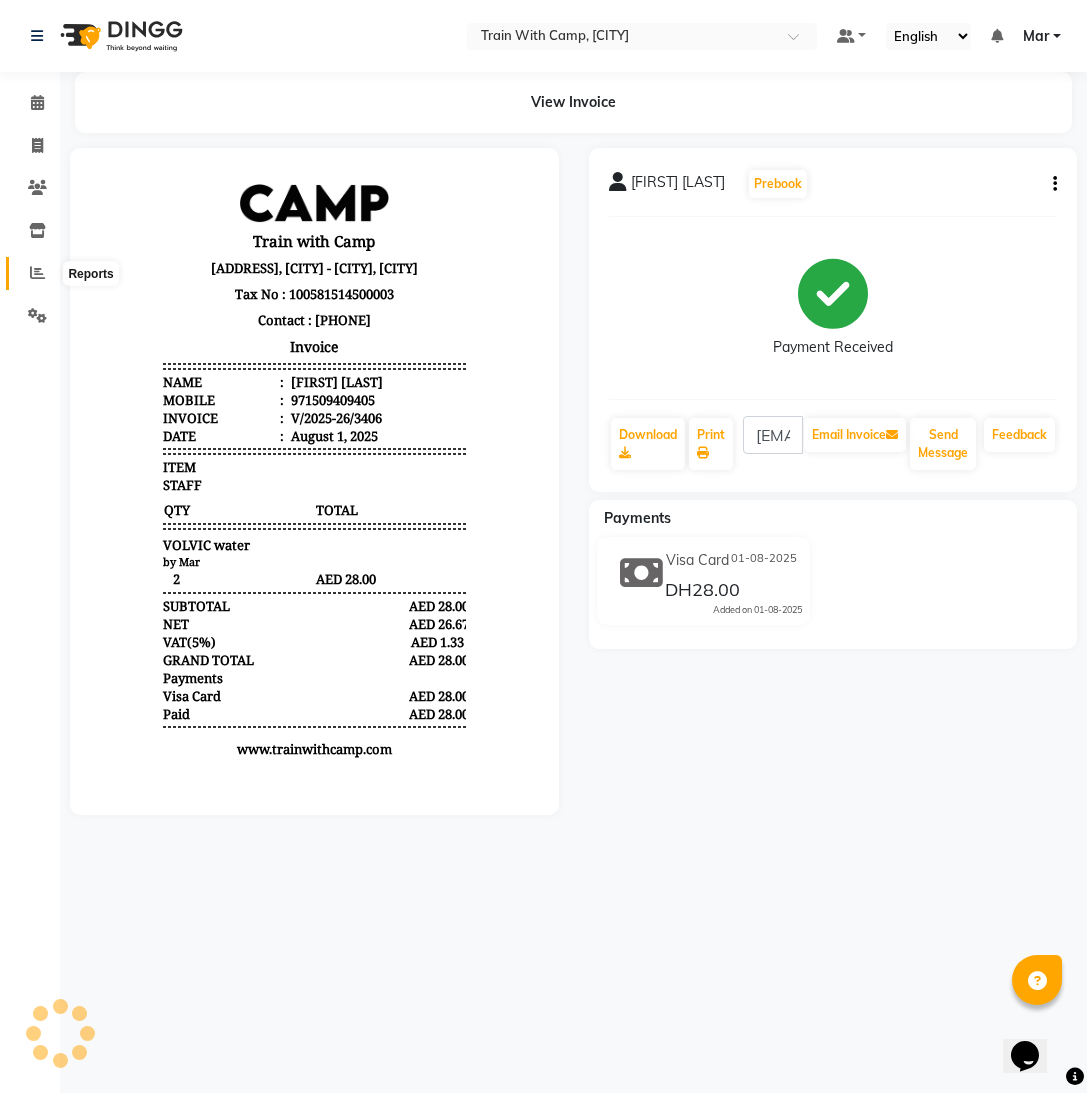 click 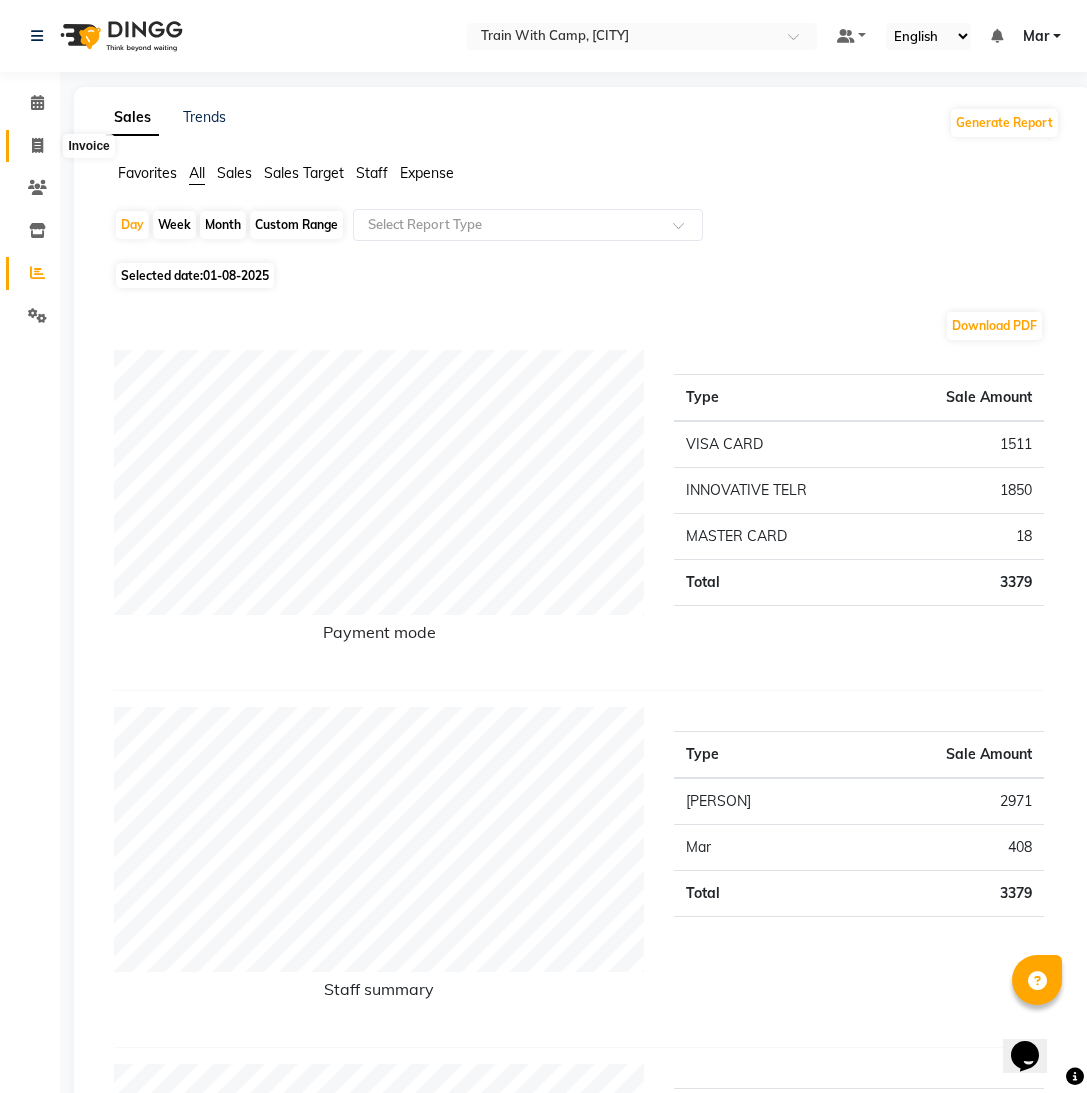 click 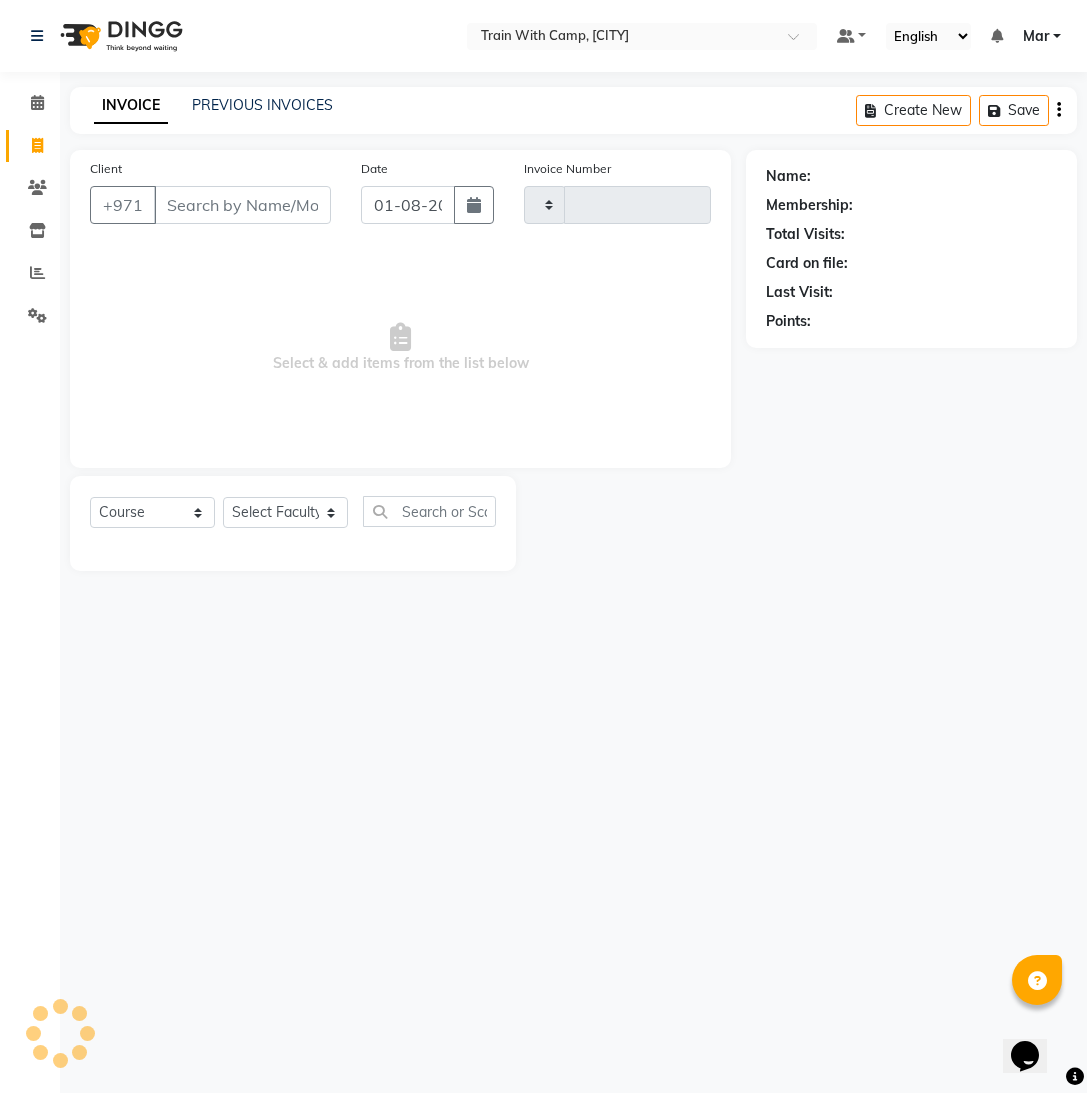 type on "3407" 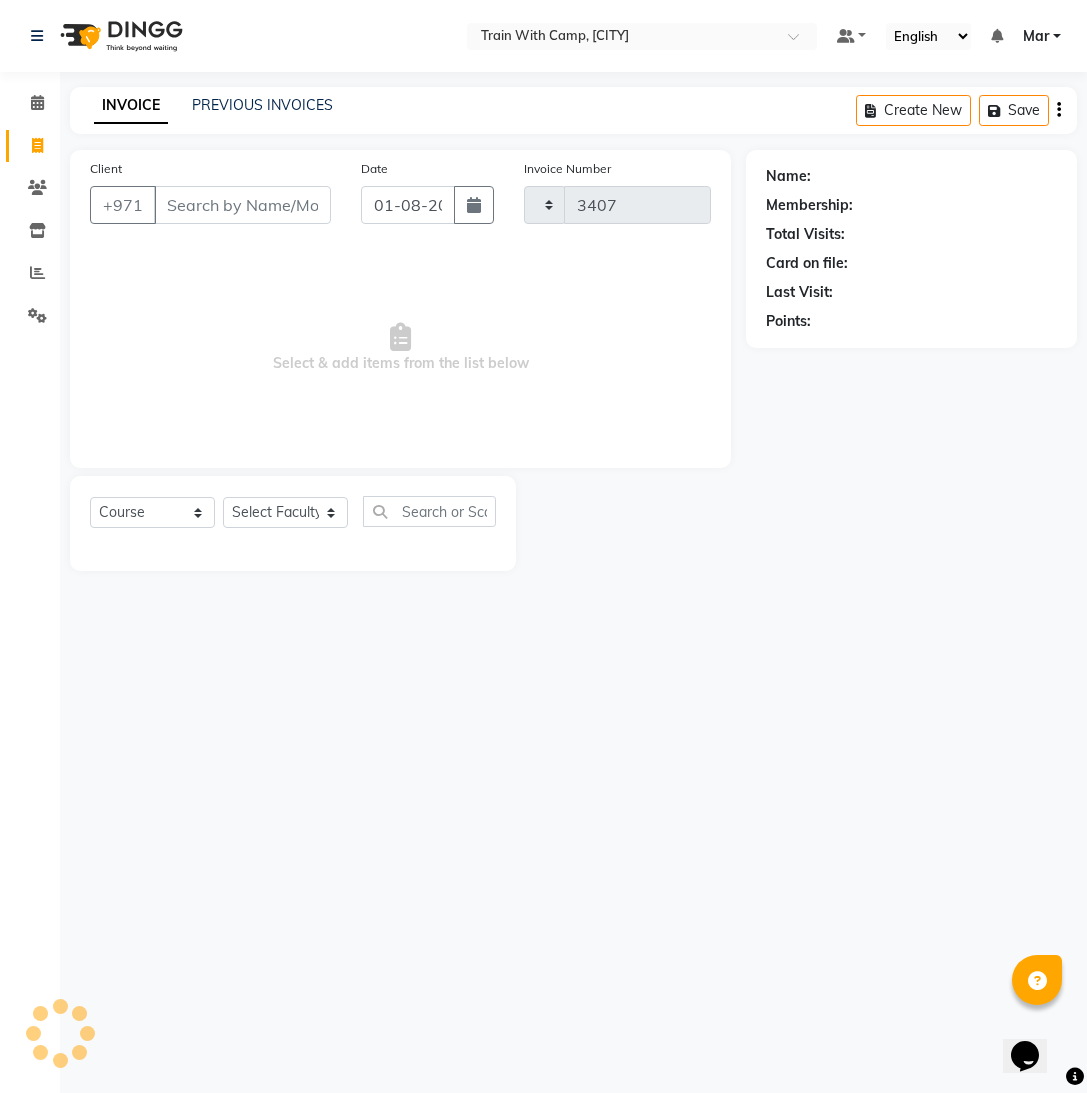 select on "910" 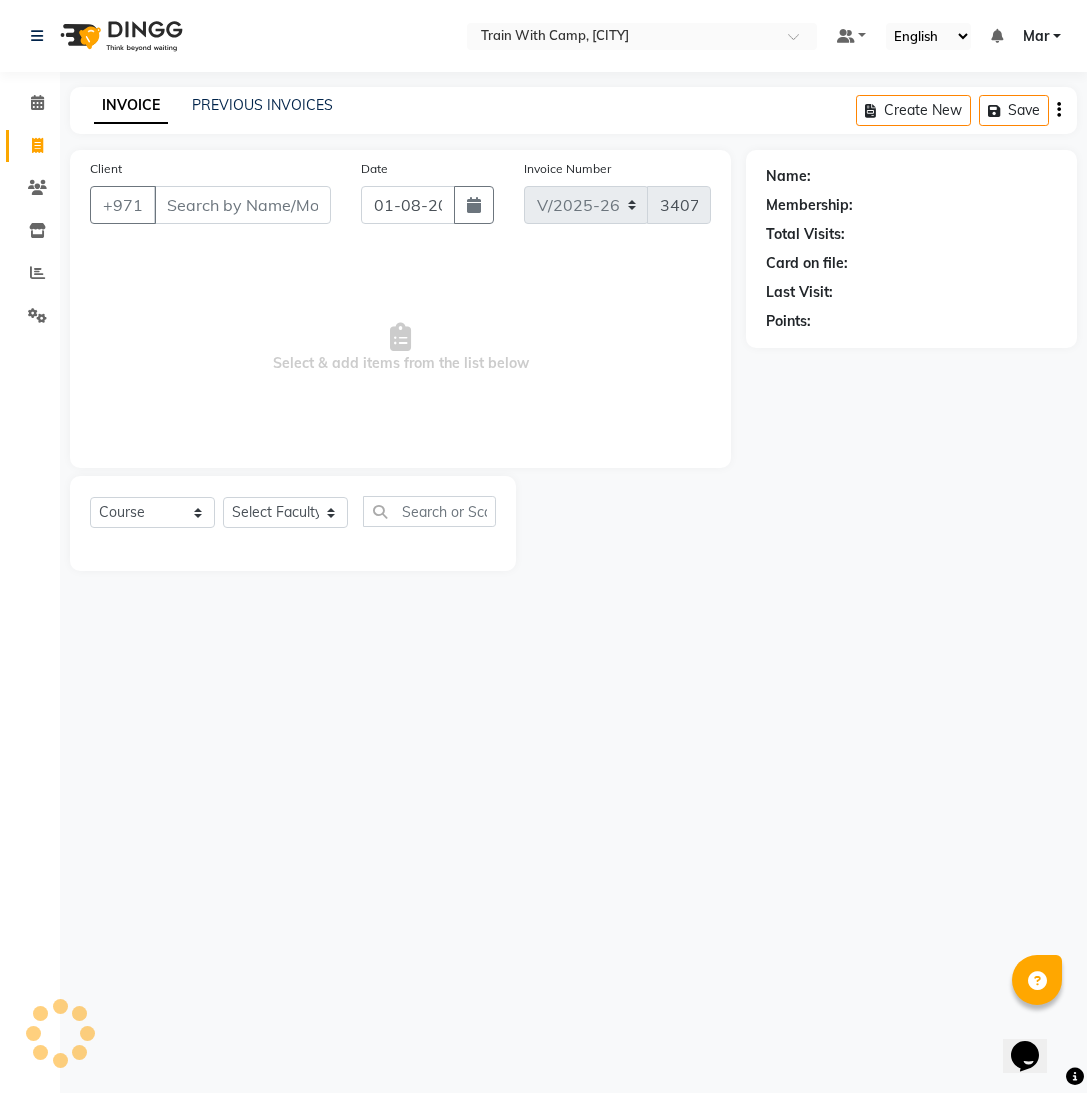 select on "14898" 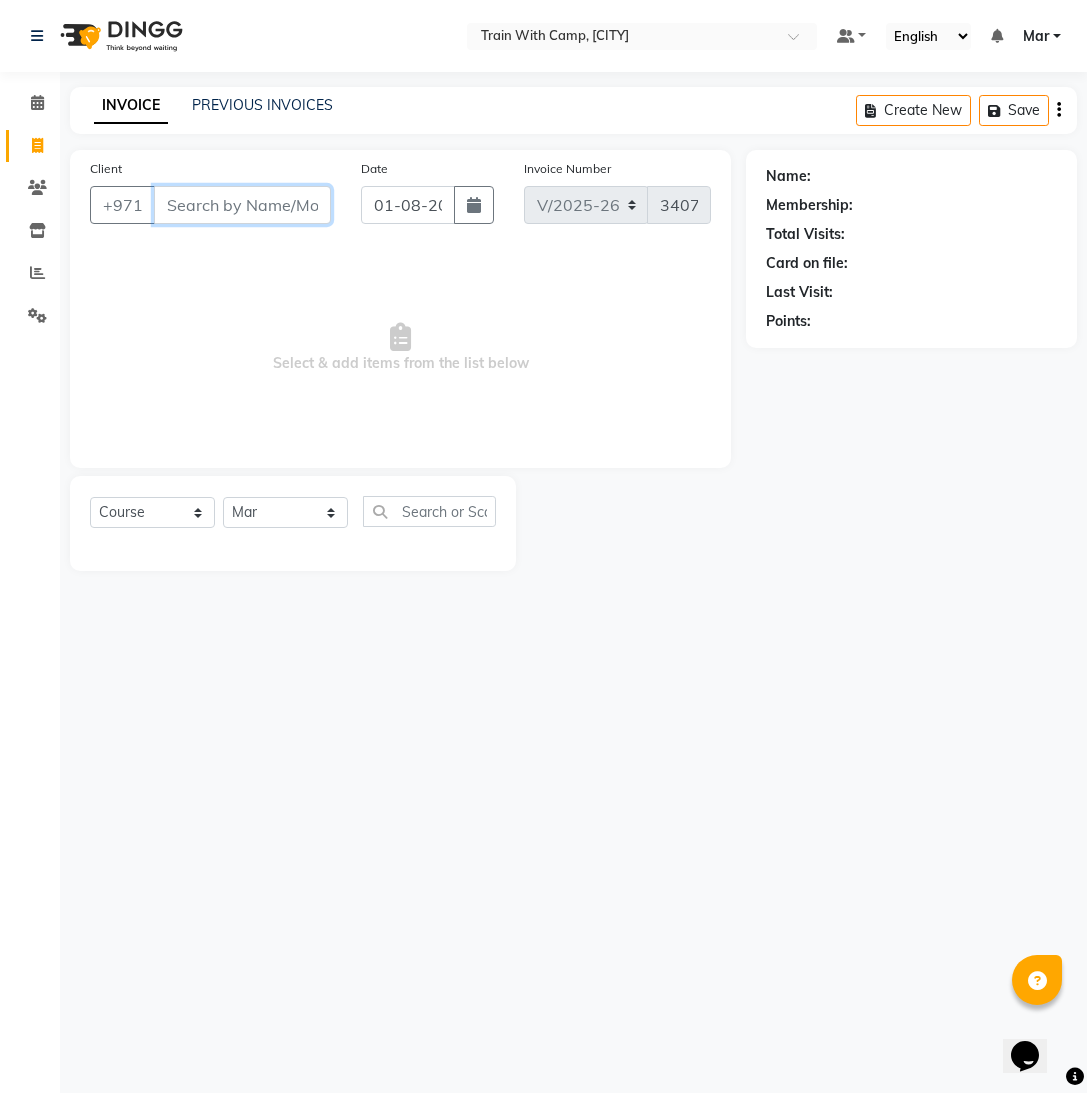 click on "Client" at bounding box center [242, 205] 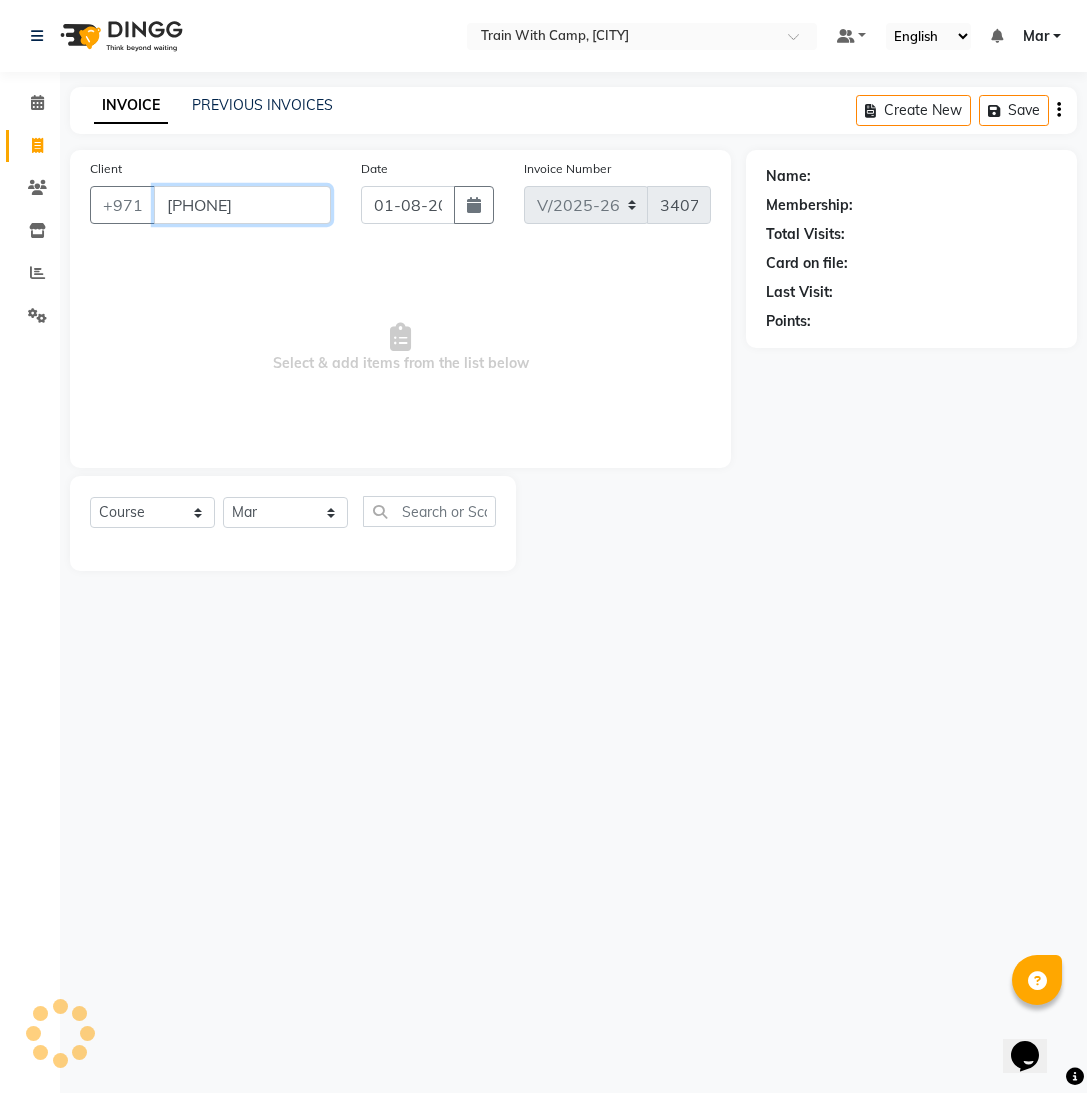 type on "[PHONE]" 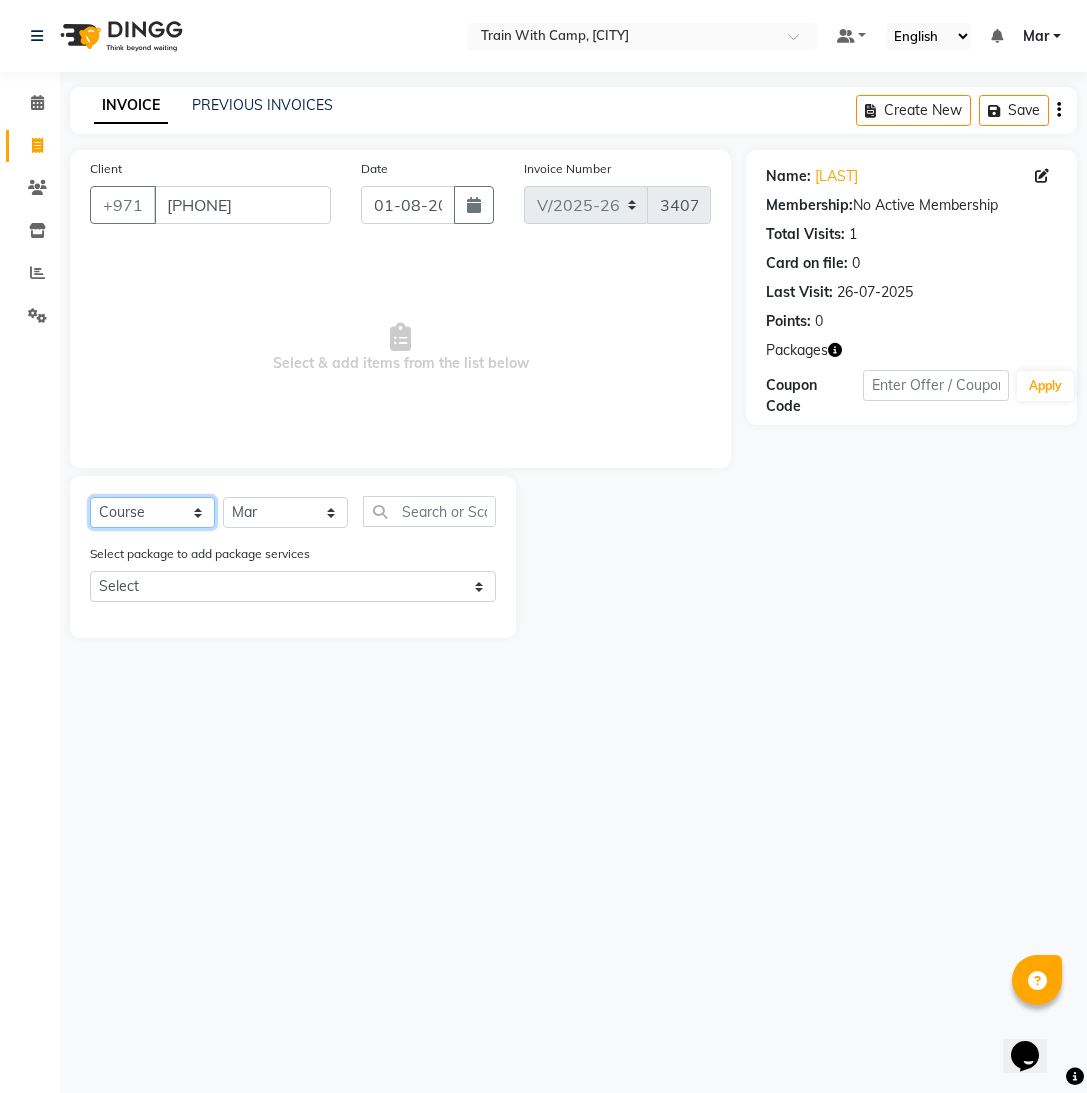 click on "Select  Course  Product  Membership  Package Voucher Prepaid Gift Card" 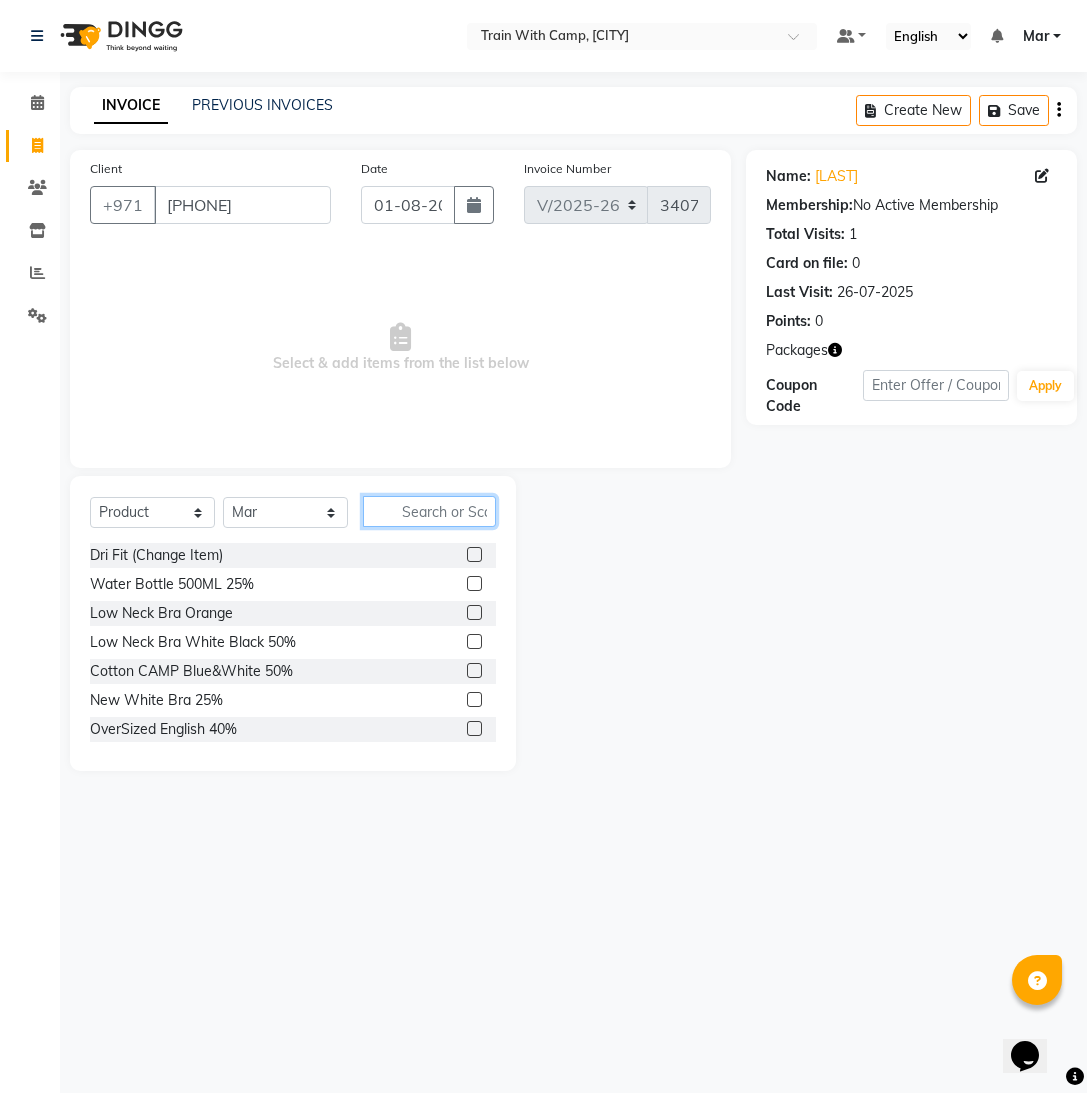 click 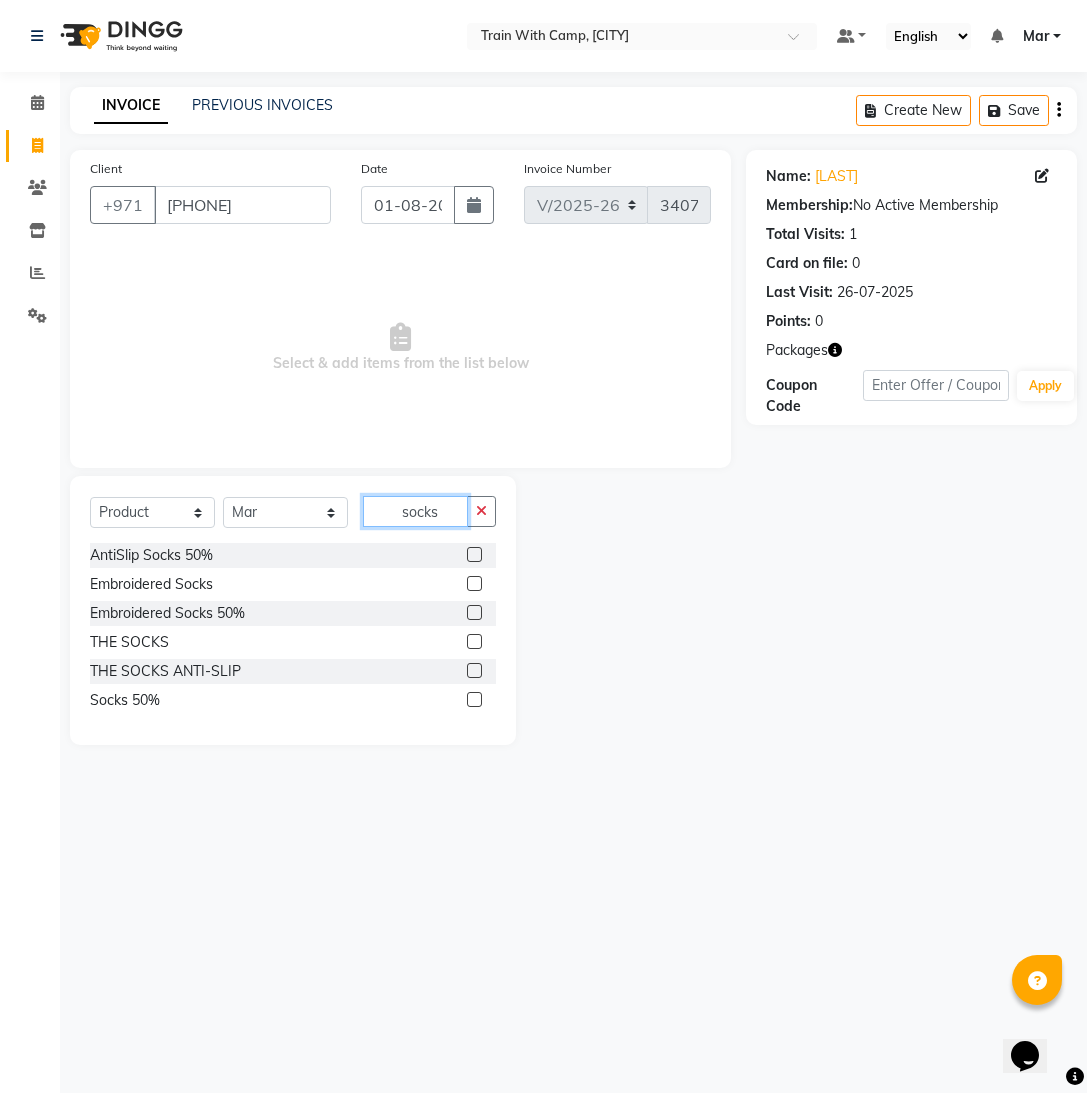 type on "socks" 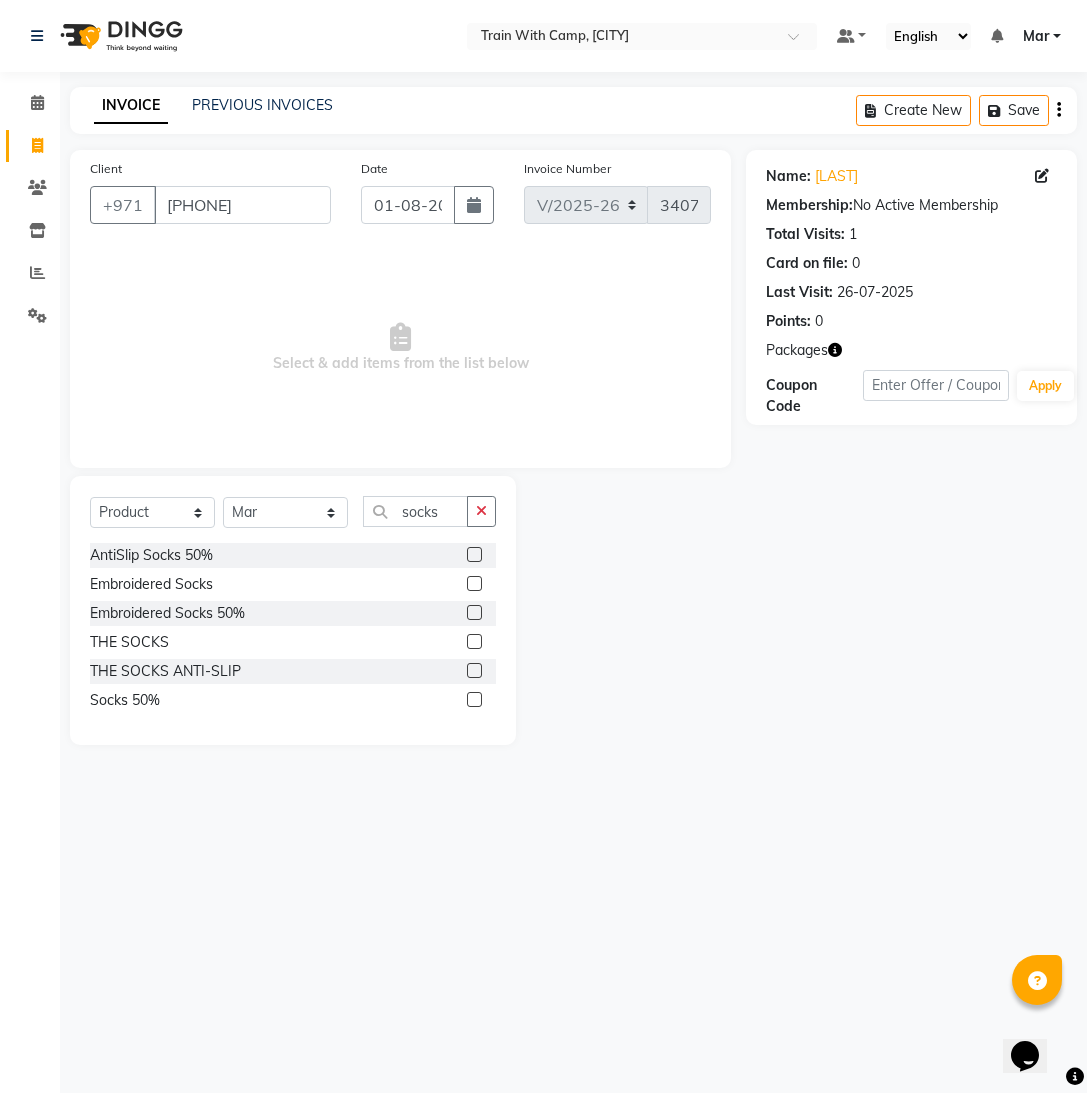 click 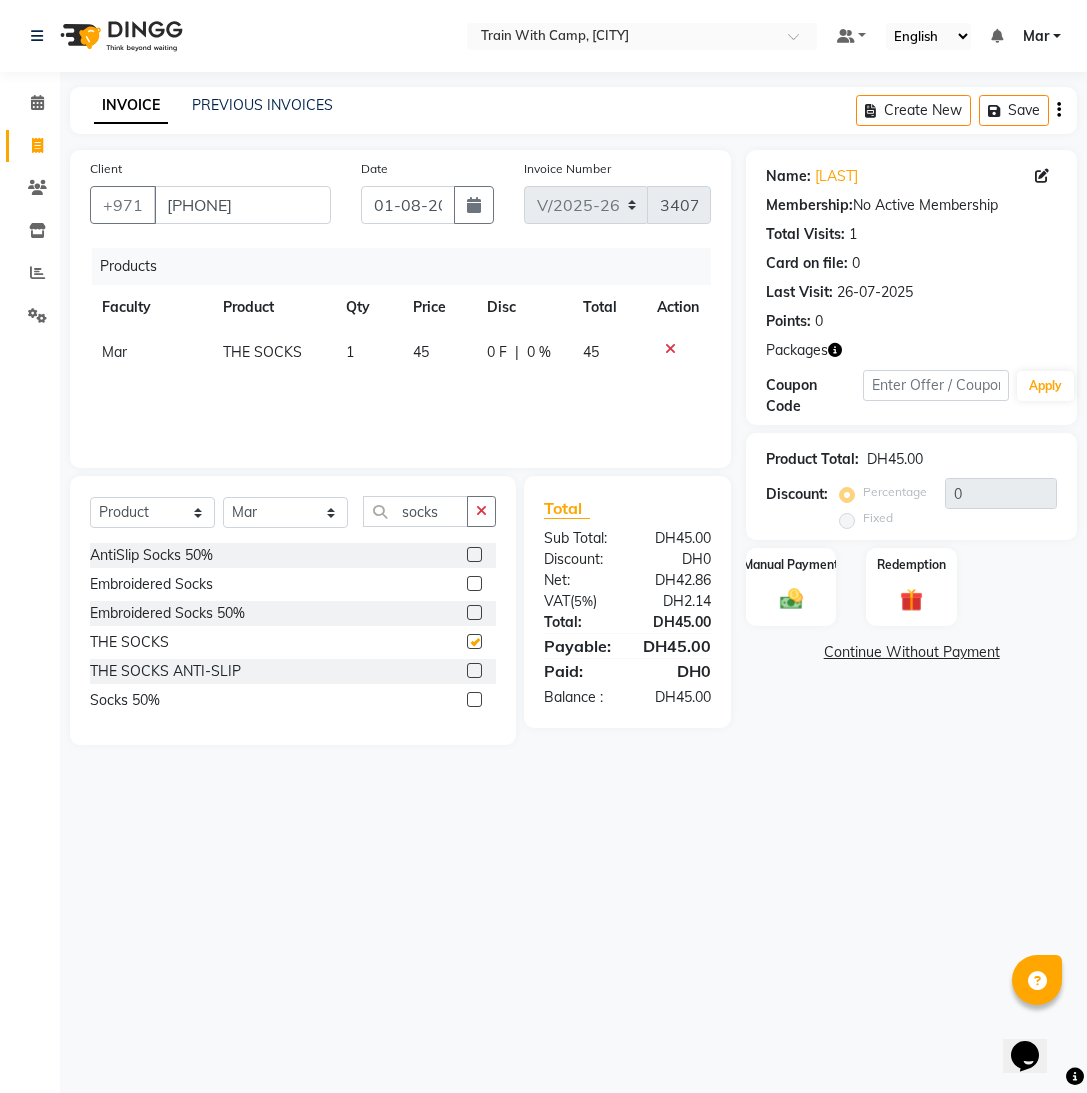 checkbox on "false" 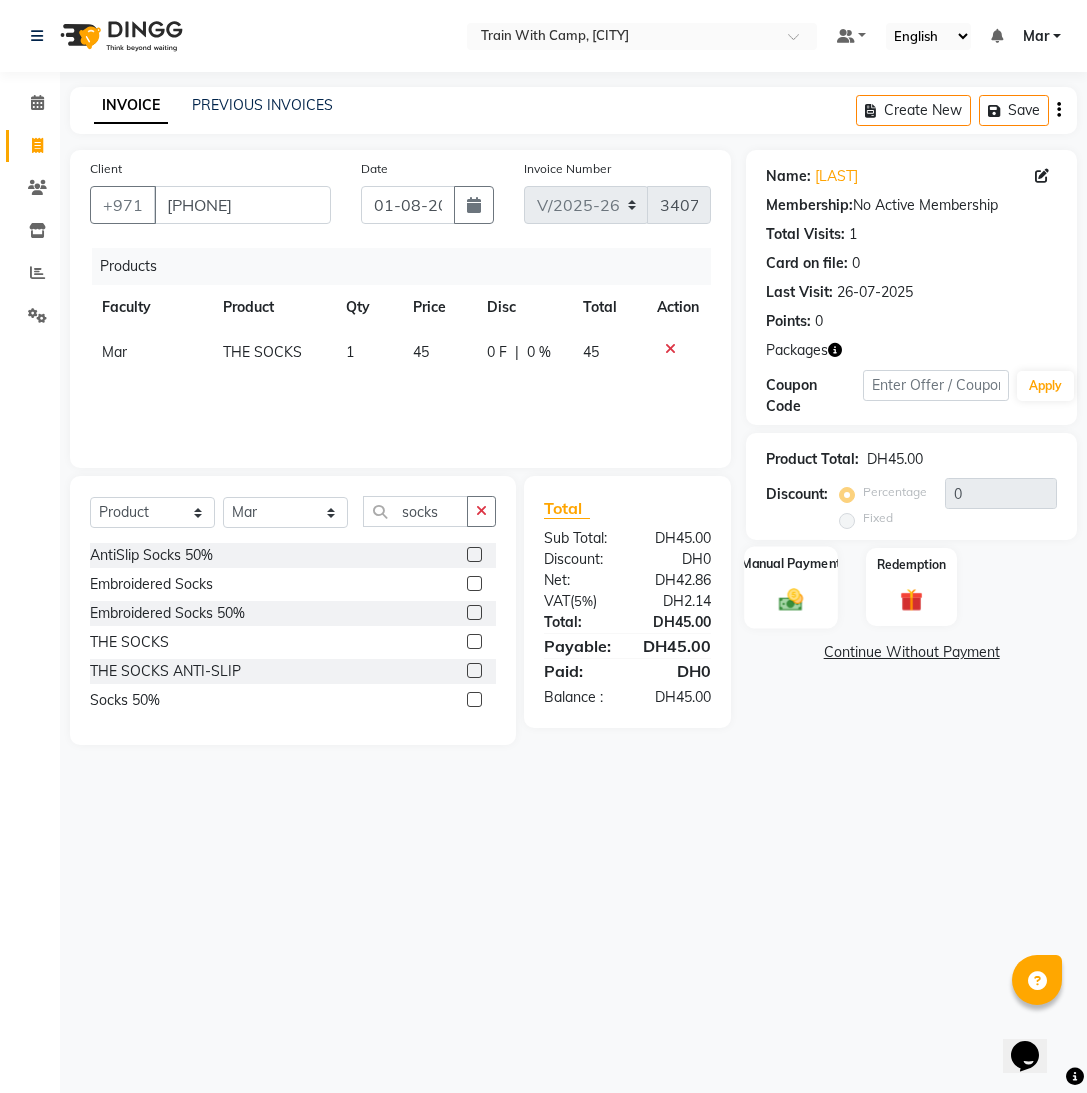click on "Manual Payment" 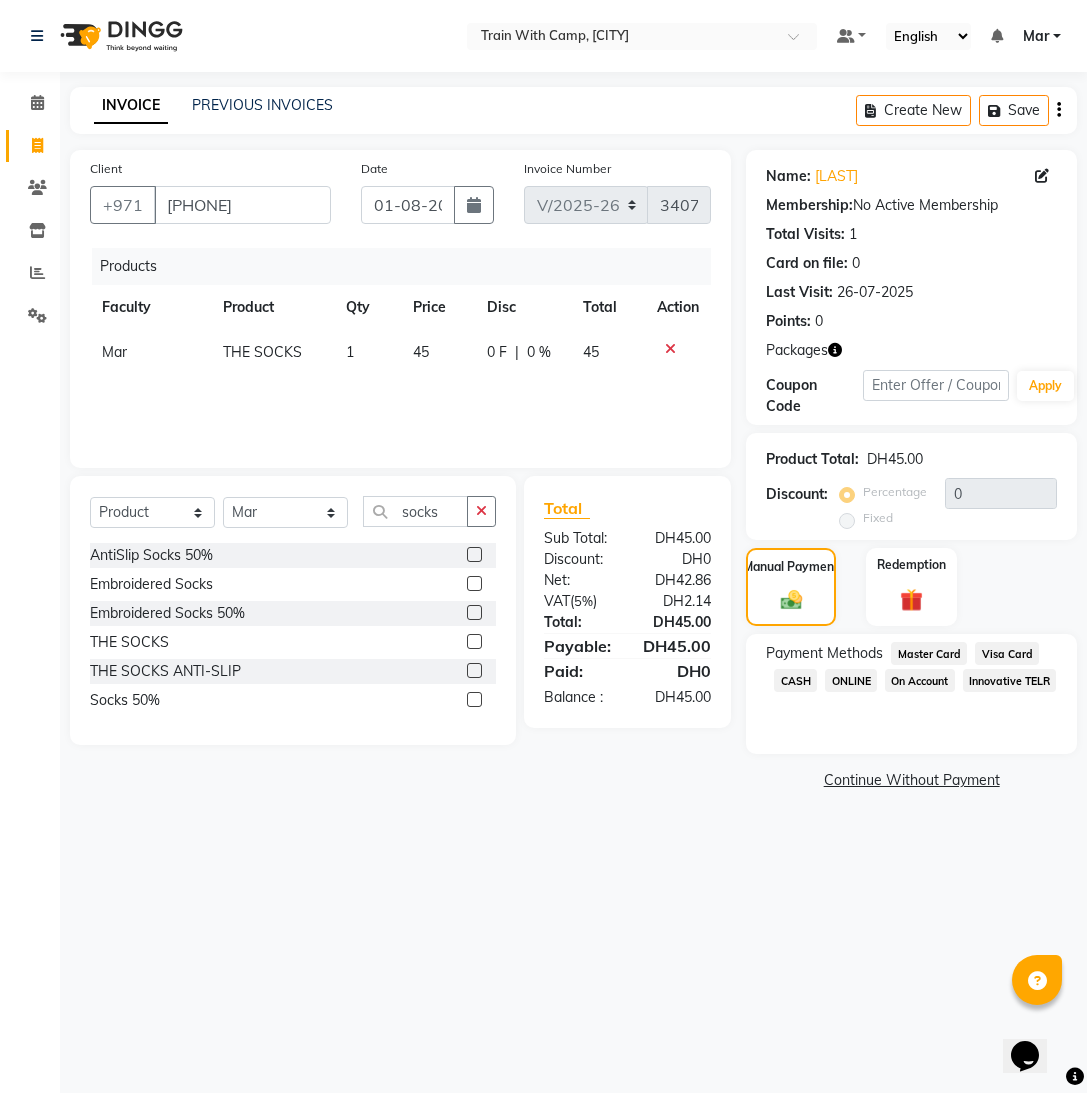 click on "Master Card" 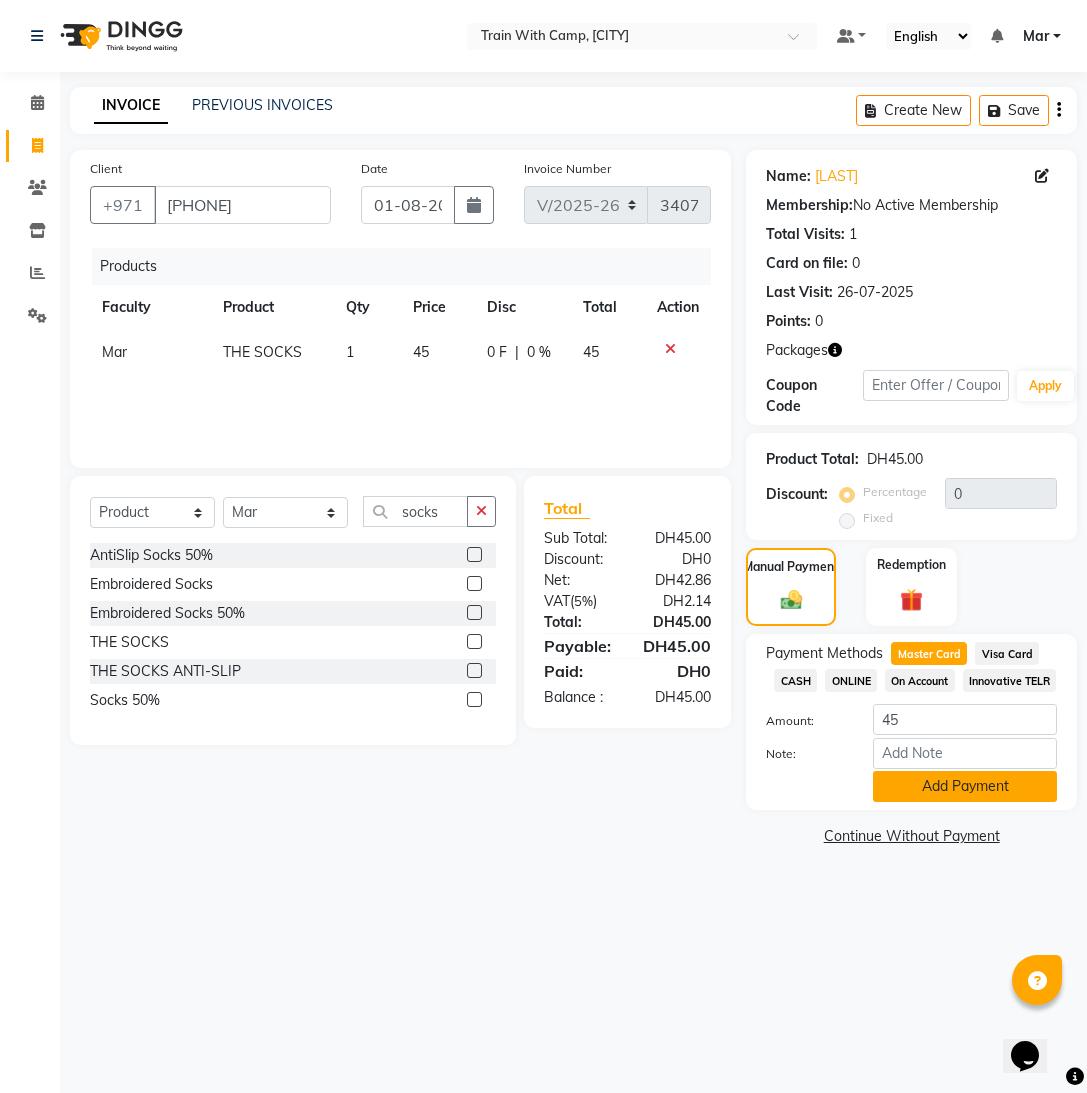 click on "Add Payment" 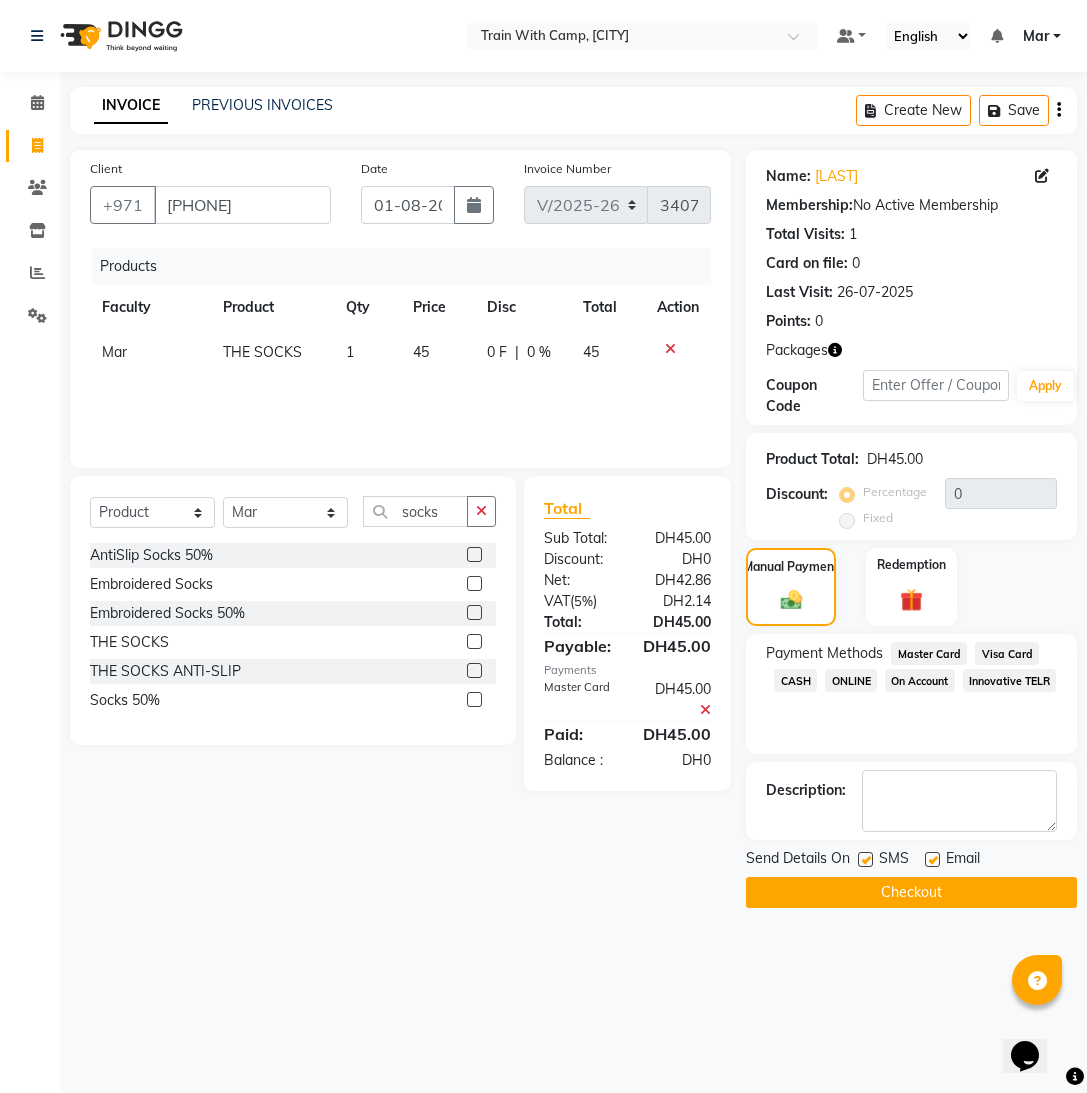 click 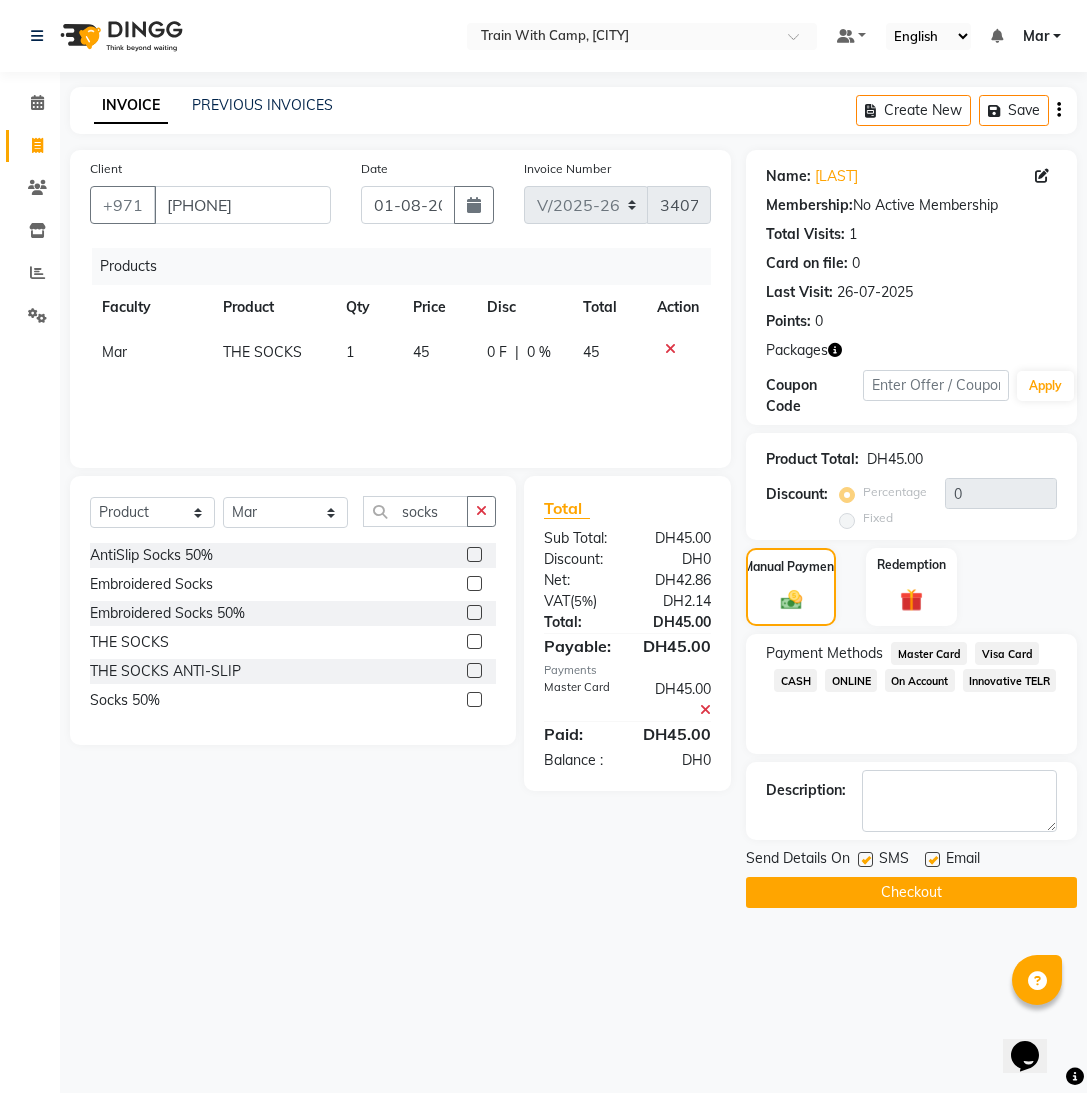 click at bounding box center (931, 860) 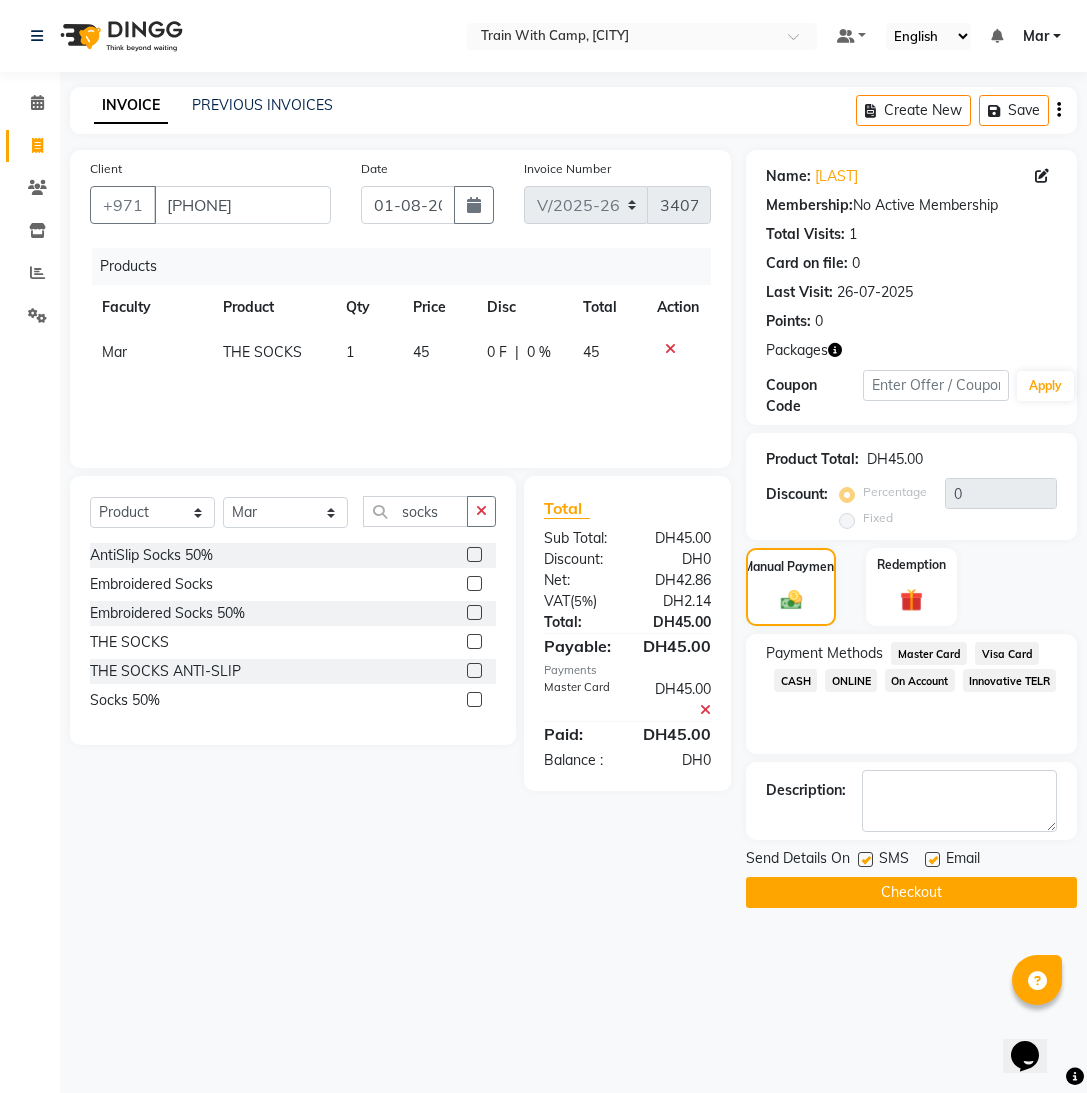 checkbox on "false" 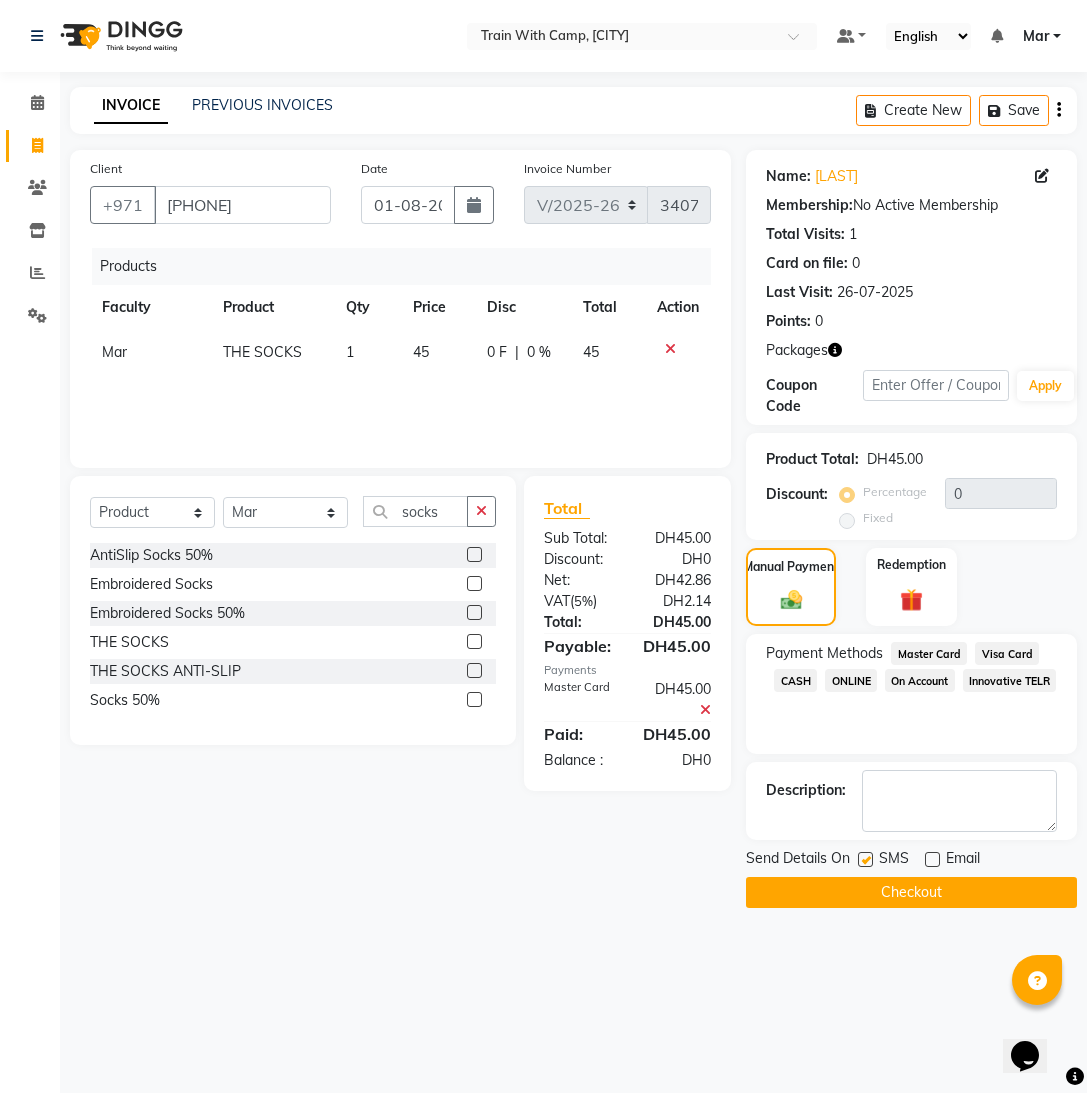 drag, startPoint x: 864, startPoint y: 856, endPoint x: 880, endPoint y: 875, distance: 24.839485 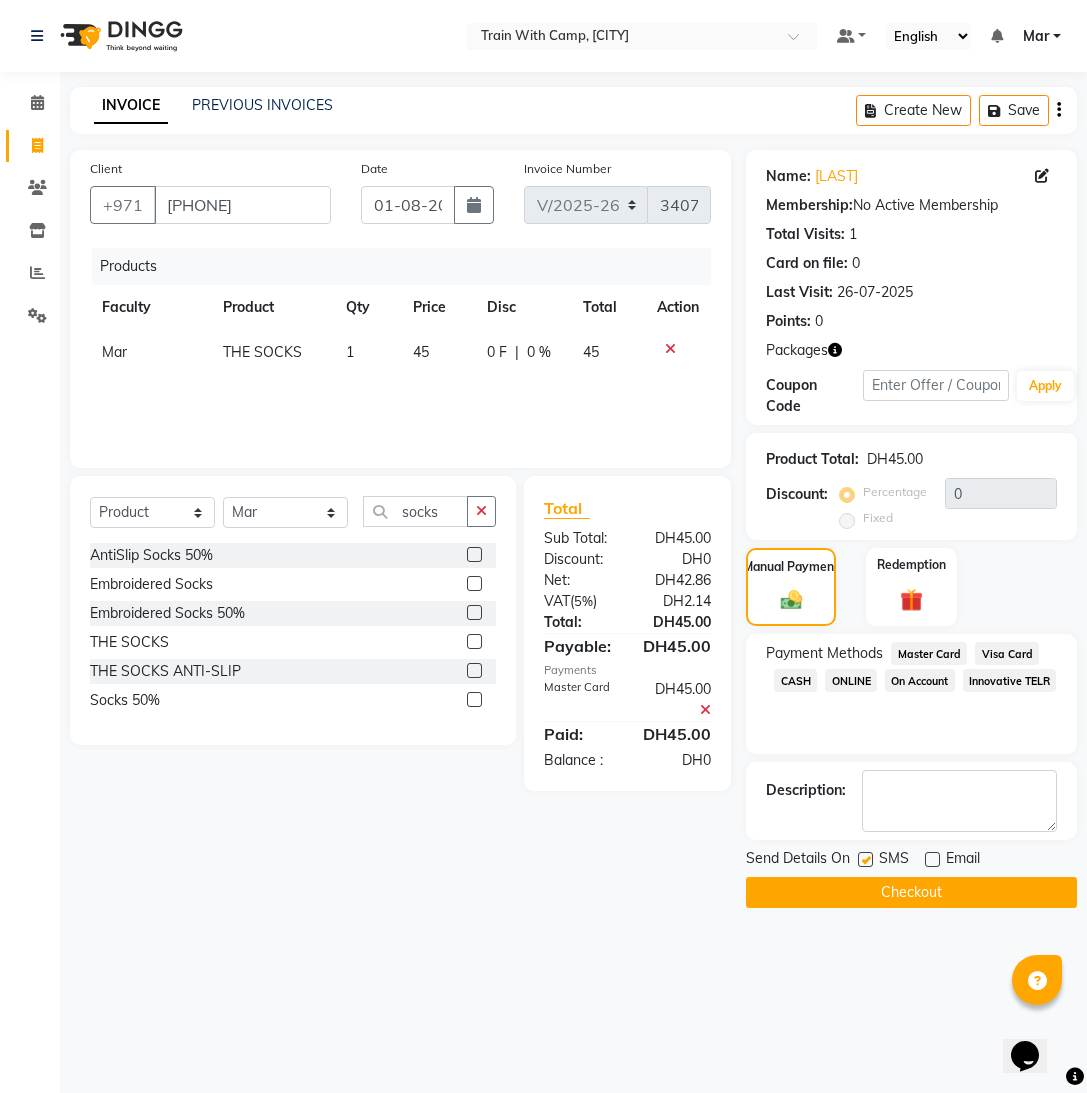 click at bounding box center [864, 860] 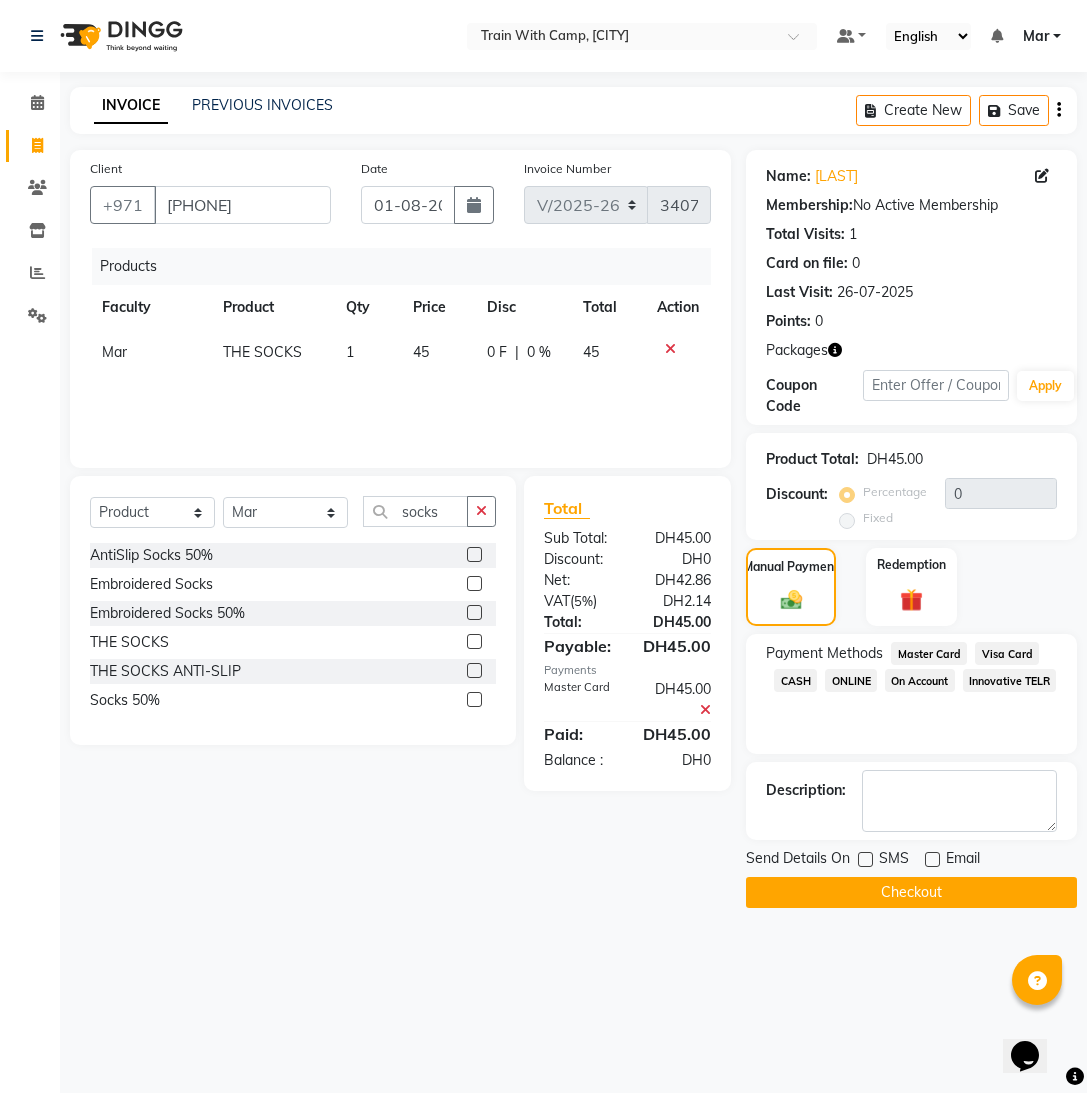 click on "Checkout" 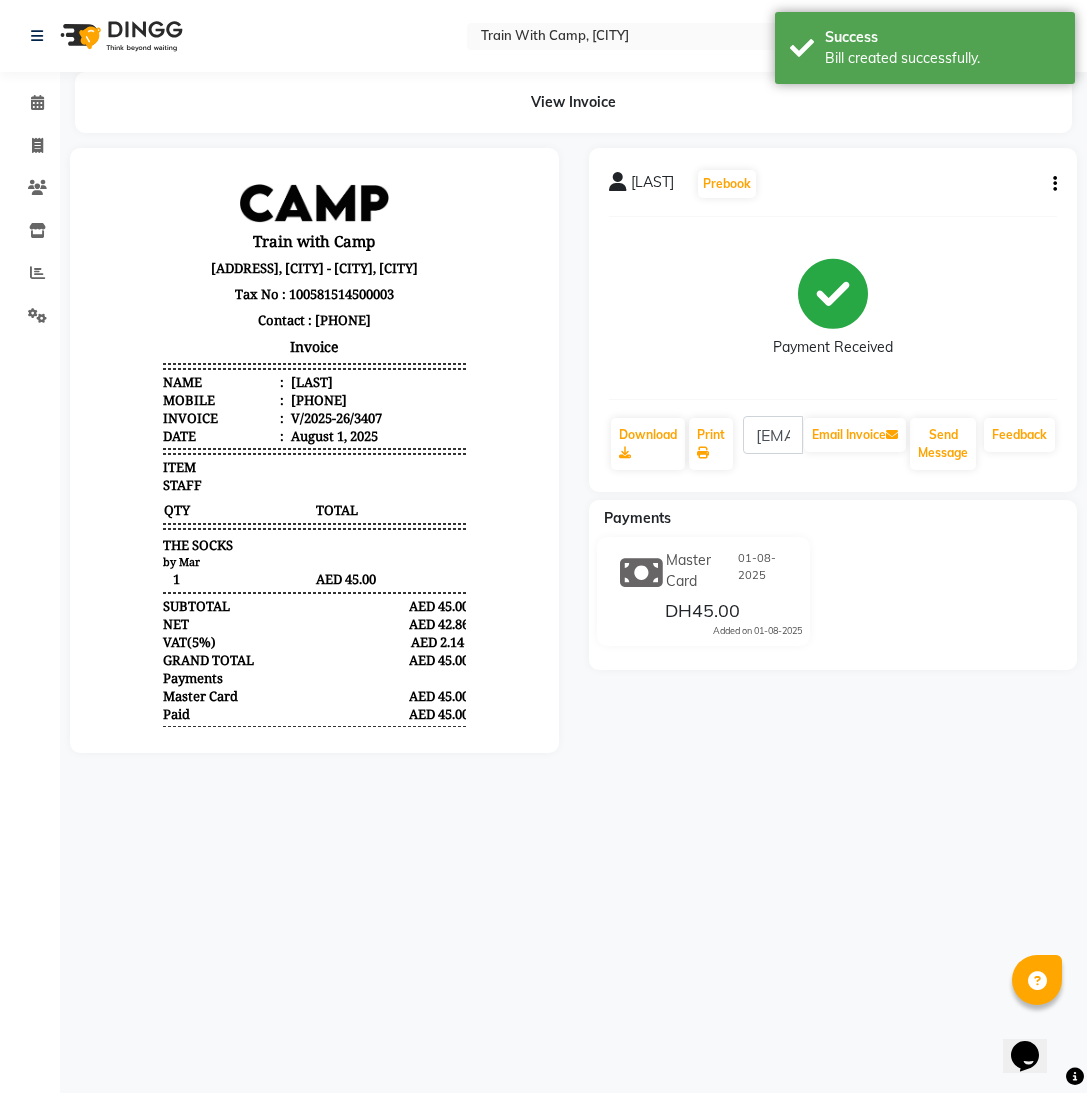 scroll, scrollTop: 0, scrollLeft: 0, axis: both 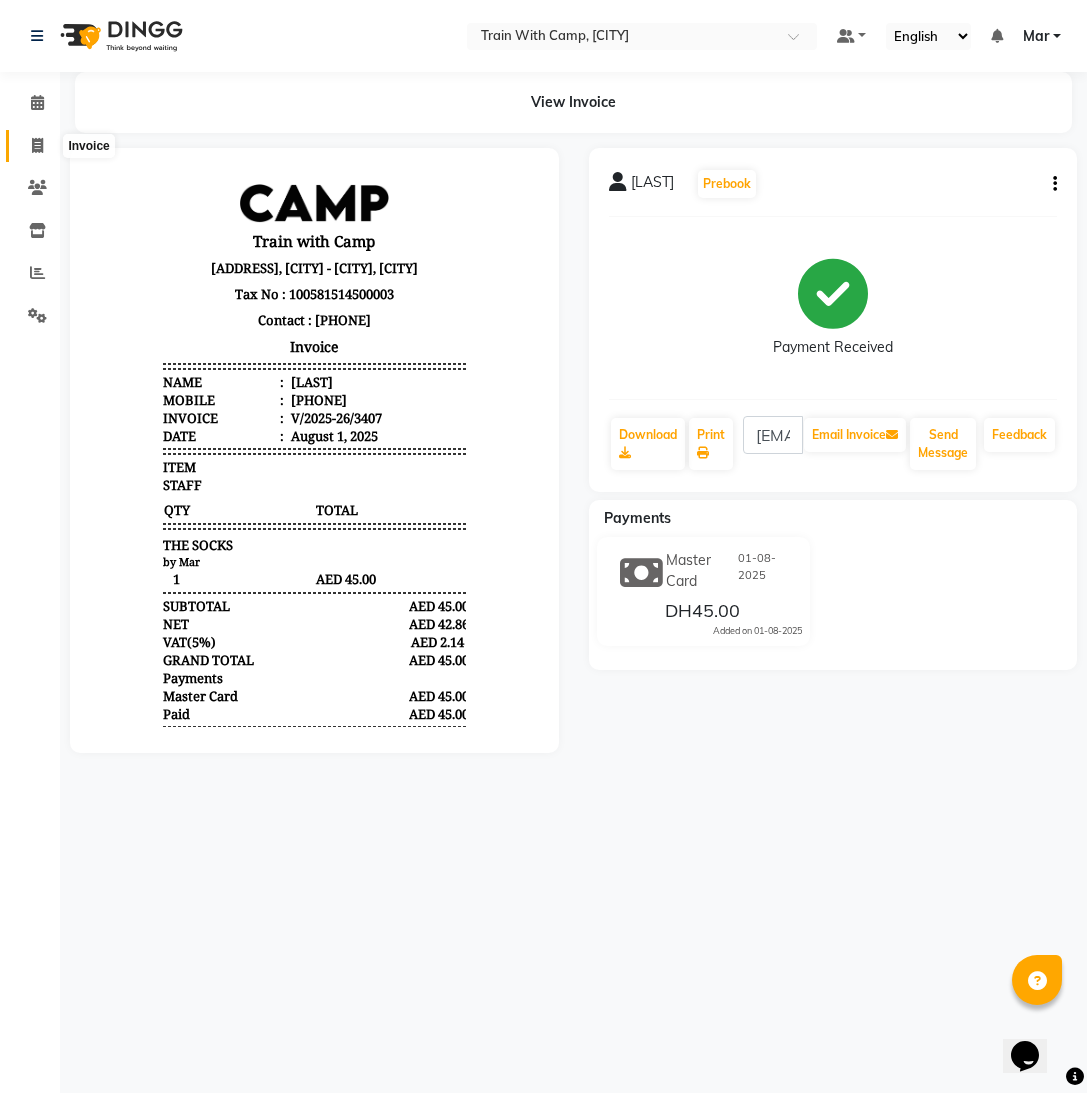 click 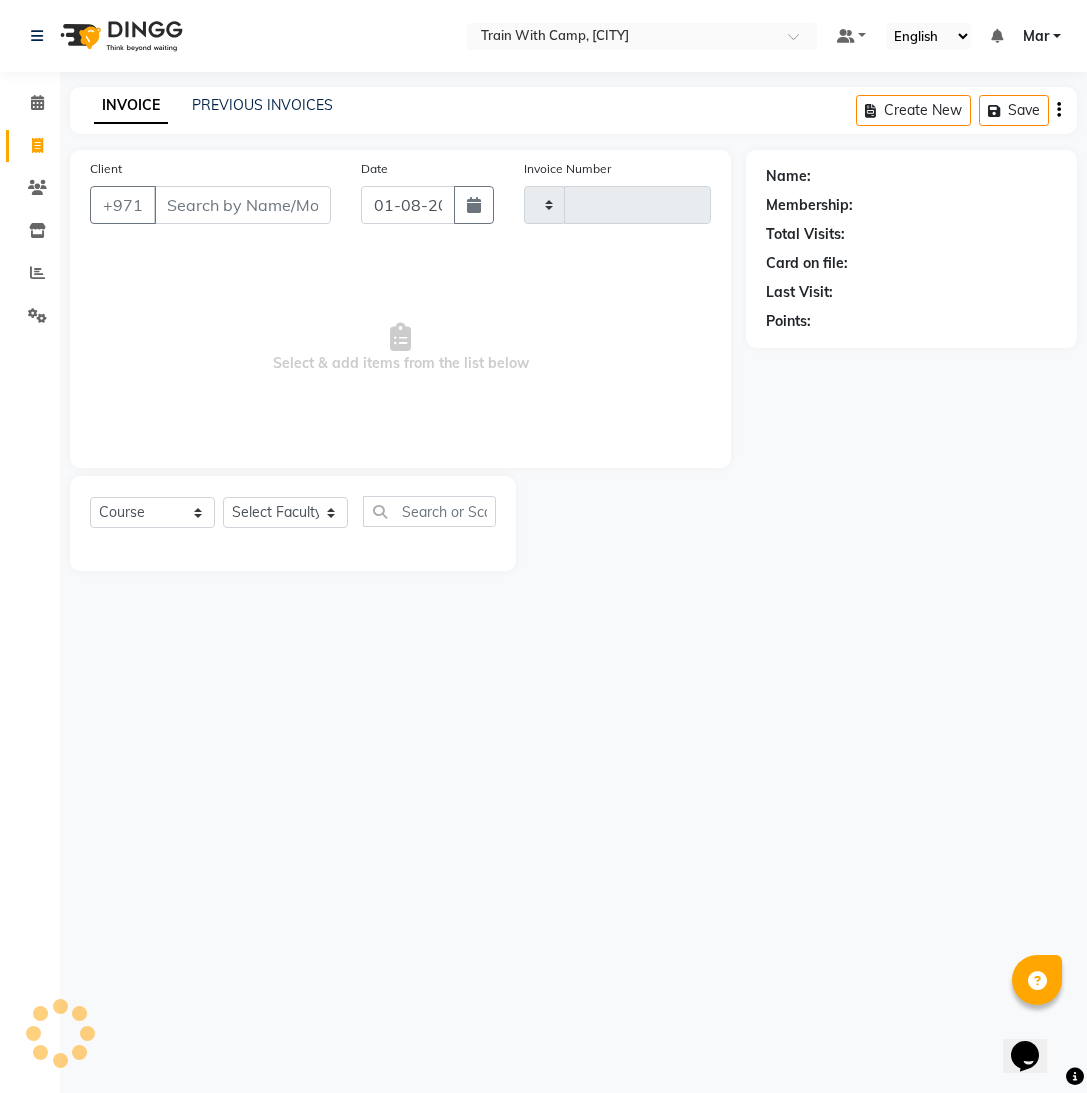 type on "3408" 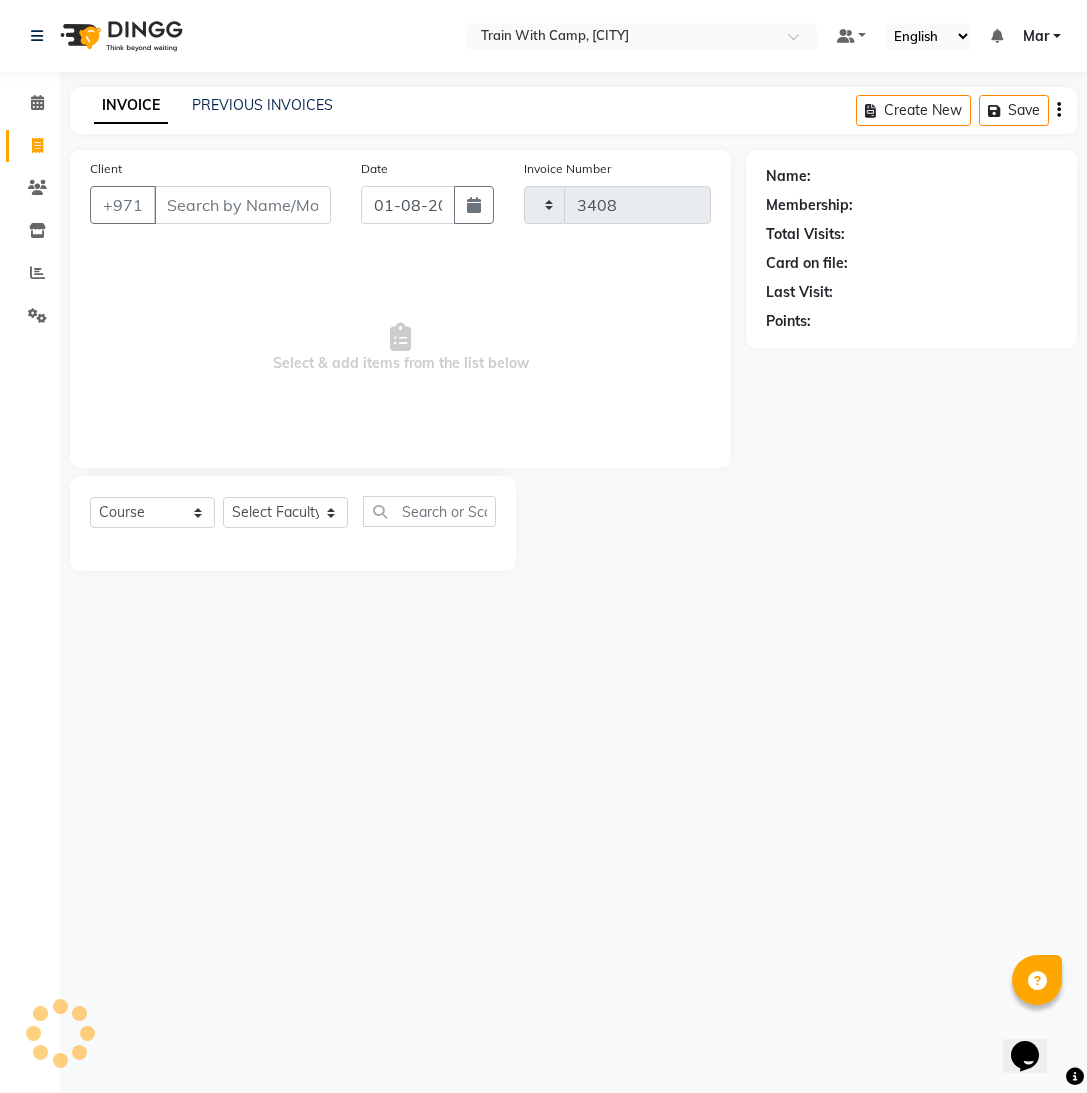 select on "910" 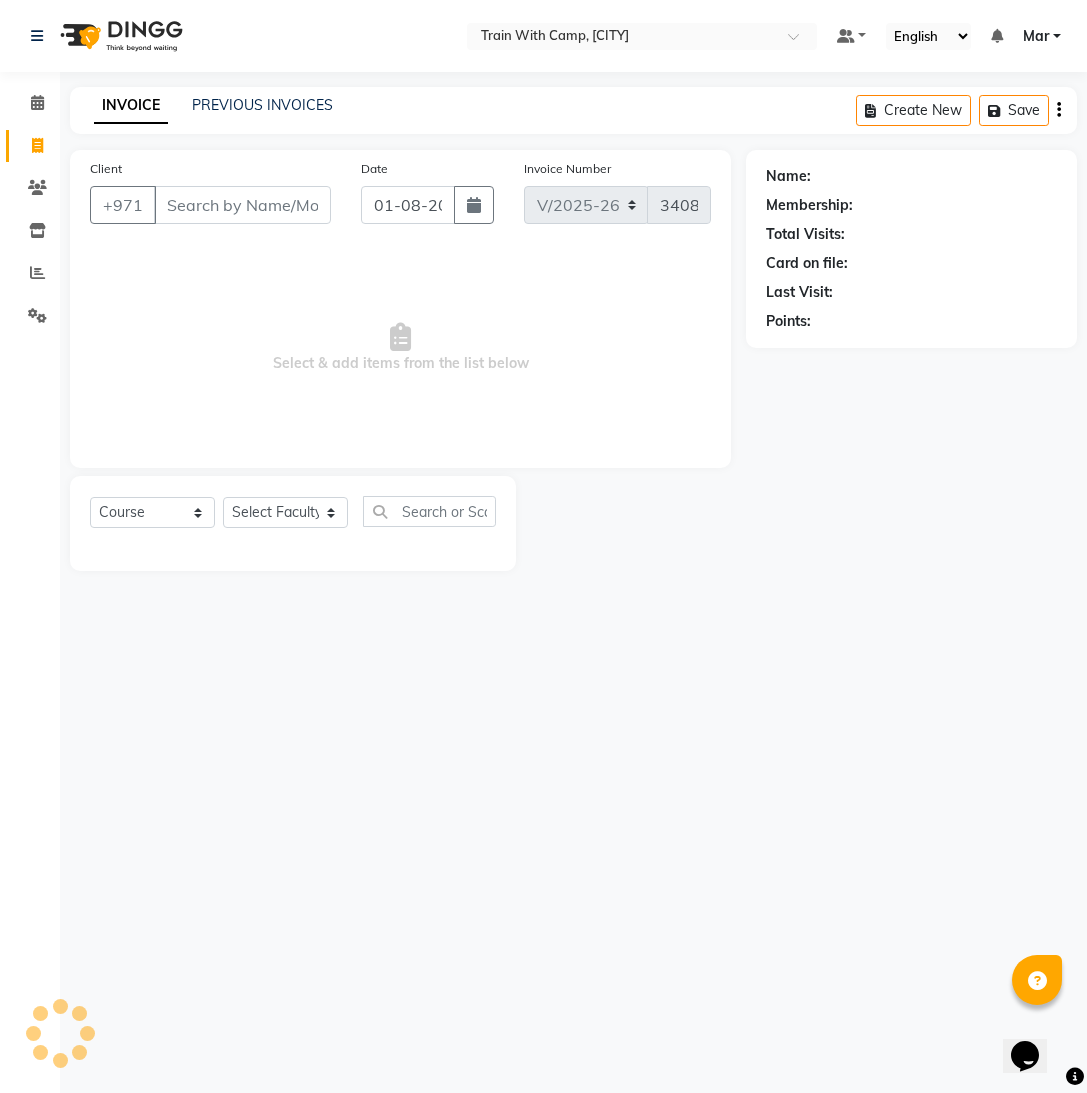 select on "14898" 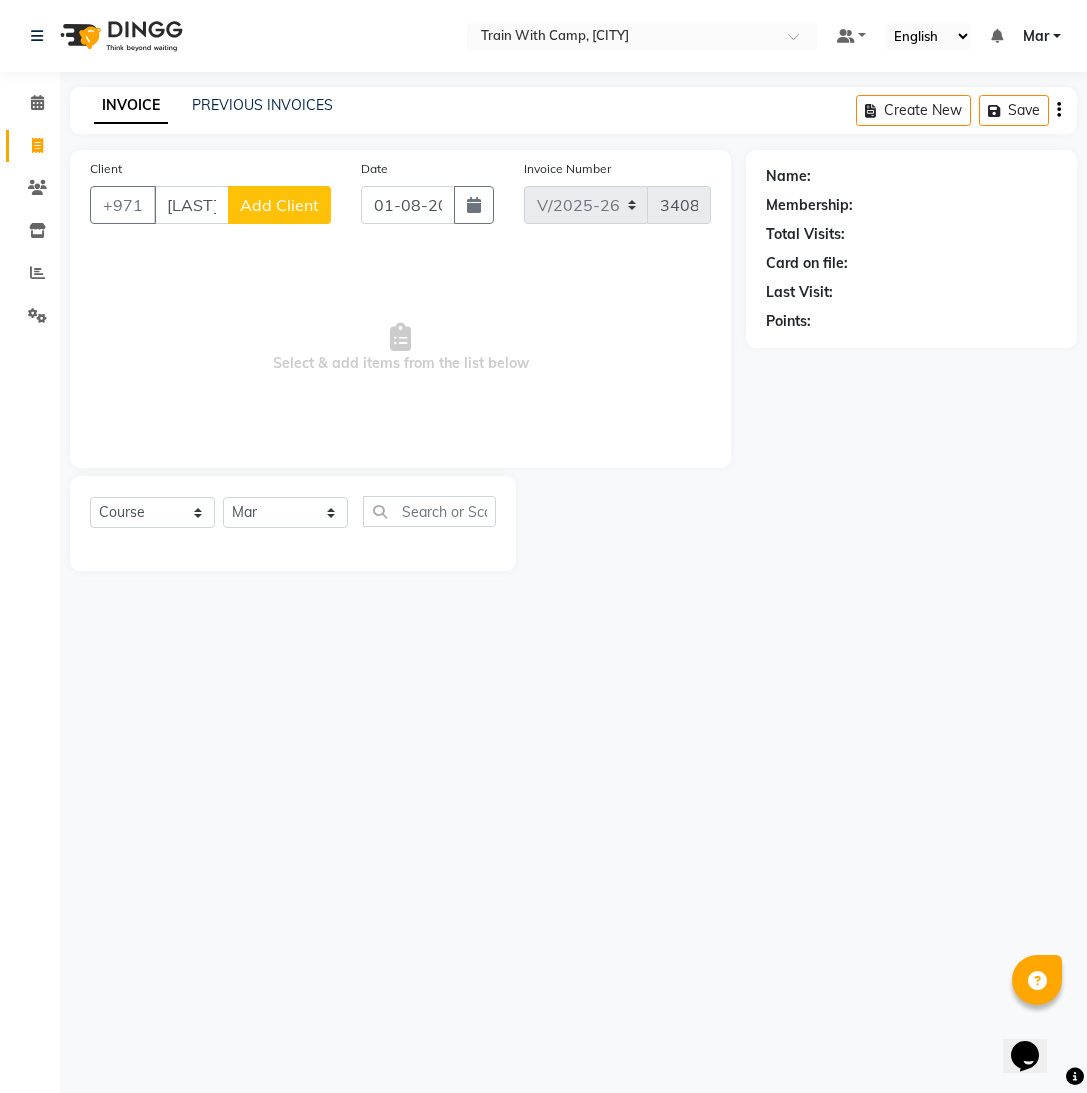 scroll, scrollTop: 0, scrollLeft: 4, axis: horizontal 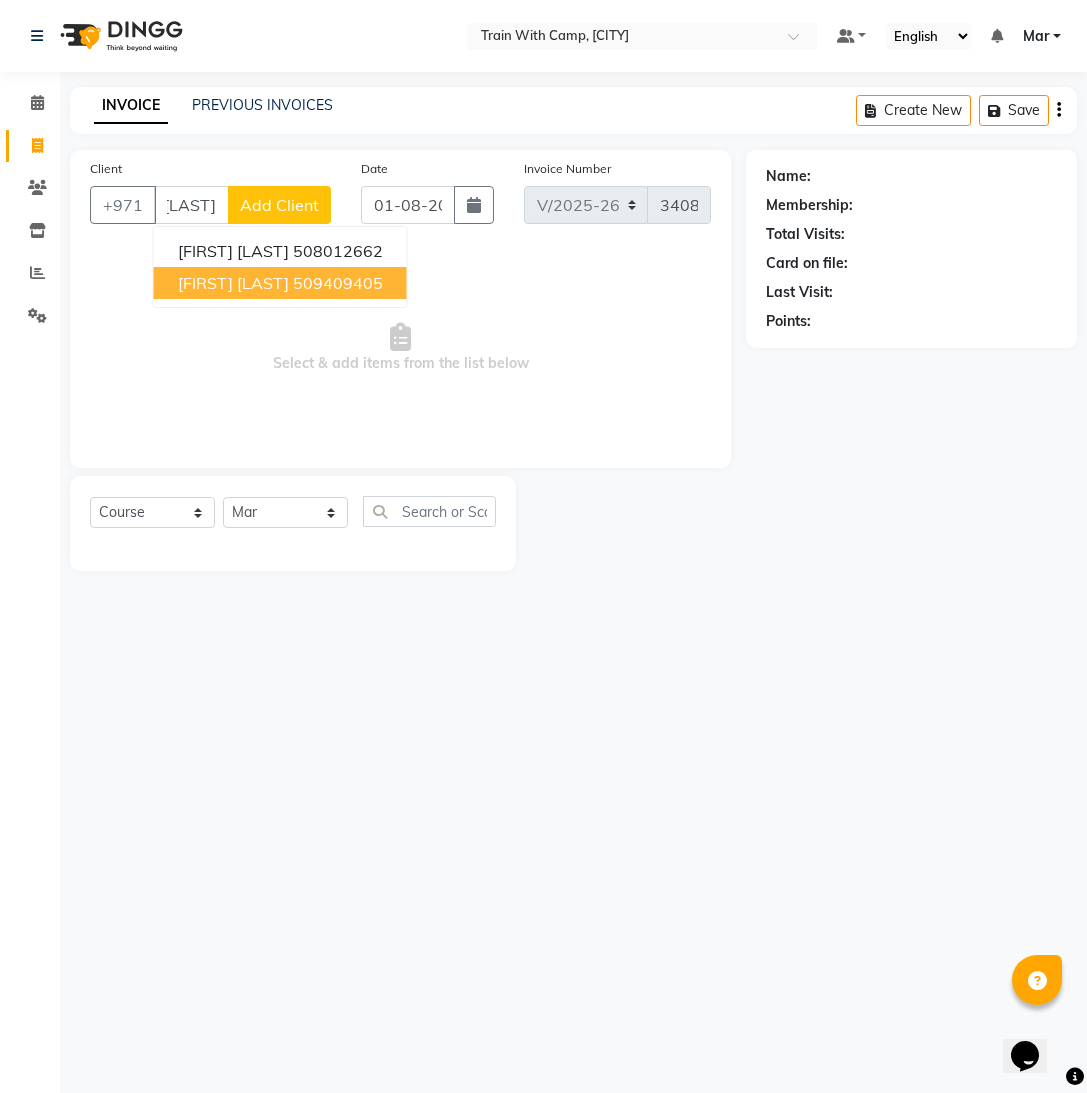 click on "[FIRST] [LAST]" at bounding box center [233, 283] 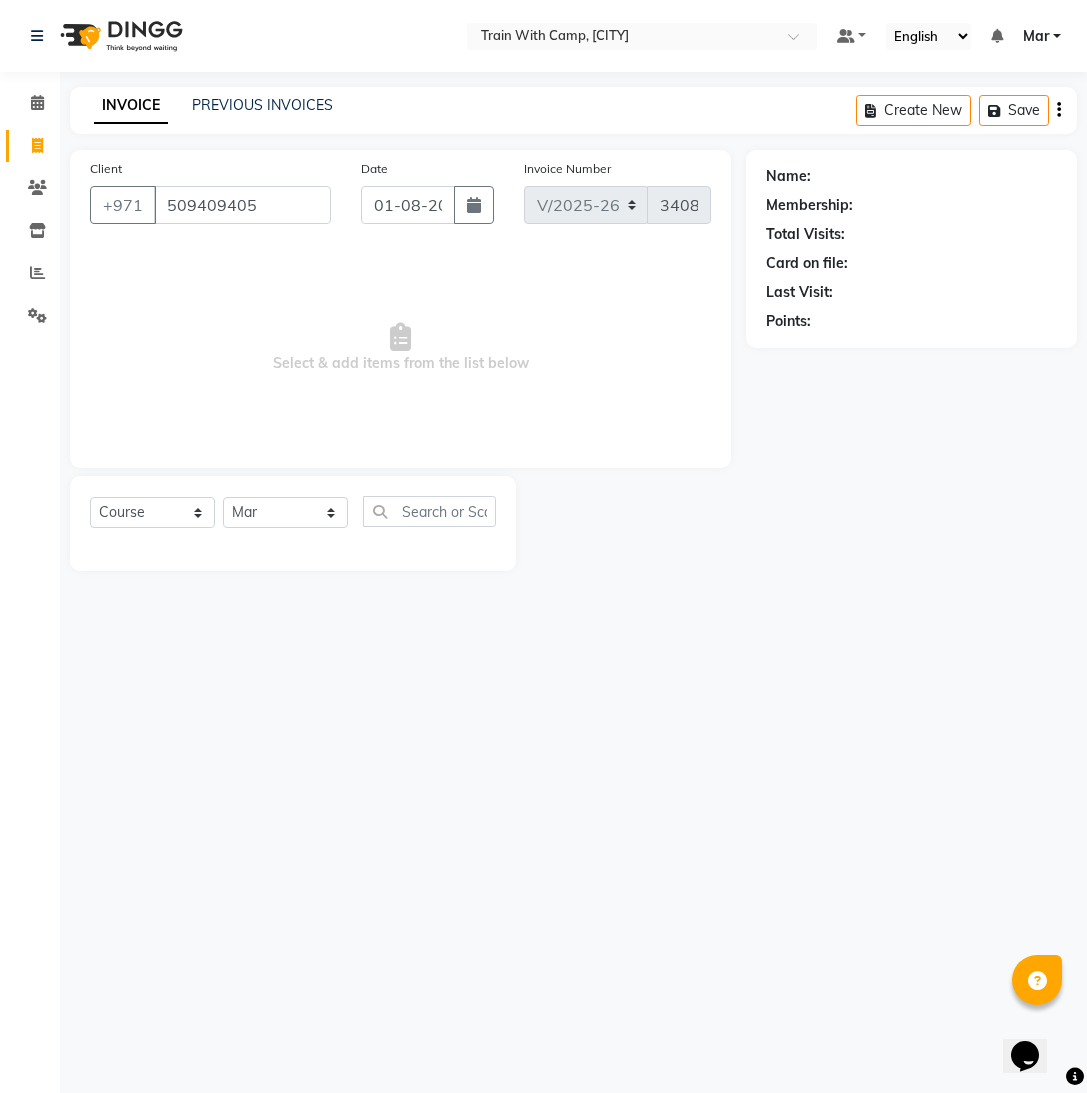 scroll, scrollTop: 0, scrollLeft: 0, axis: both 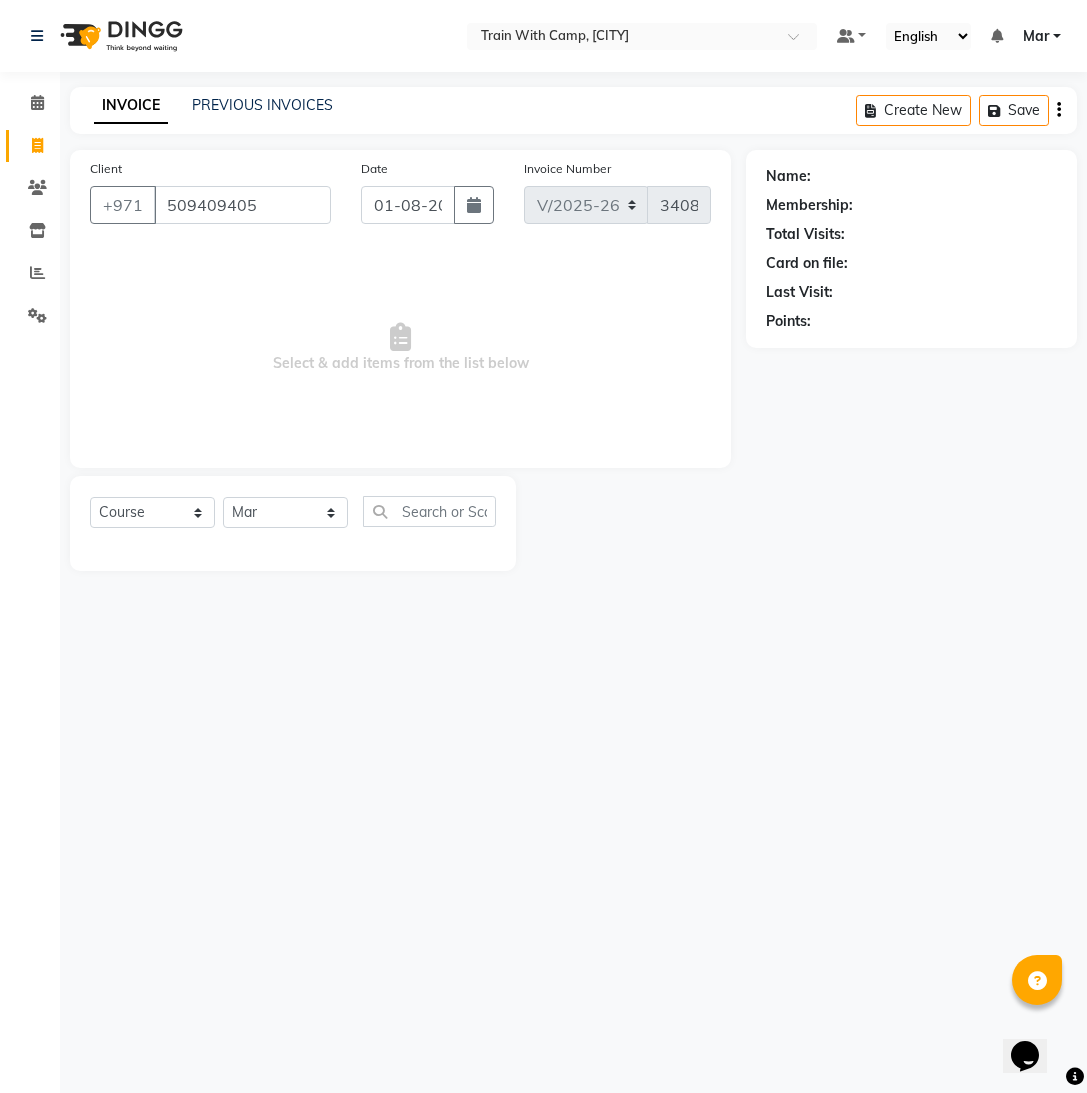 type on "509409405" 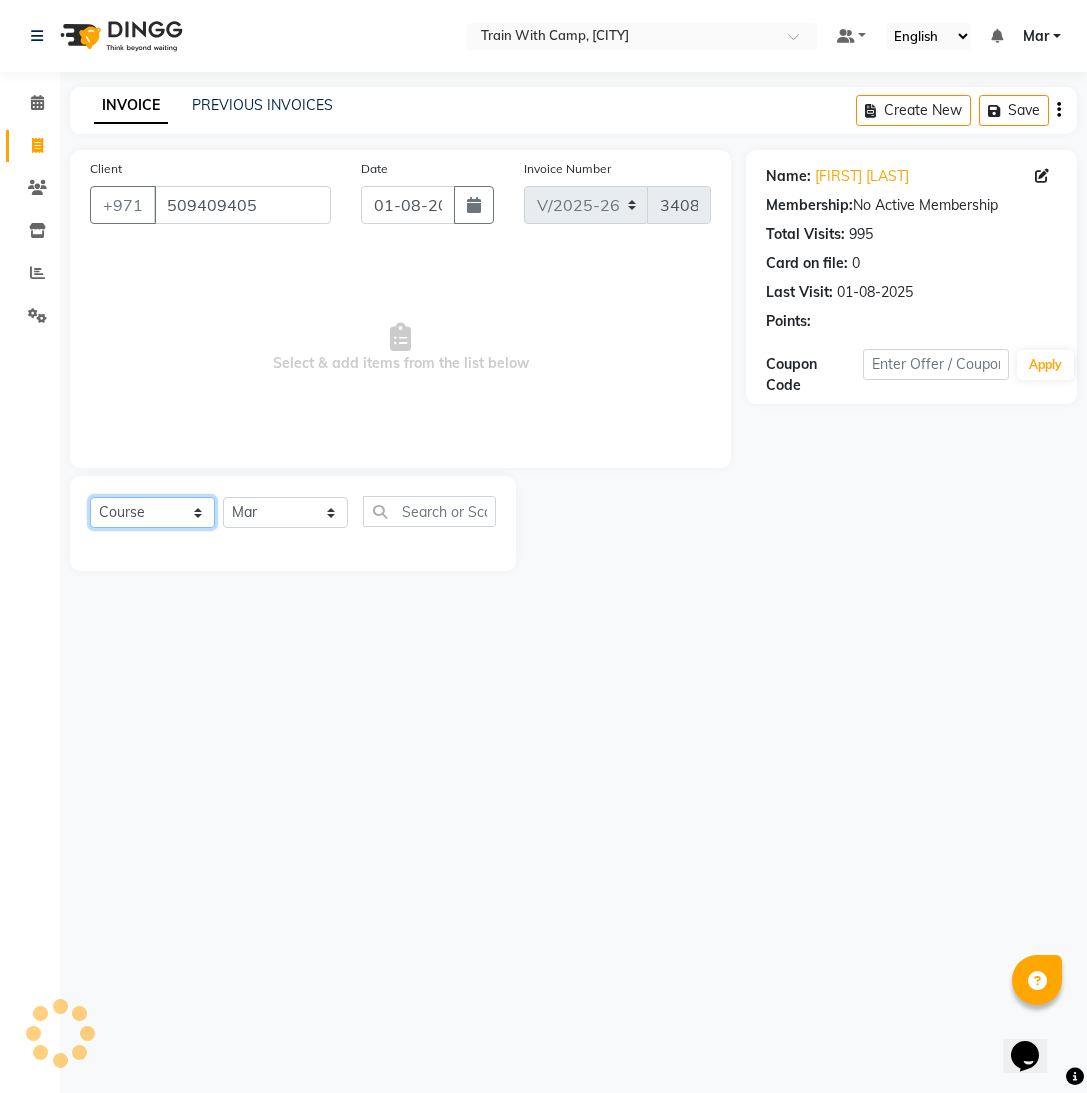 click on "Select  Course  Product  Membership  Package Voucher Prepaid Gift Card" 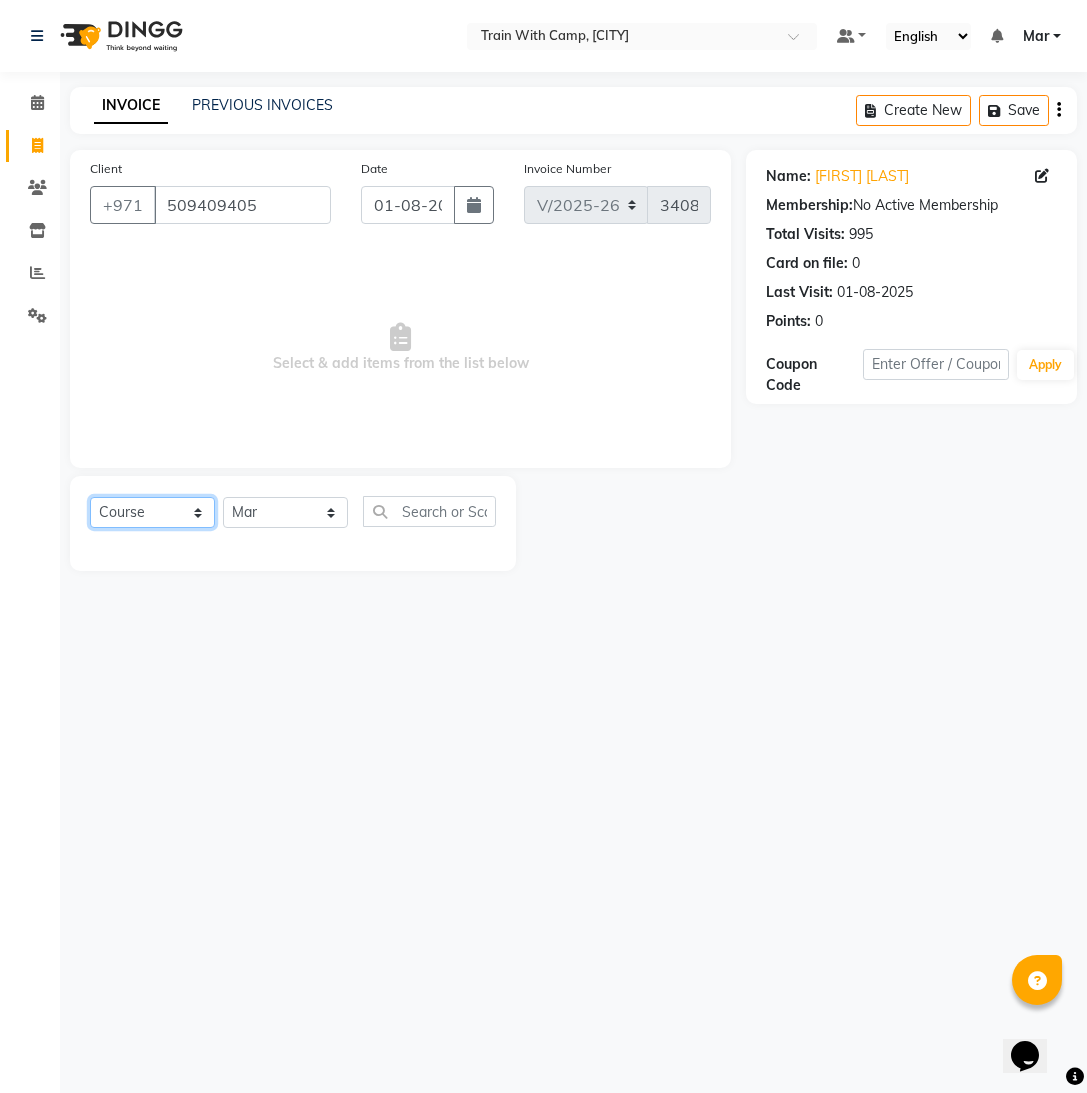 select on "product" 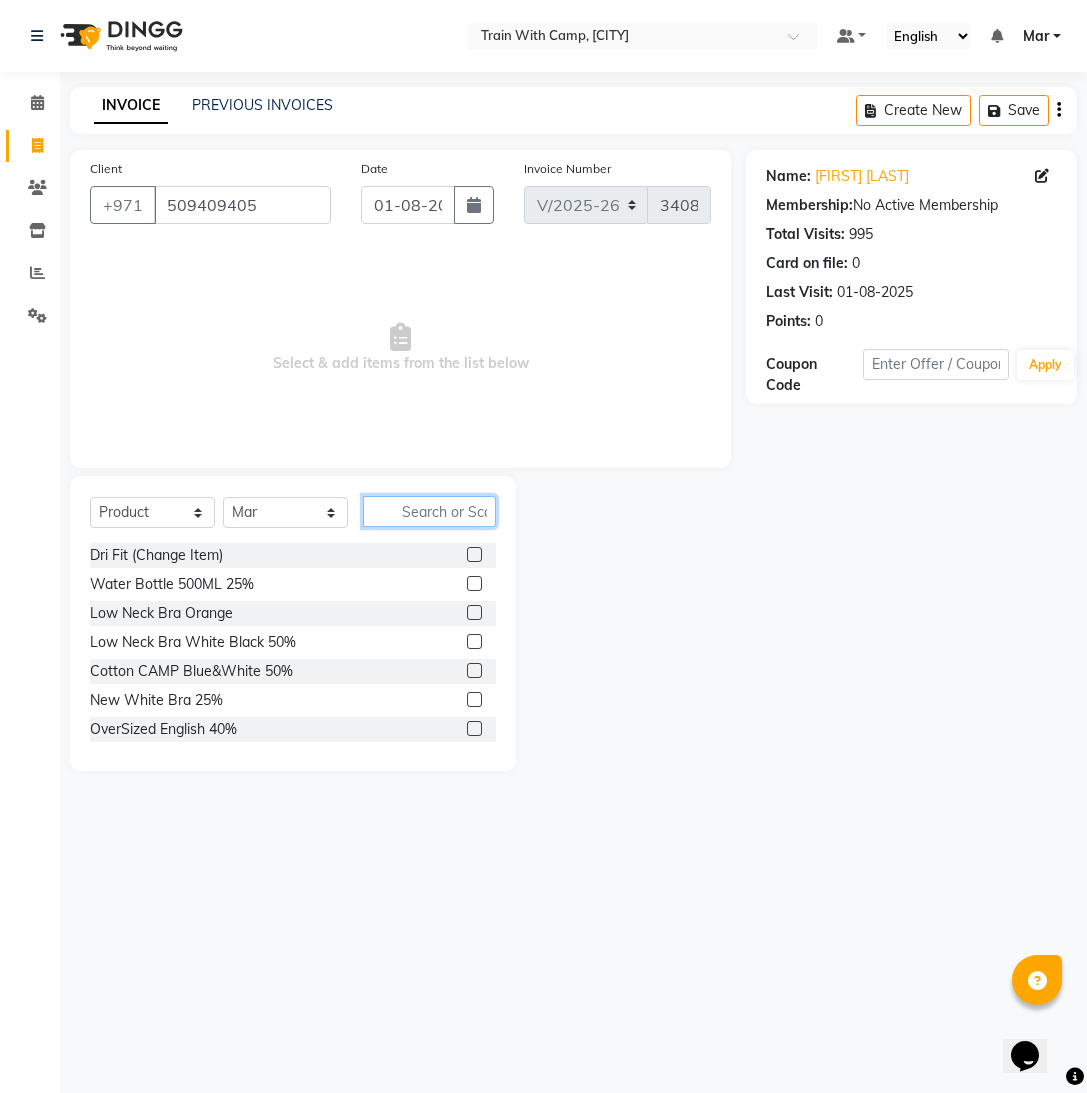 click 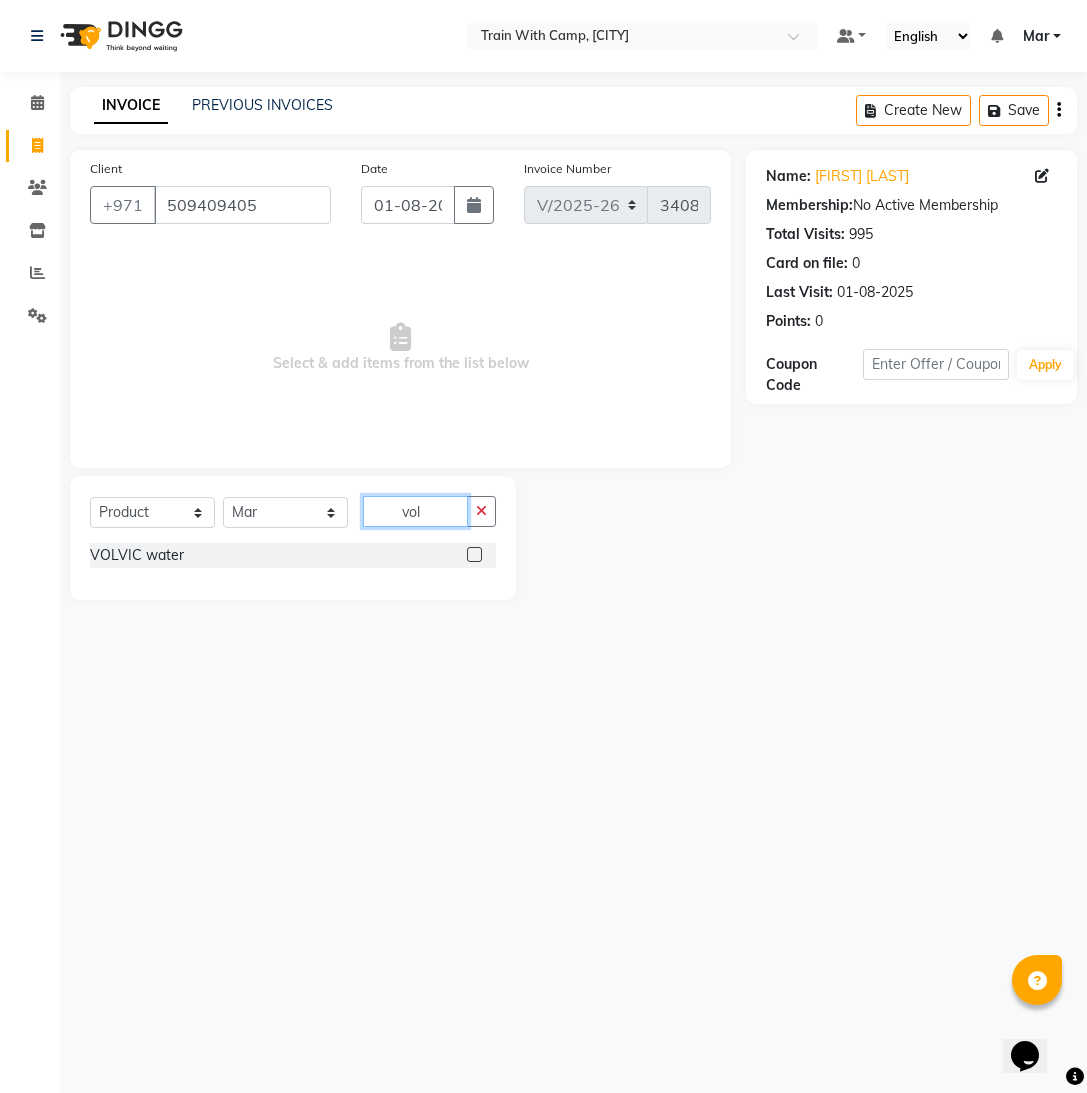 type on "vol" 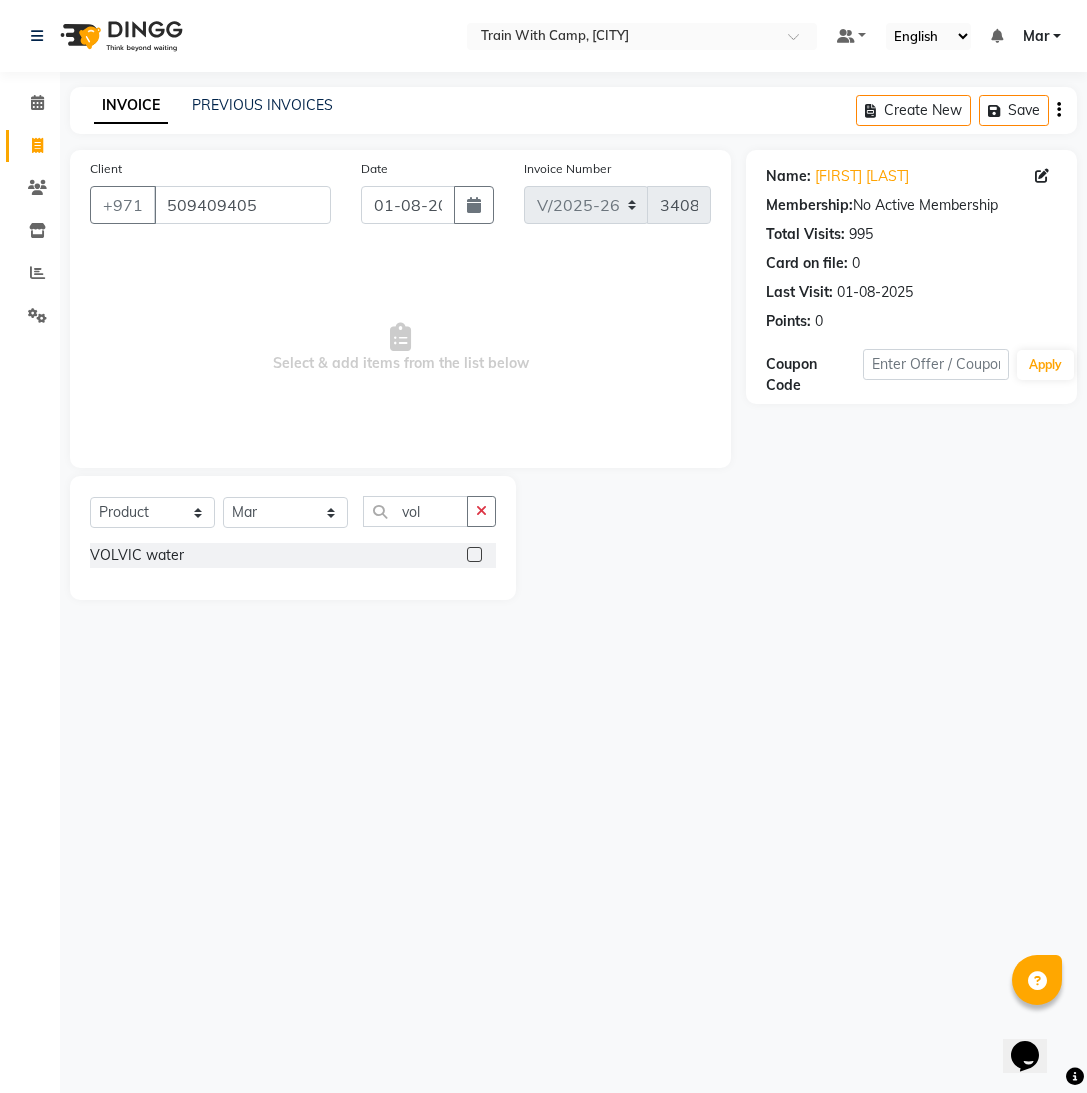 click 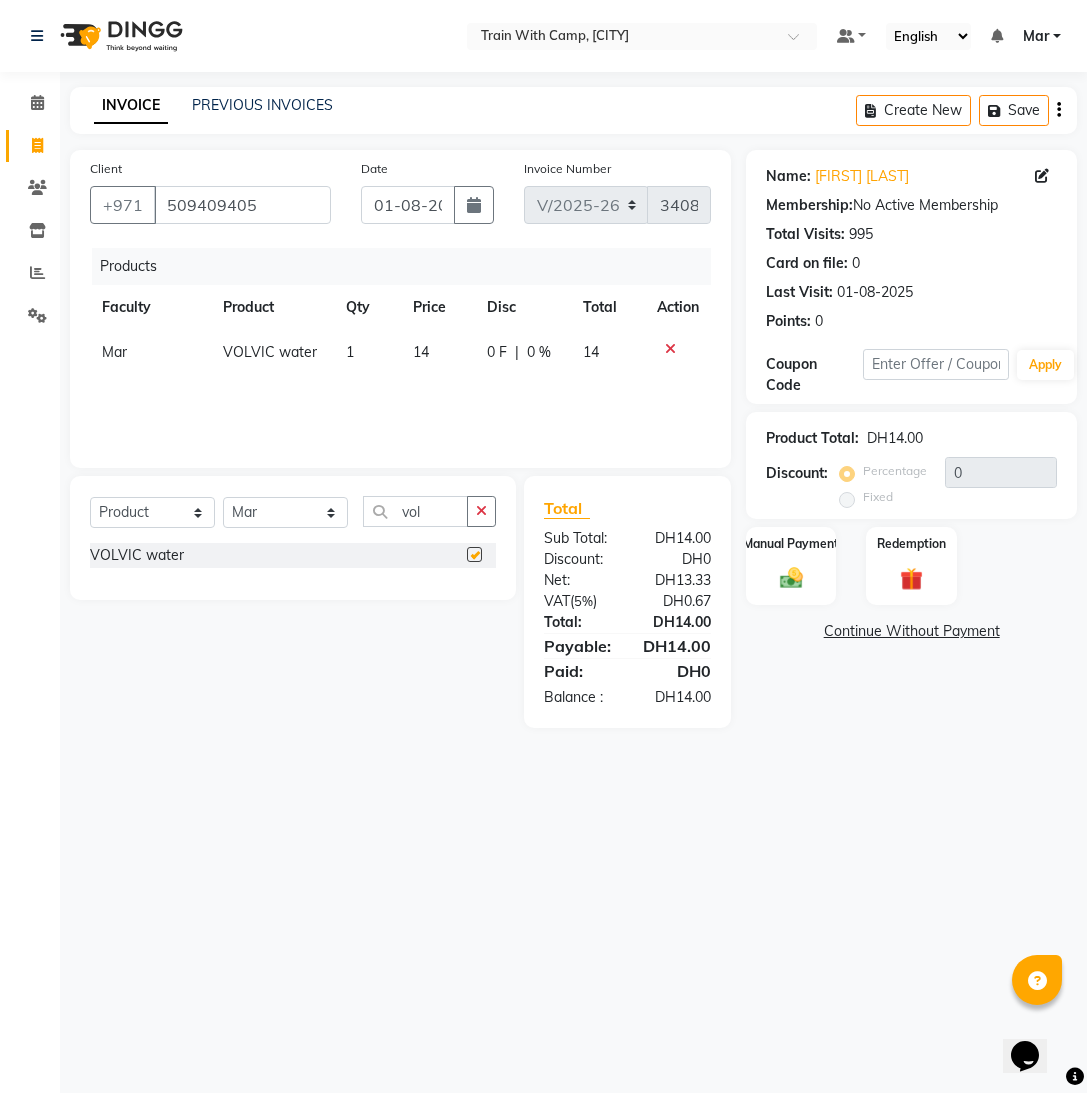 checkbox on "false" 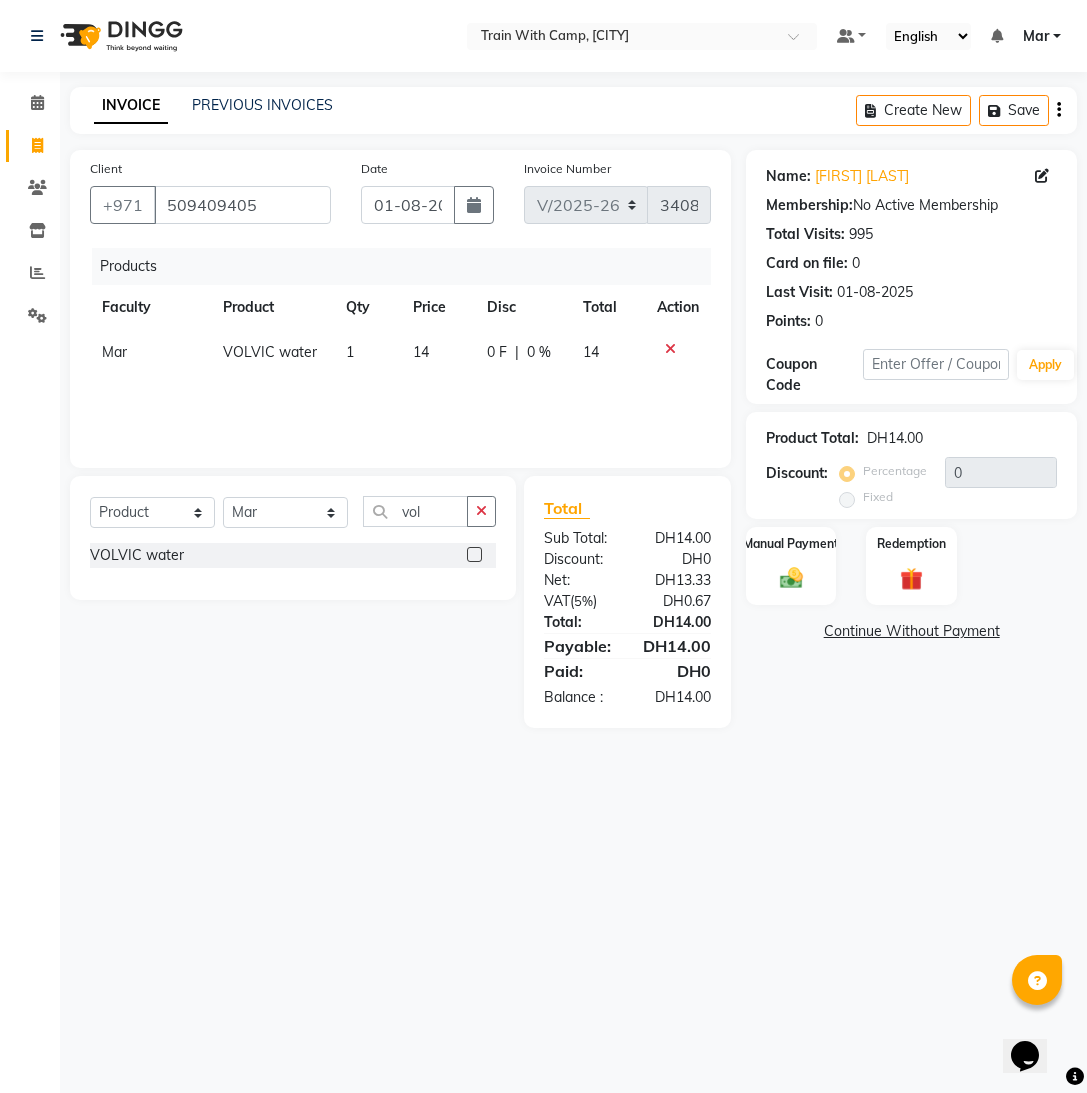 click on "1" 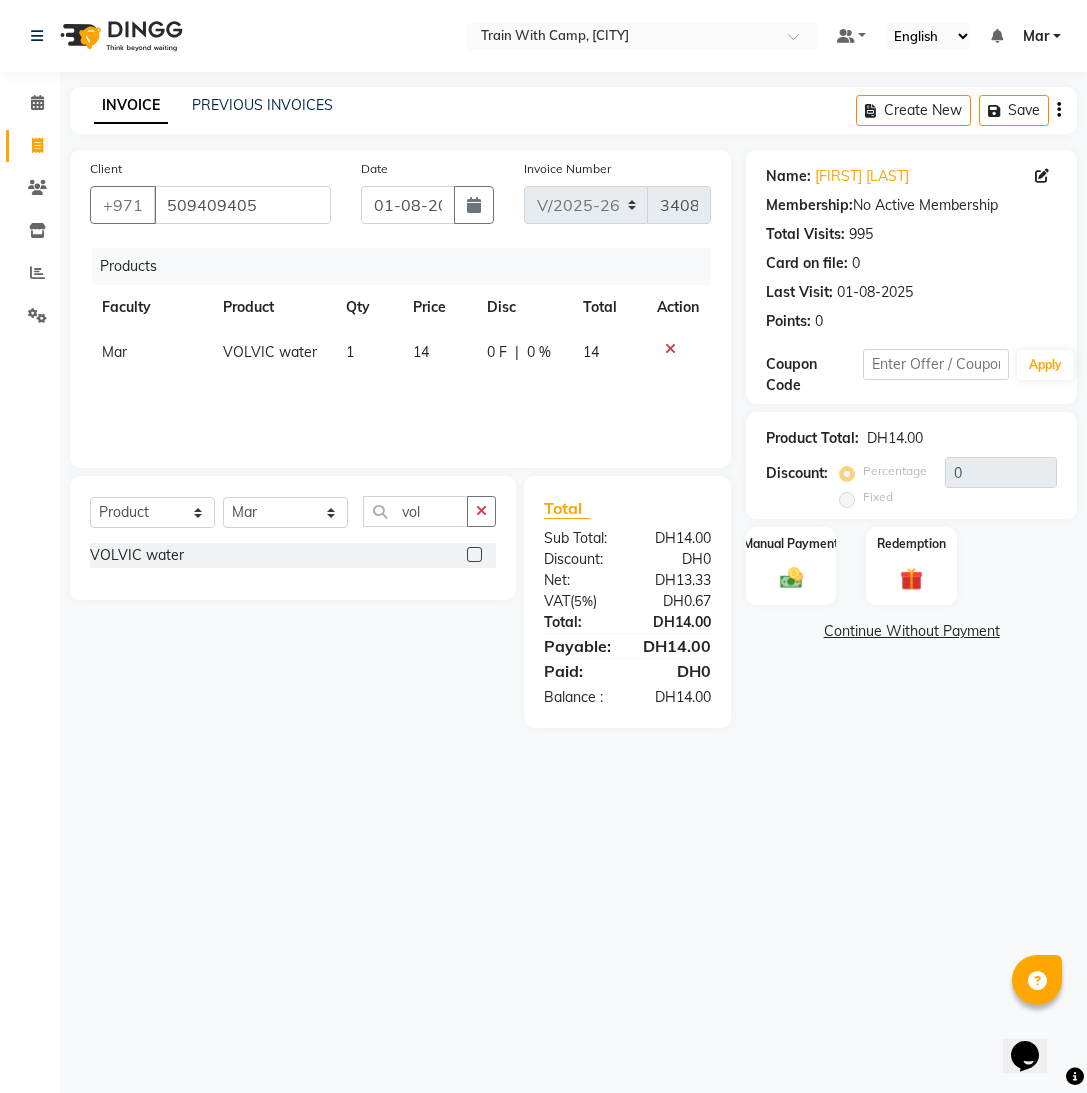select on "14898" 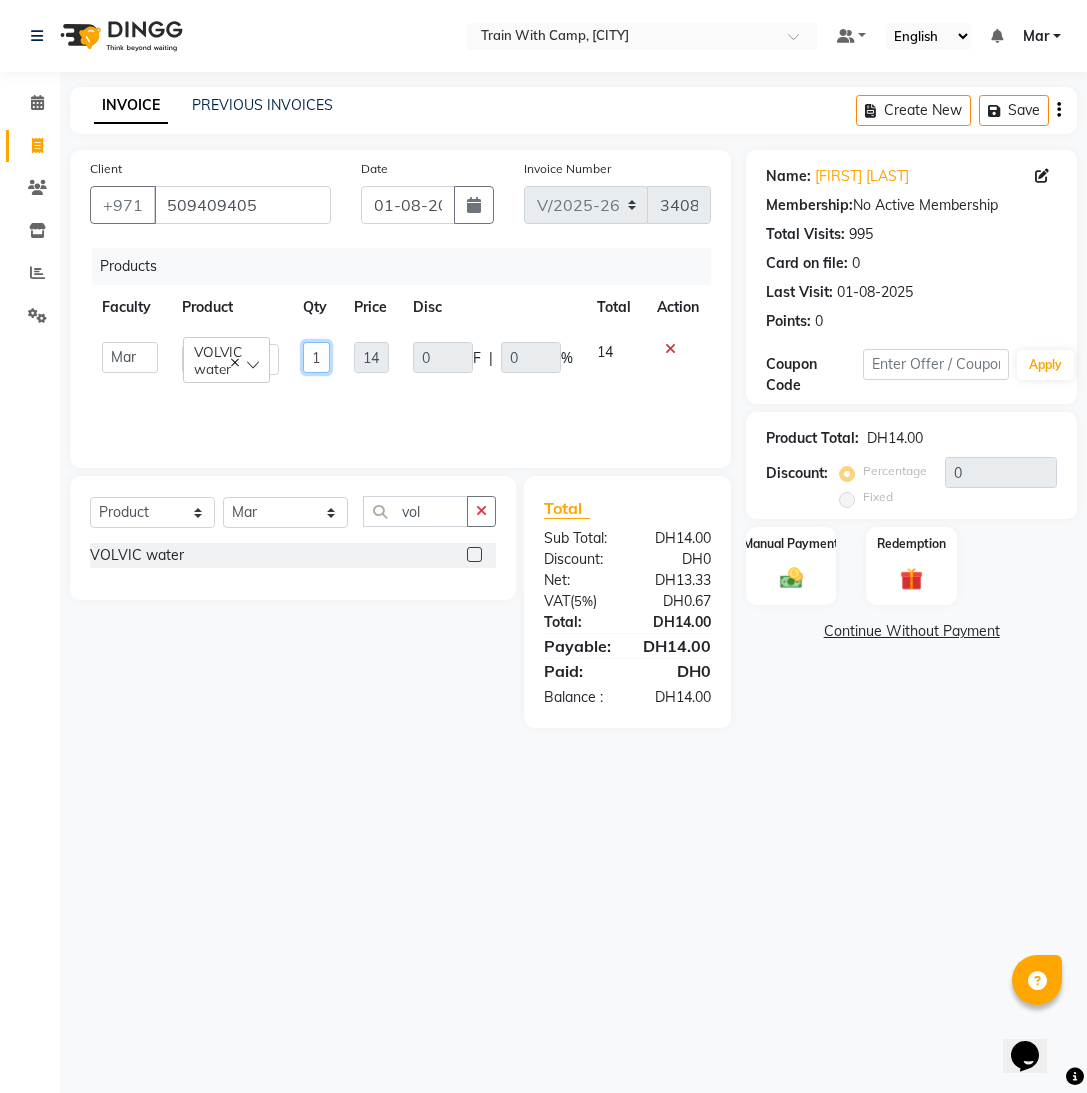 click on "1" 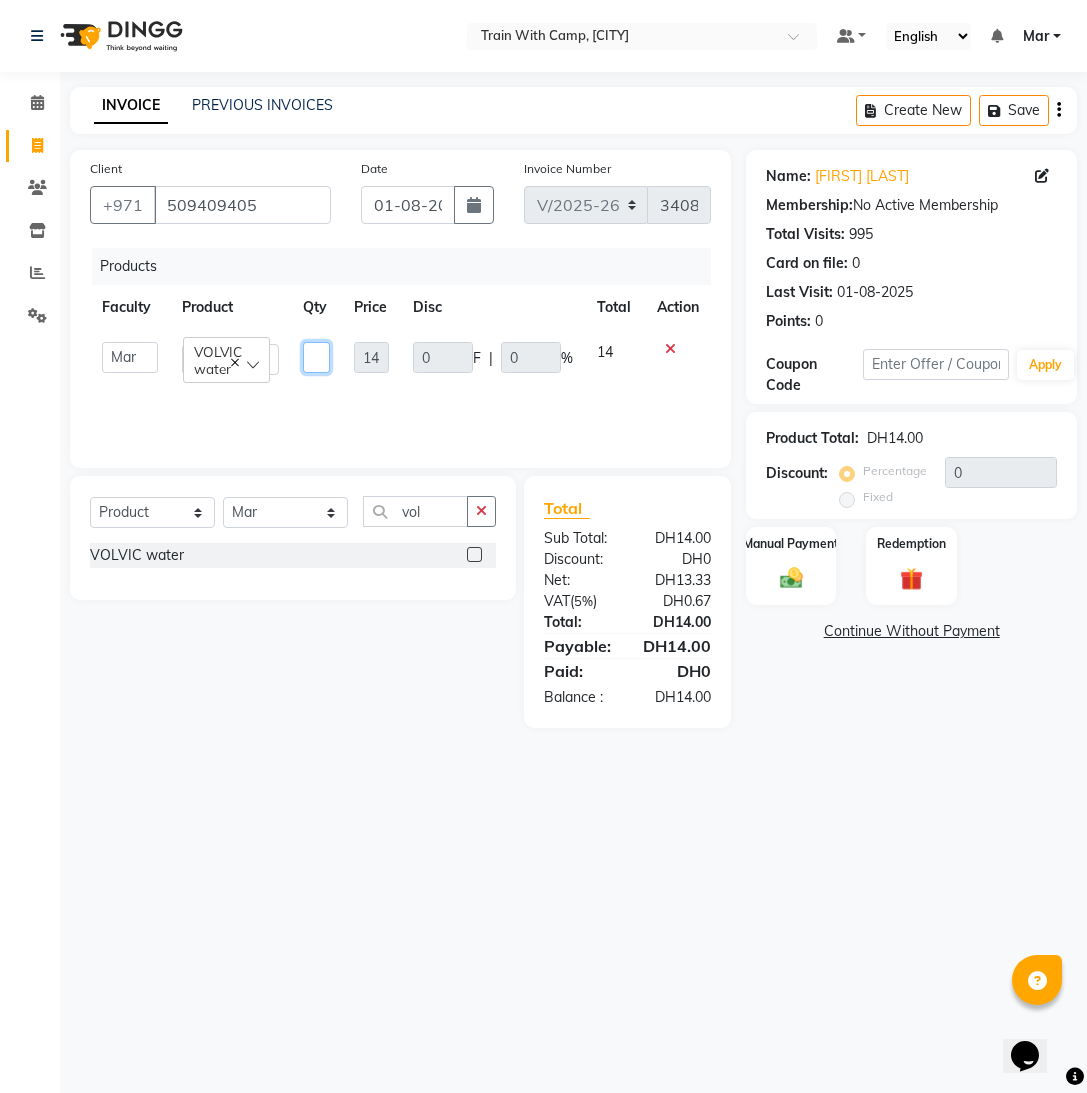 type on "3" 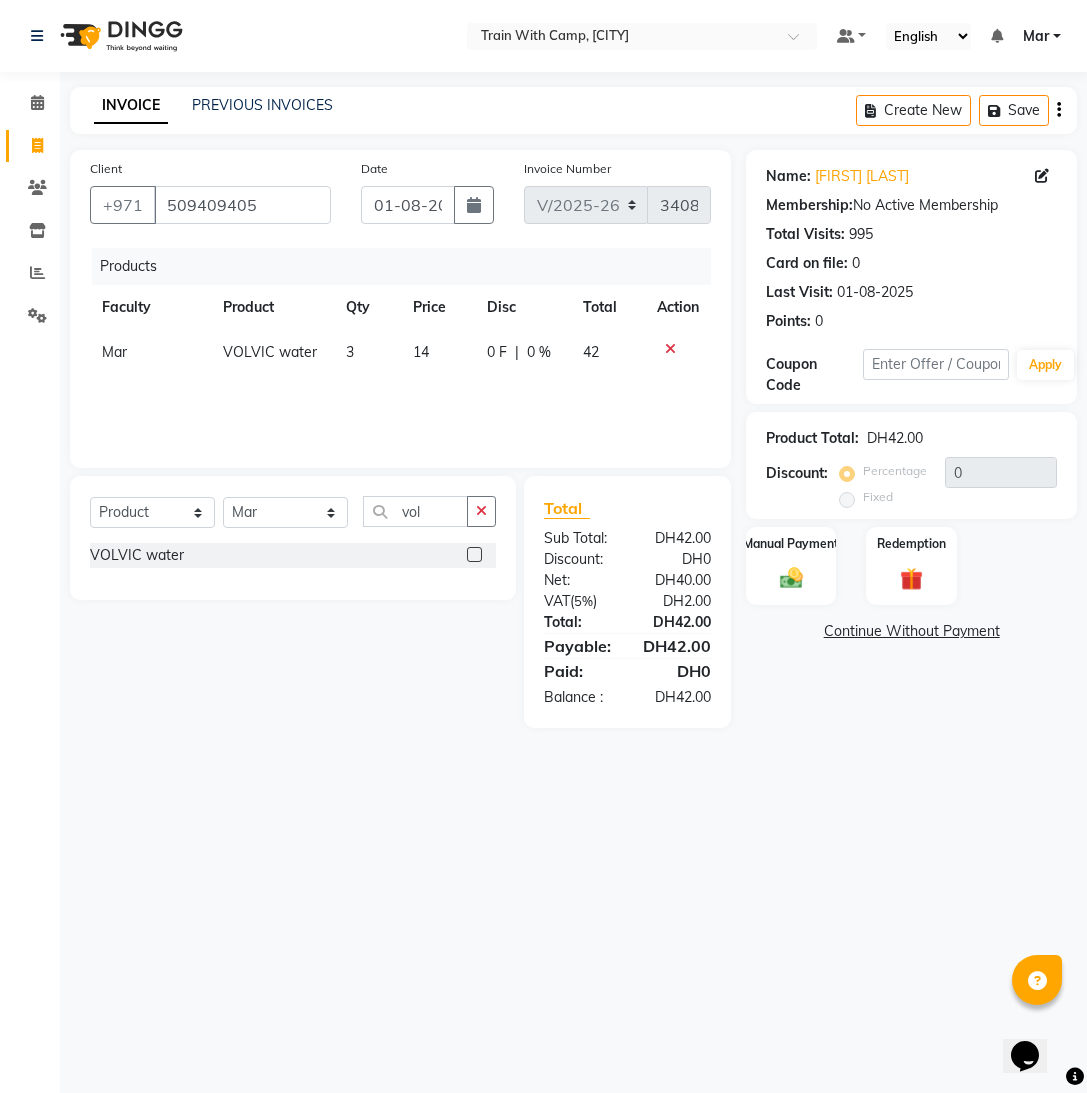 click on "Products Faculty Product Qty Price Disc Total Action Mar VOLVIC water 3 14 0 F | 0 % 42" 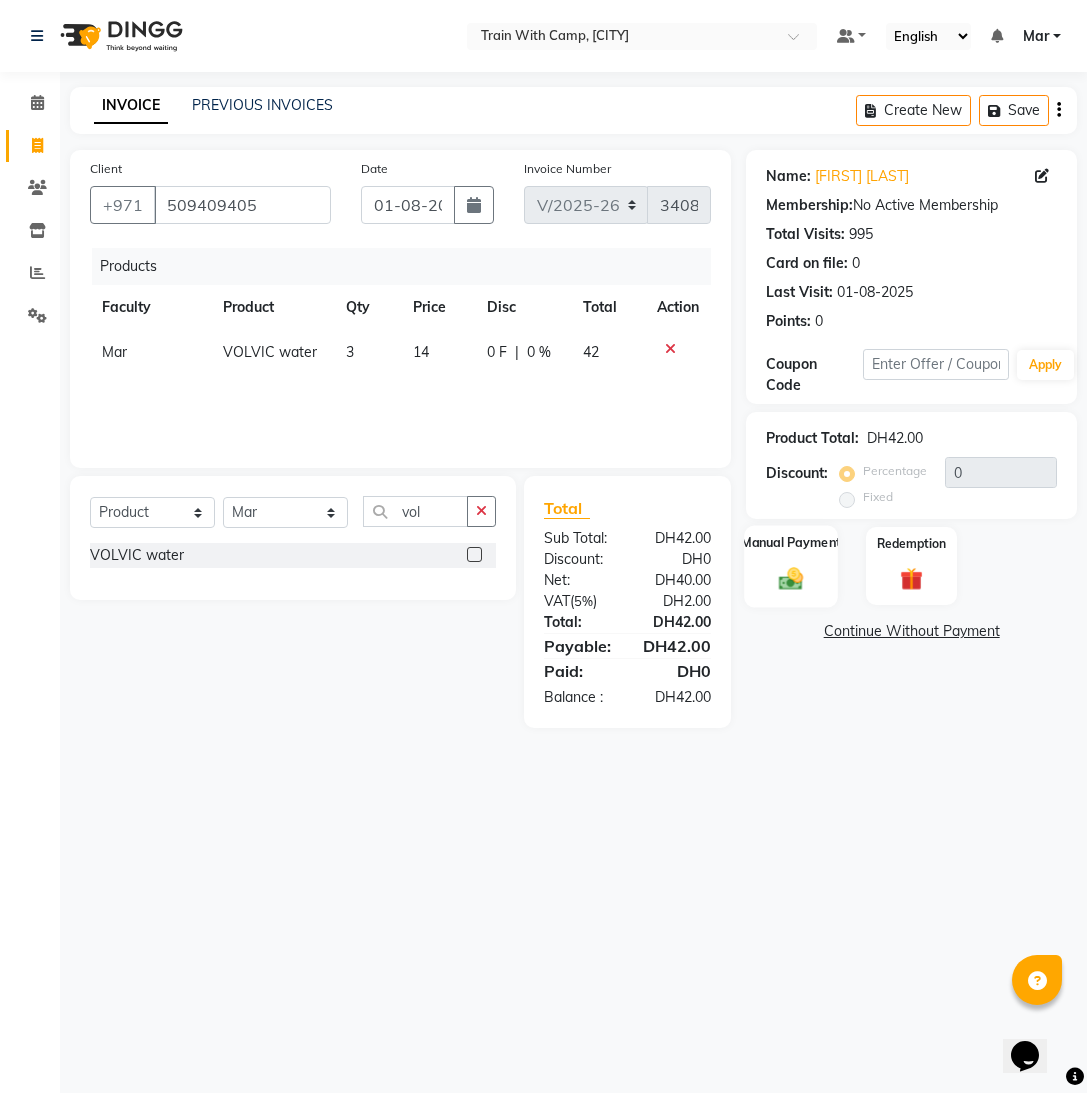 click on "Manual Payment" 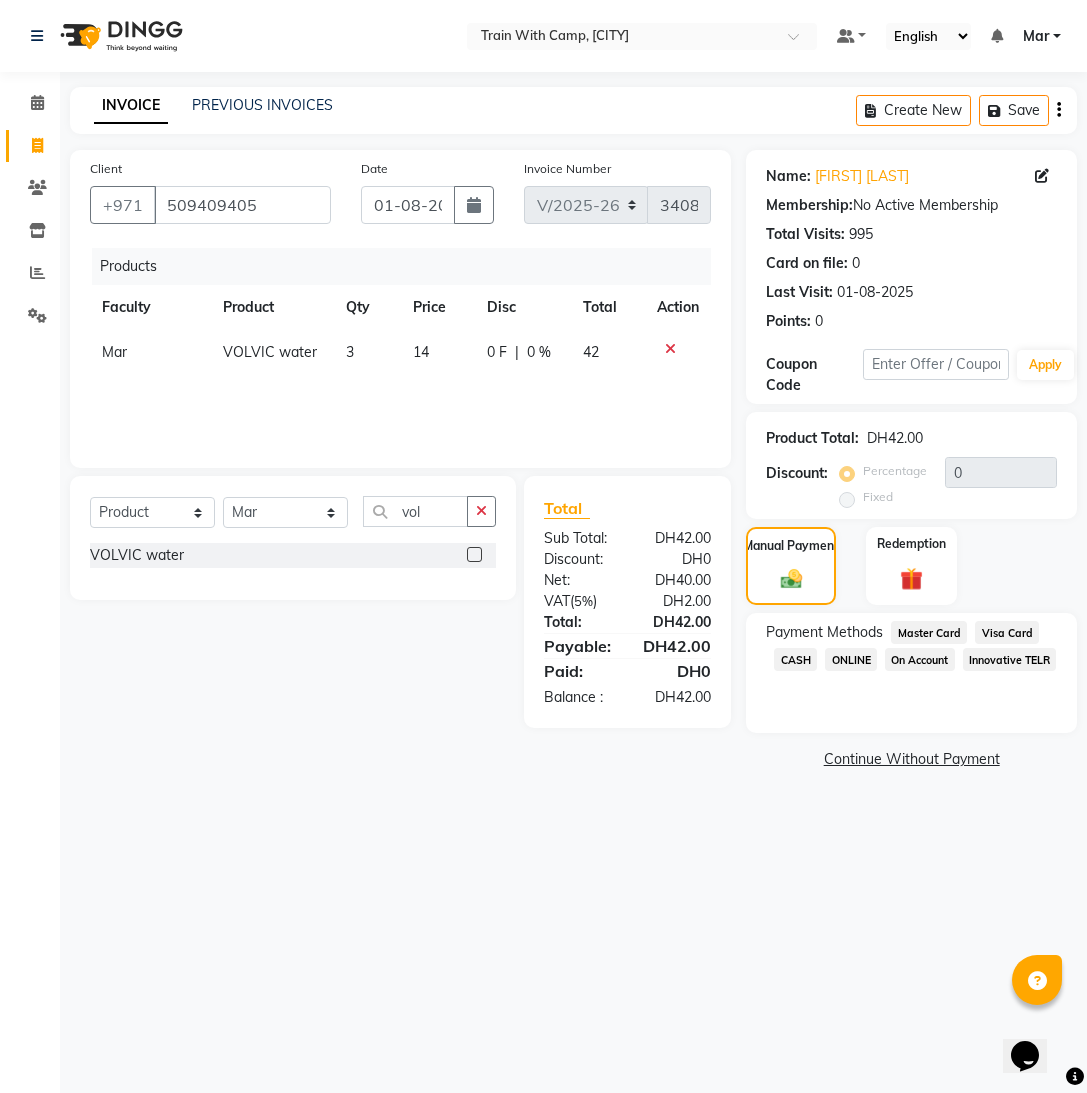 click on "Master Card" 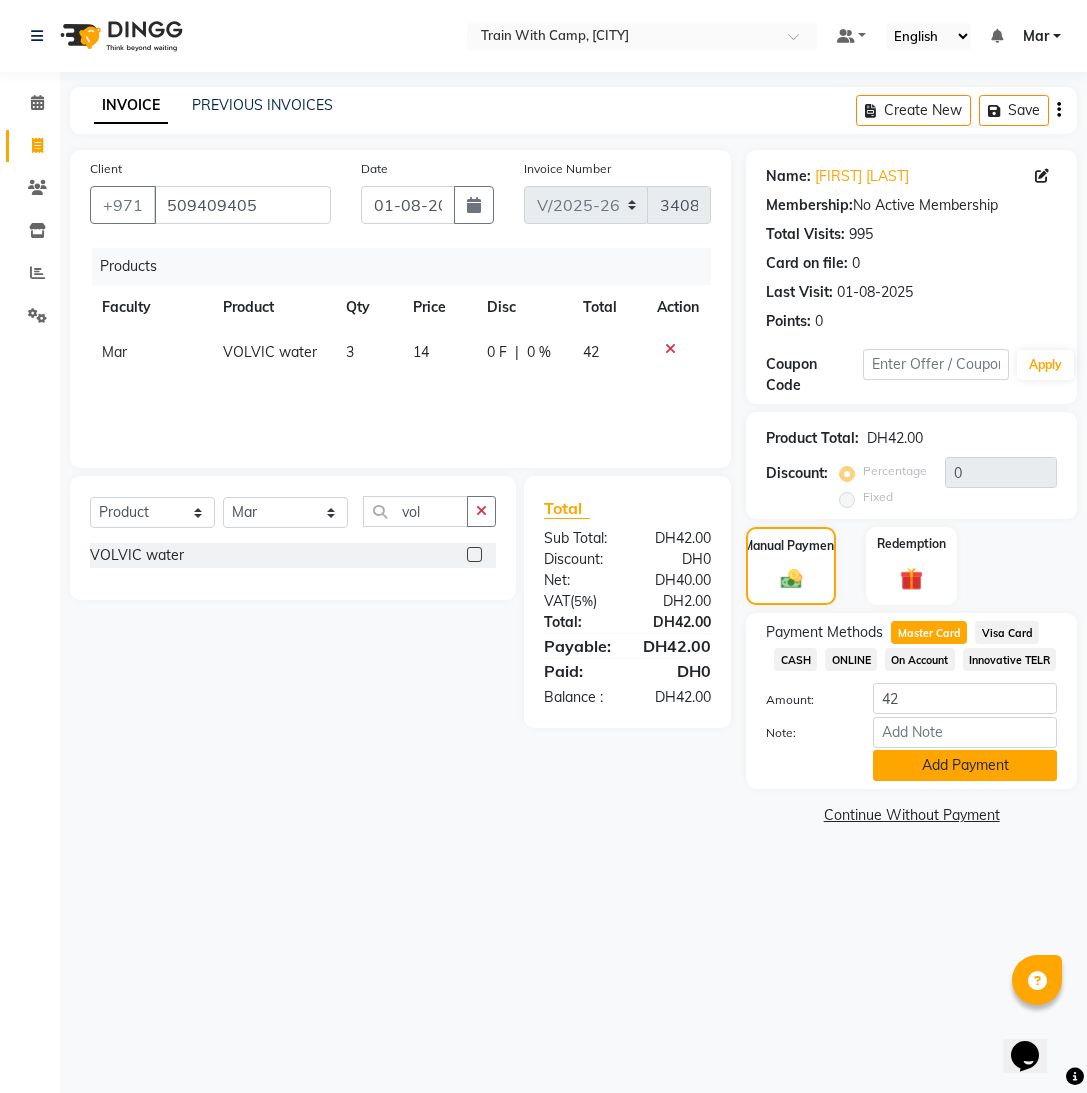click on "Add Payment" 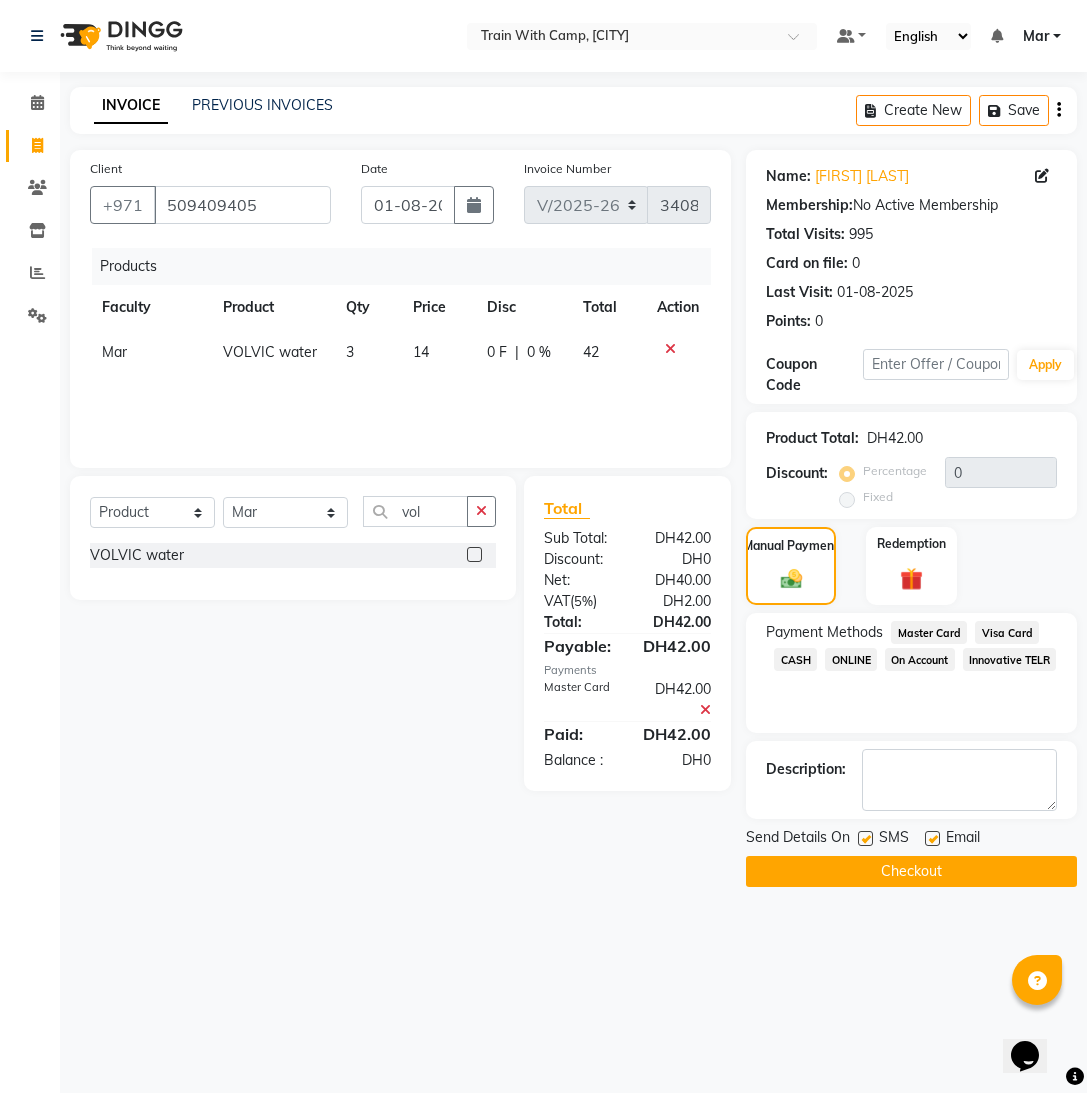 click 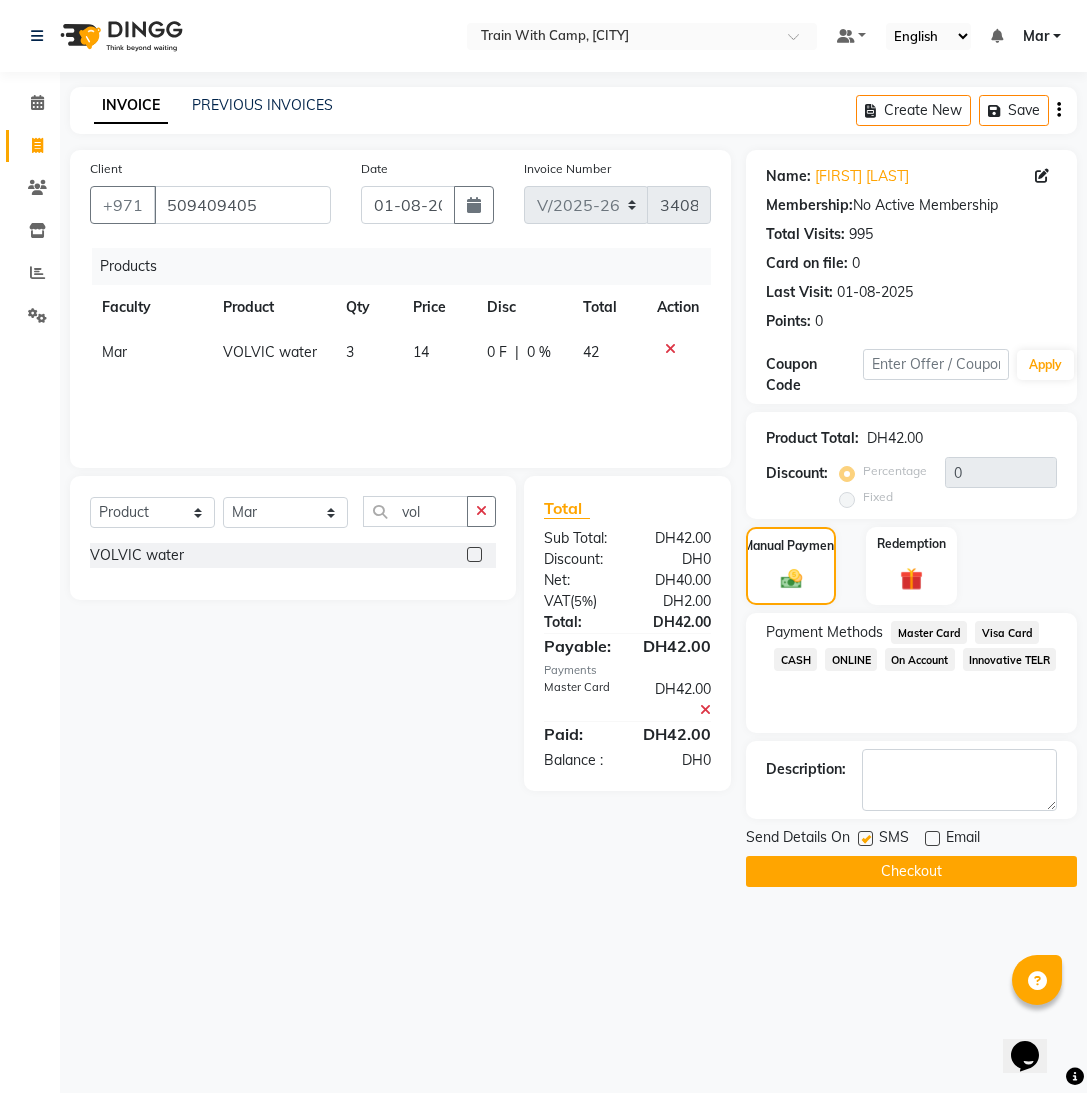 click 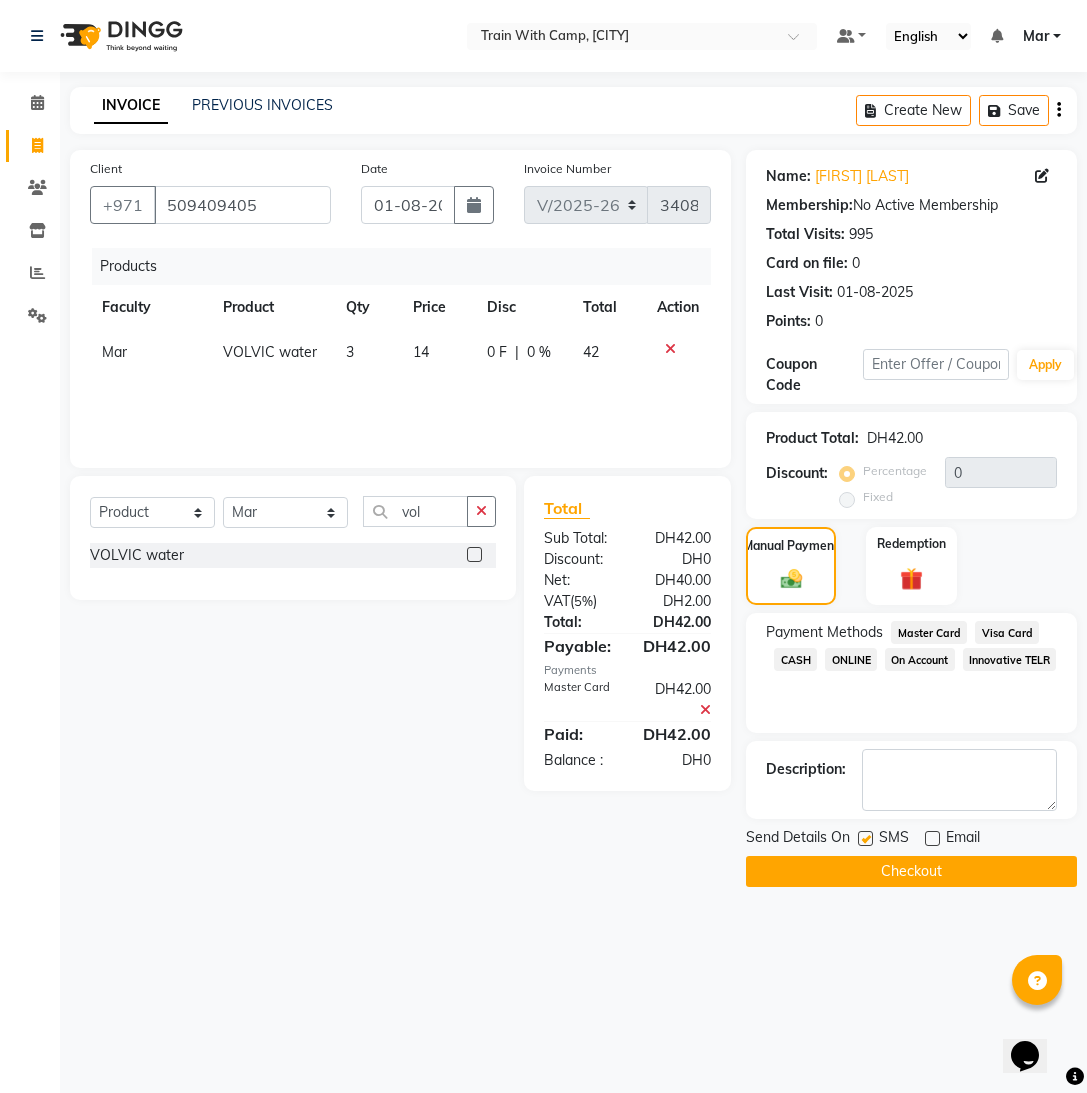 click at bounding box center [864, 839] 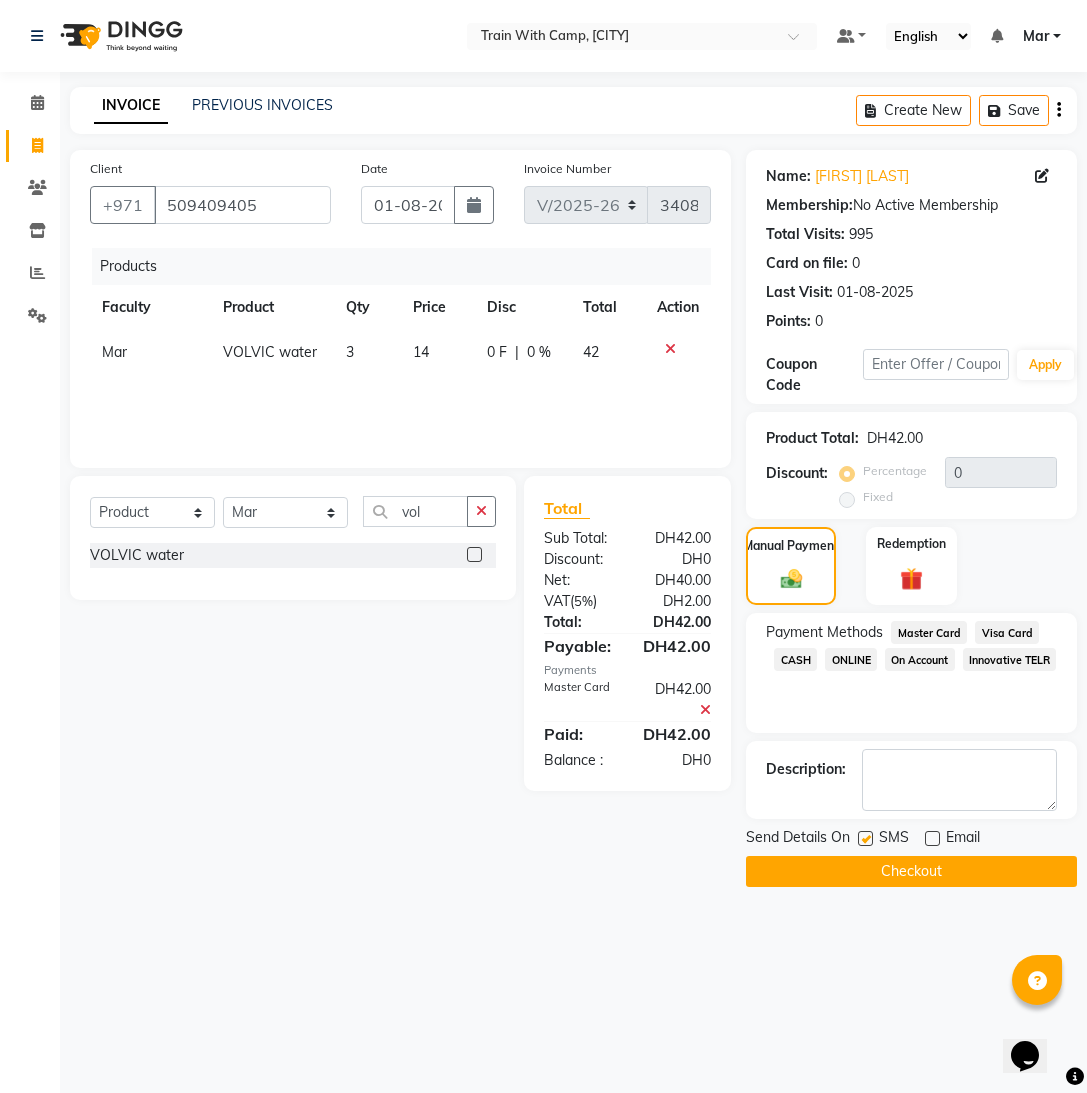 checkbox on "false" 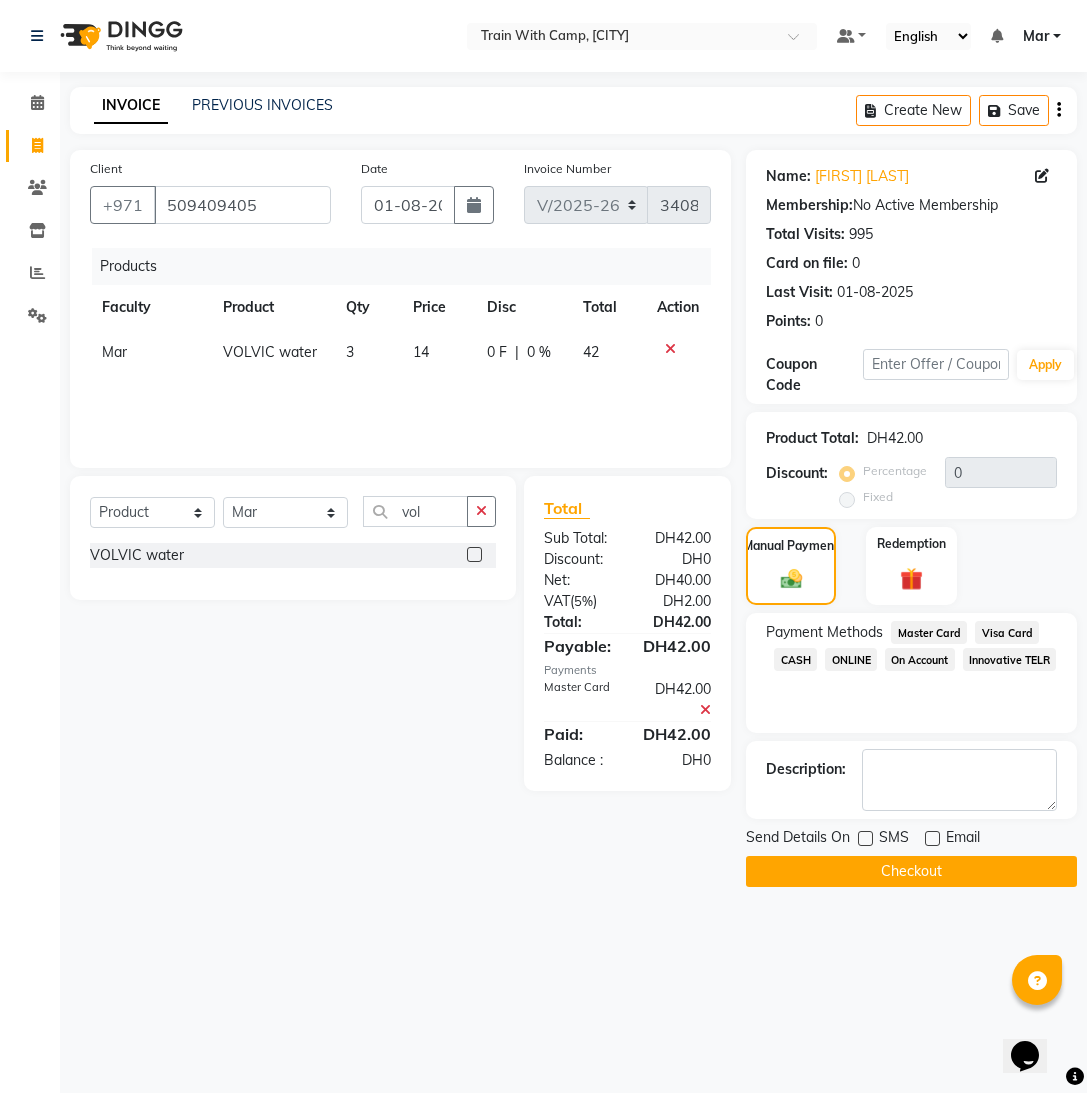 click on "Checkout" 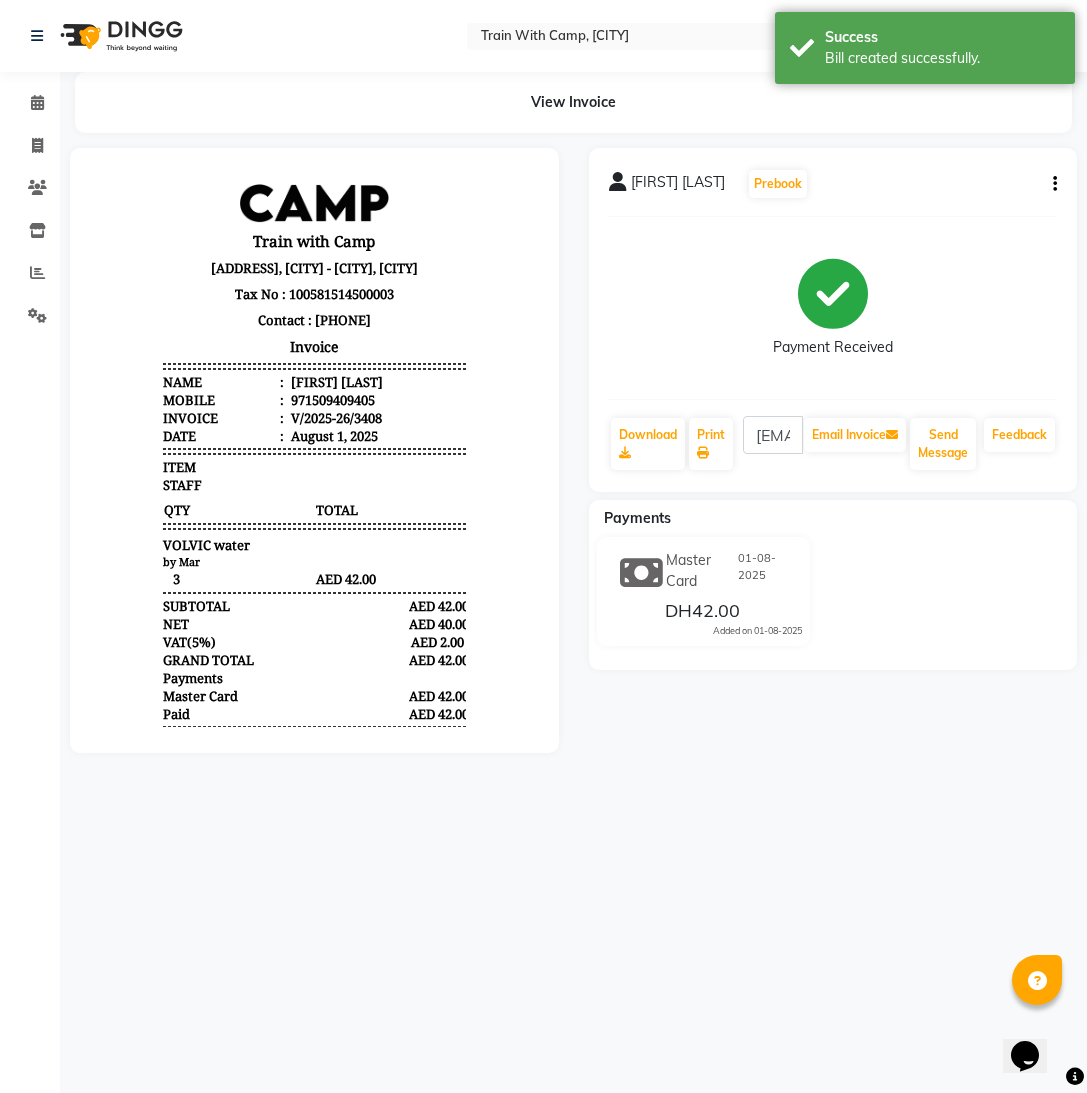 scroll, scrollTop: 0, scrollLeft: 0, axis: both 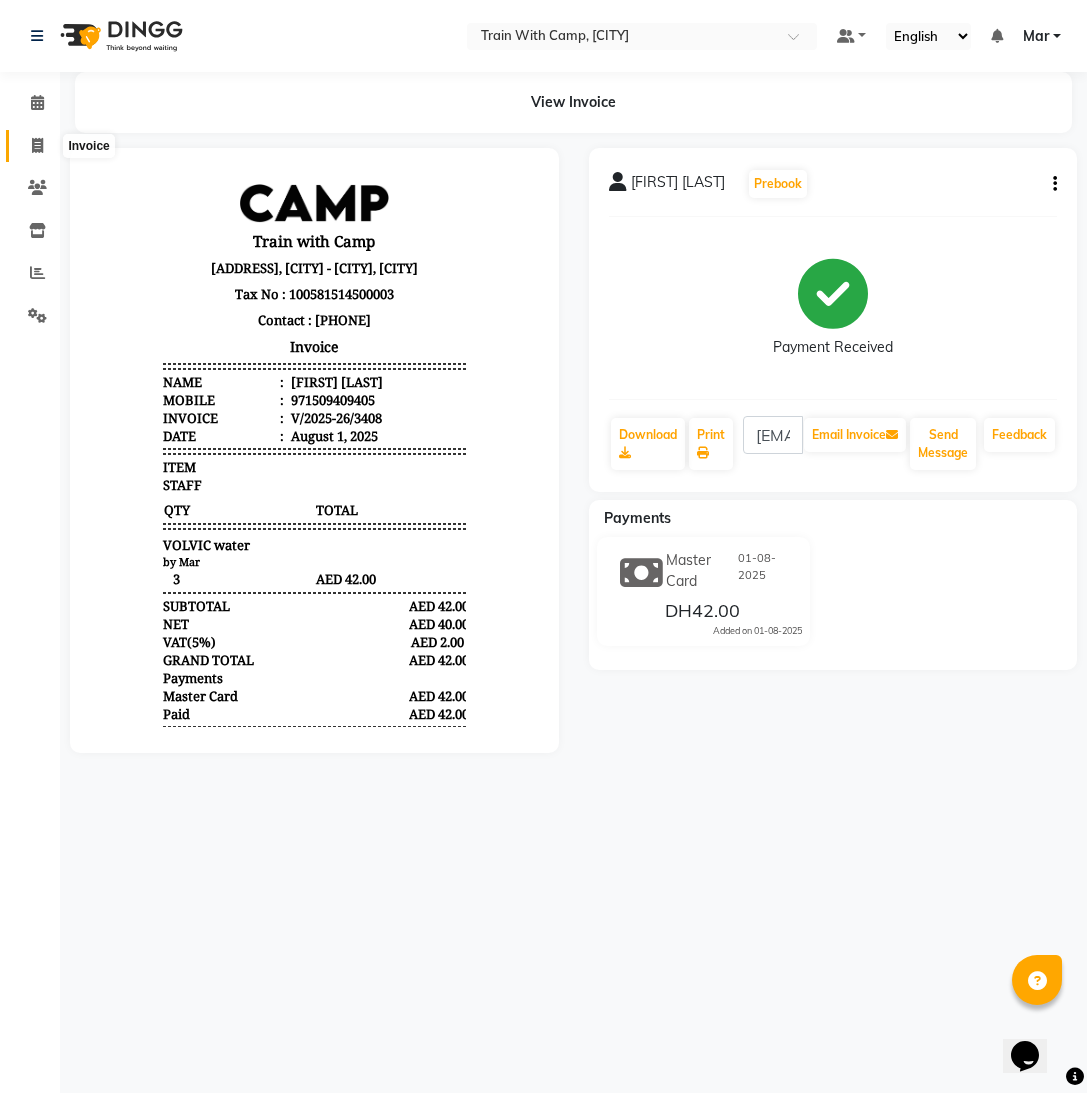 click 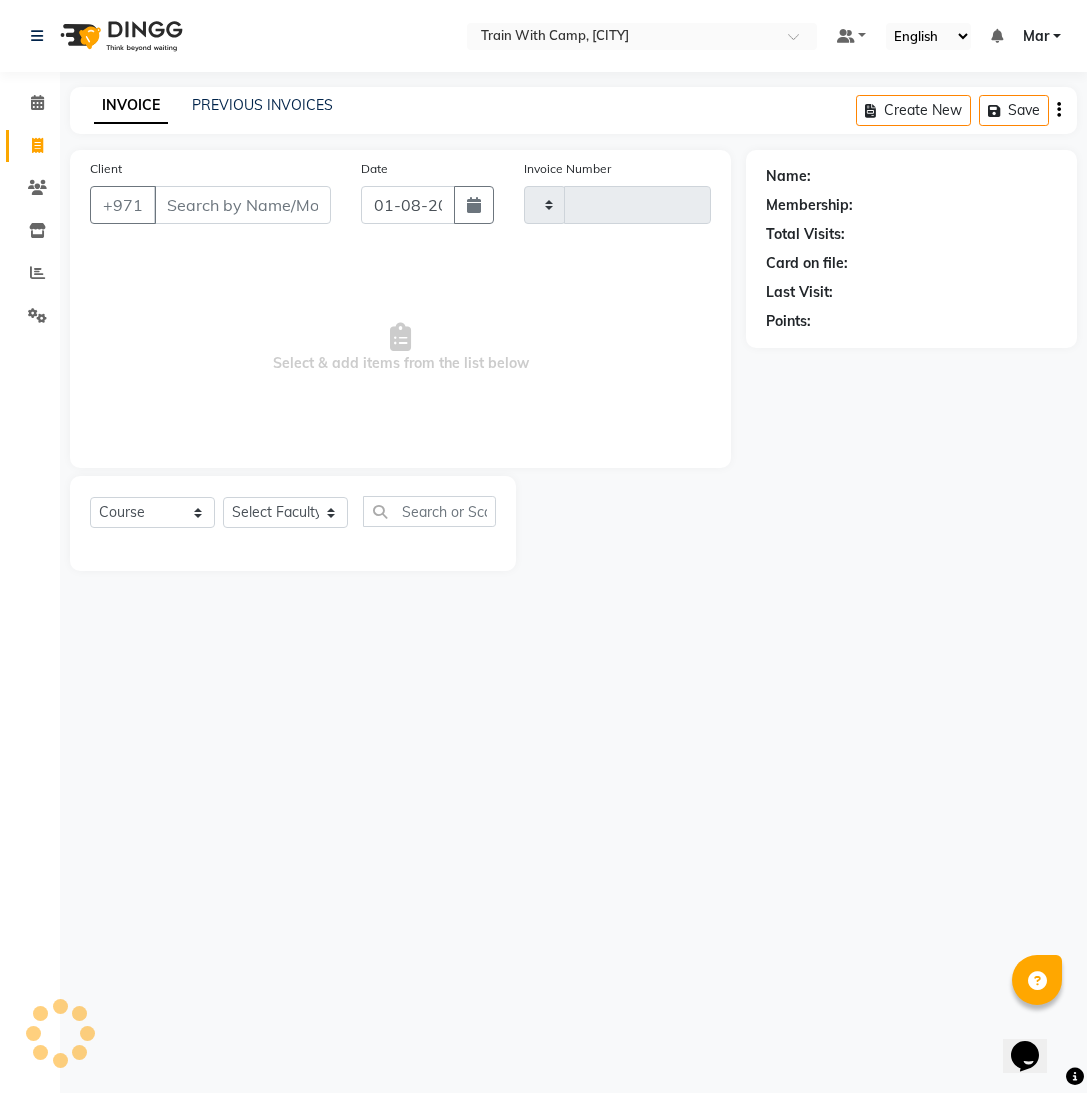 select on "14898" 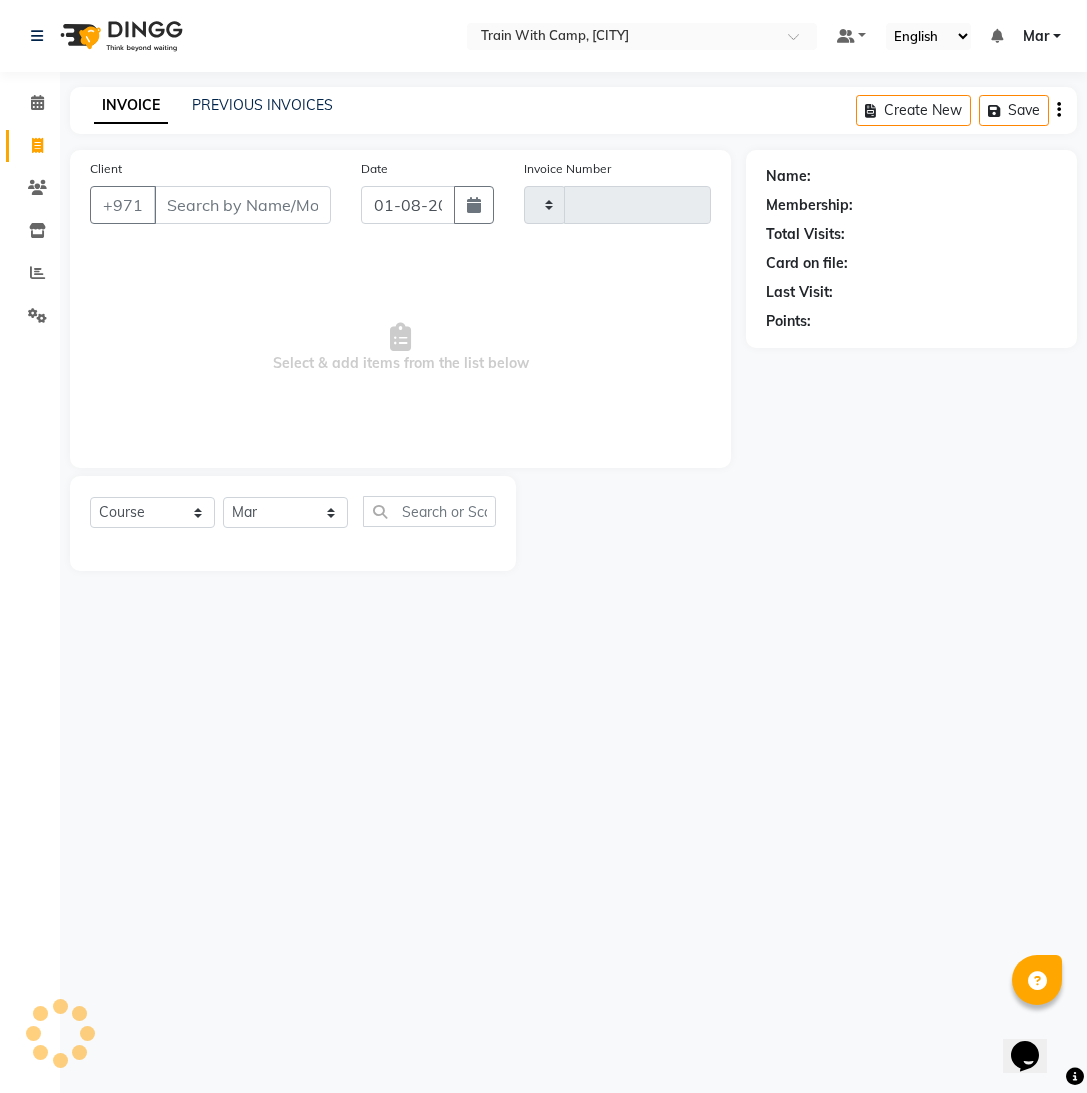 type on "3409" 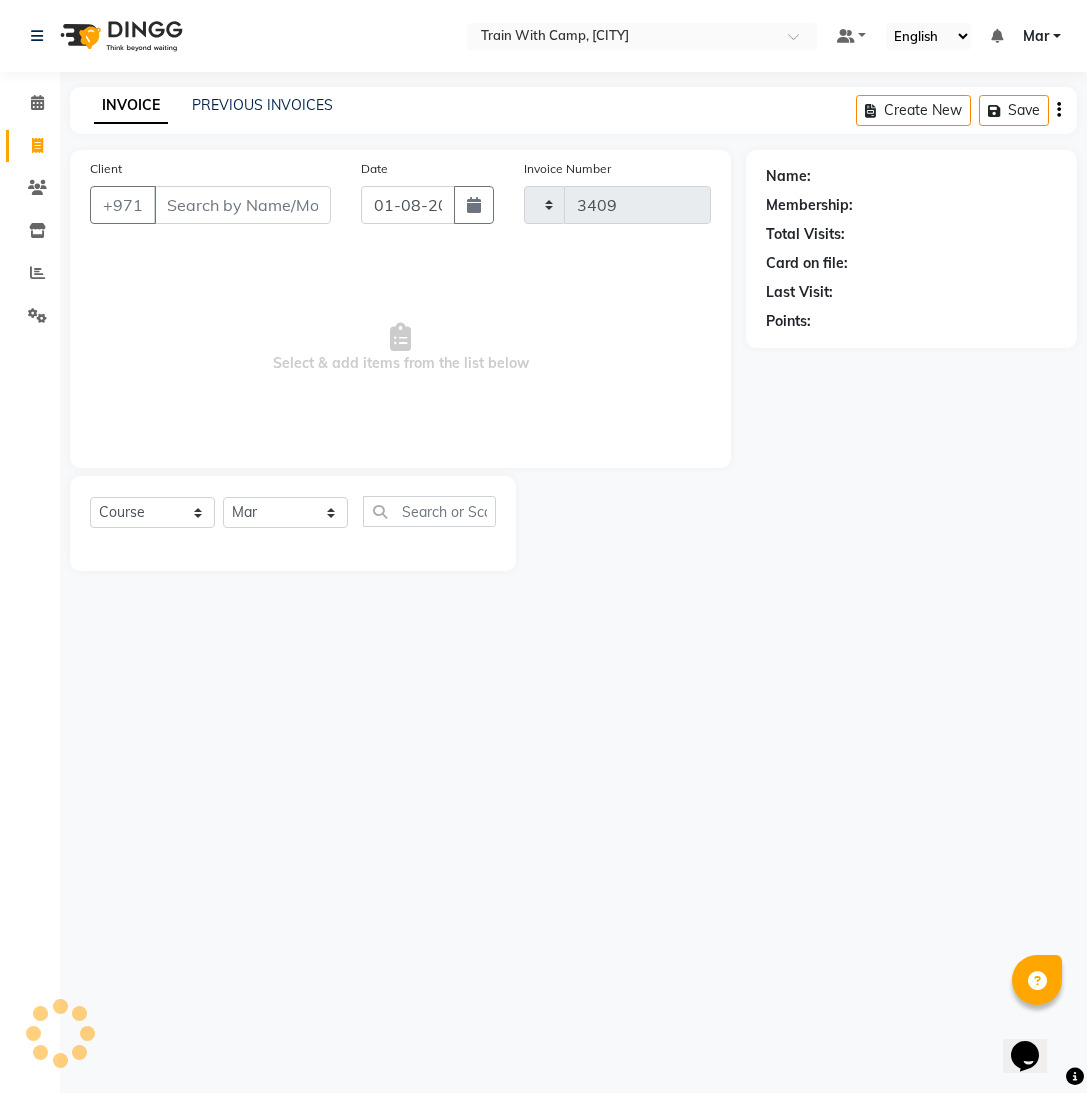 select on "910" 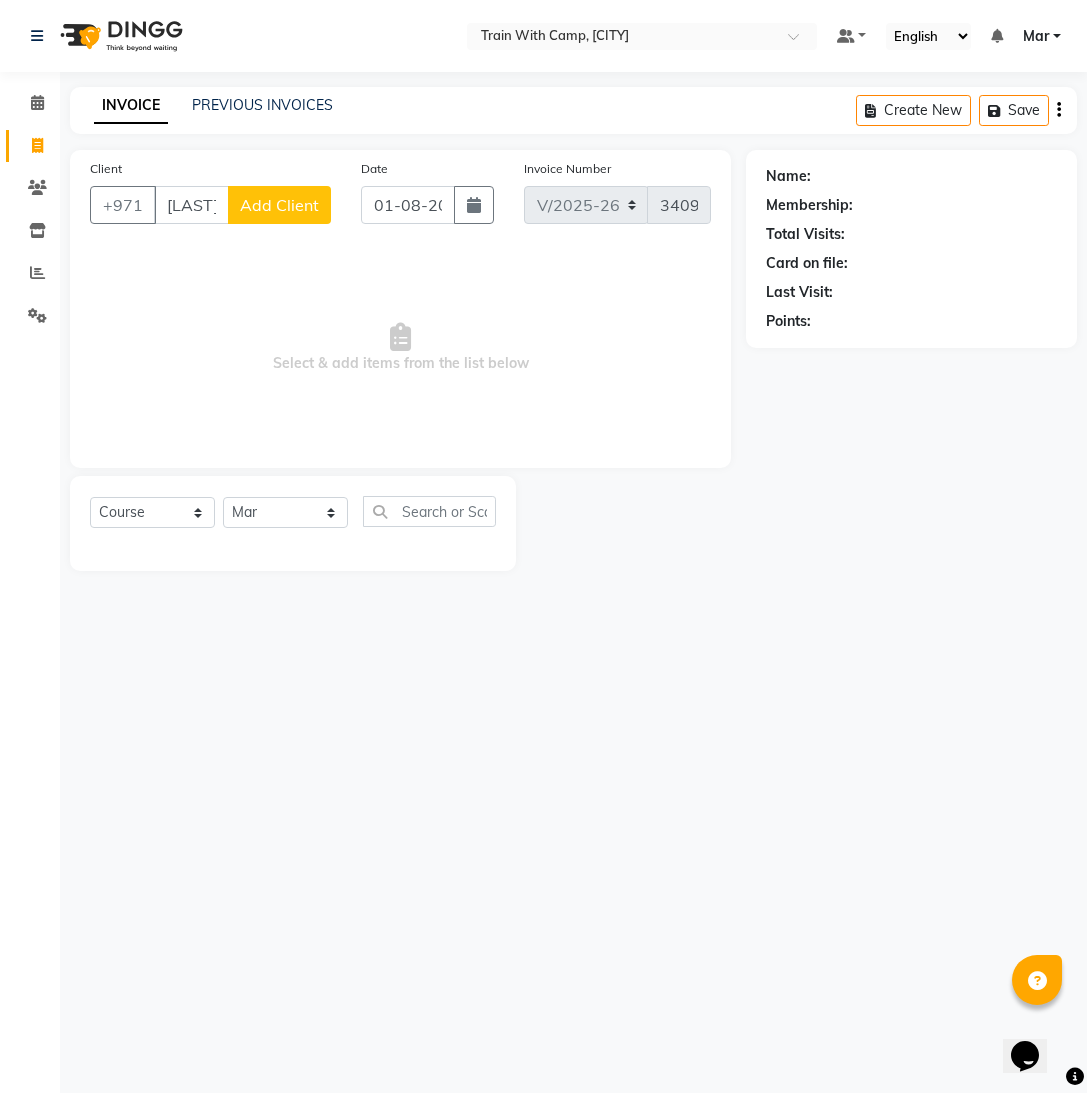 scroll, scrollTop: 0, scrollLeft: 4, axis: horizontal 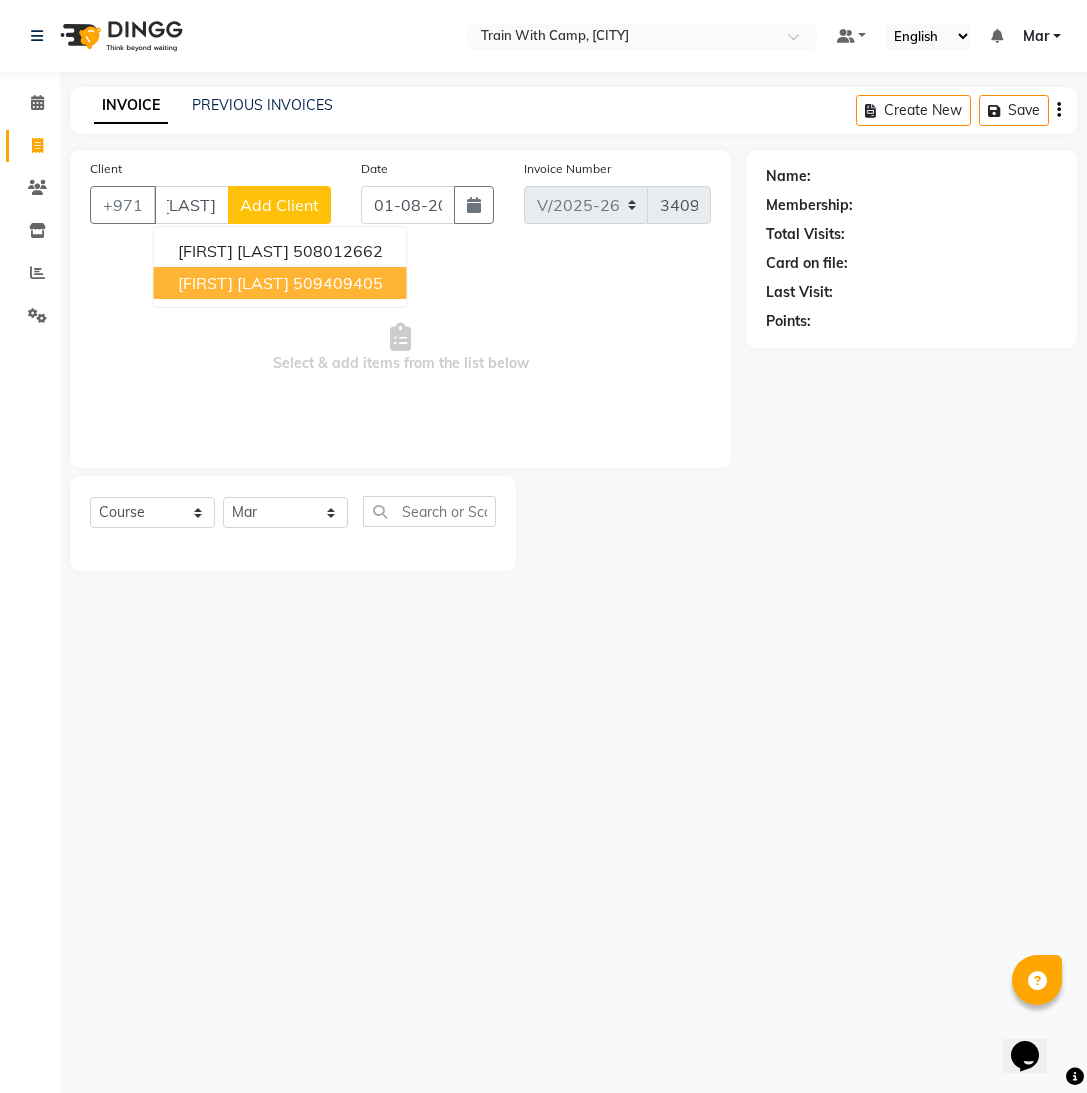 click on "[FIRST] [LAST]" at bounding box center [233, 283] 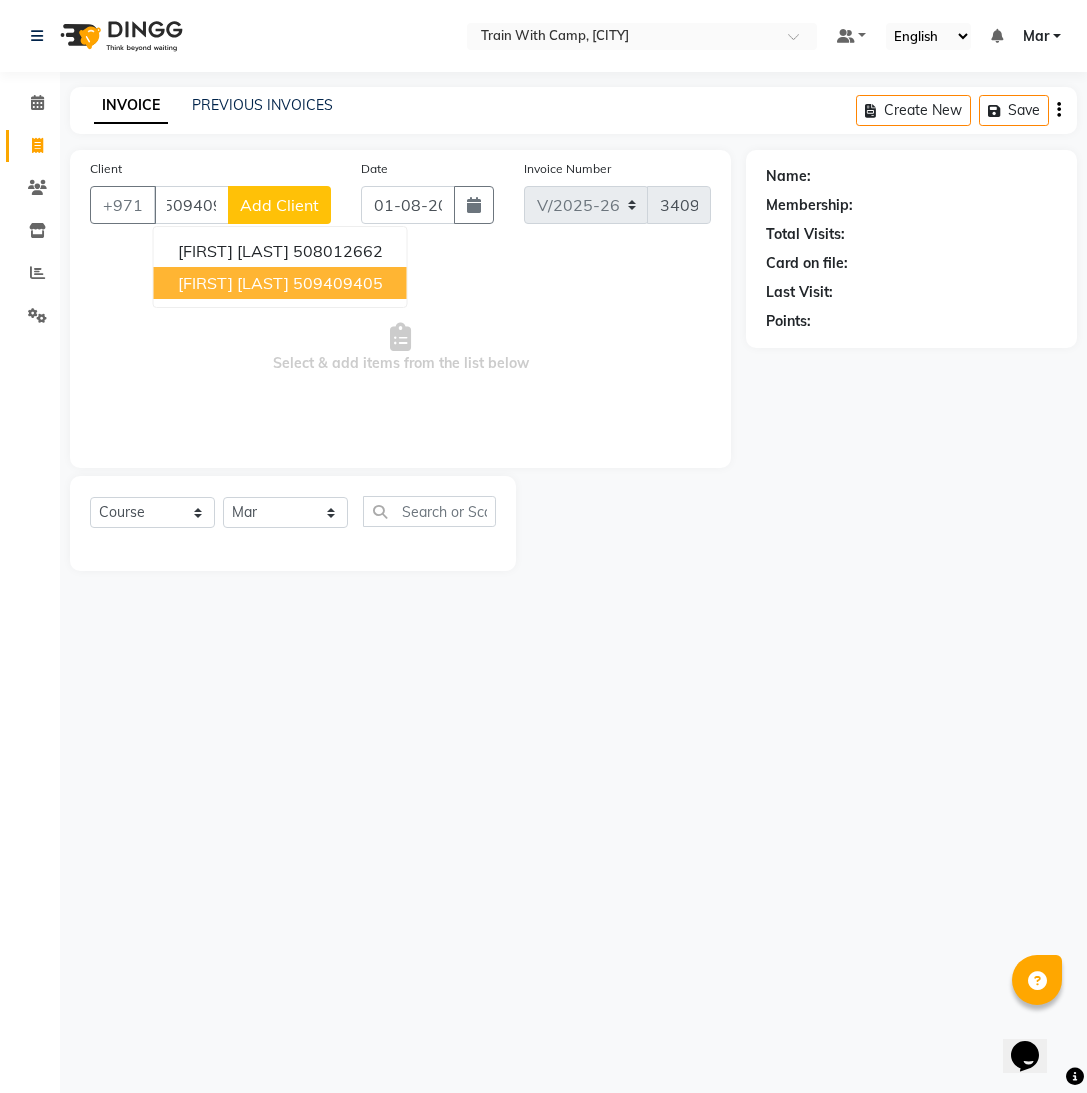 scroll, scrollTop: 0, scrollLeft: 0, axis: both 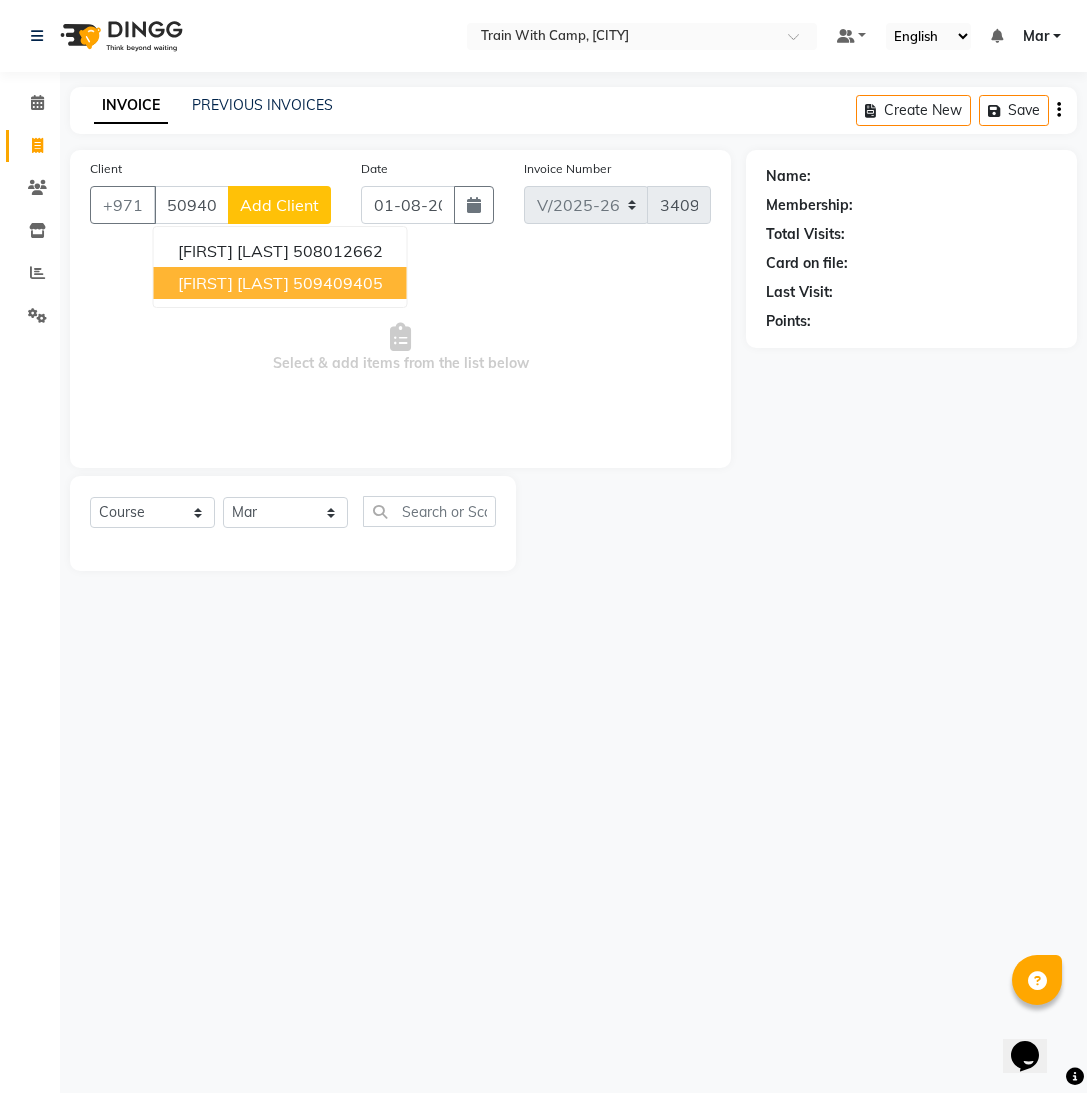 type on "509409405" 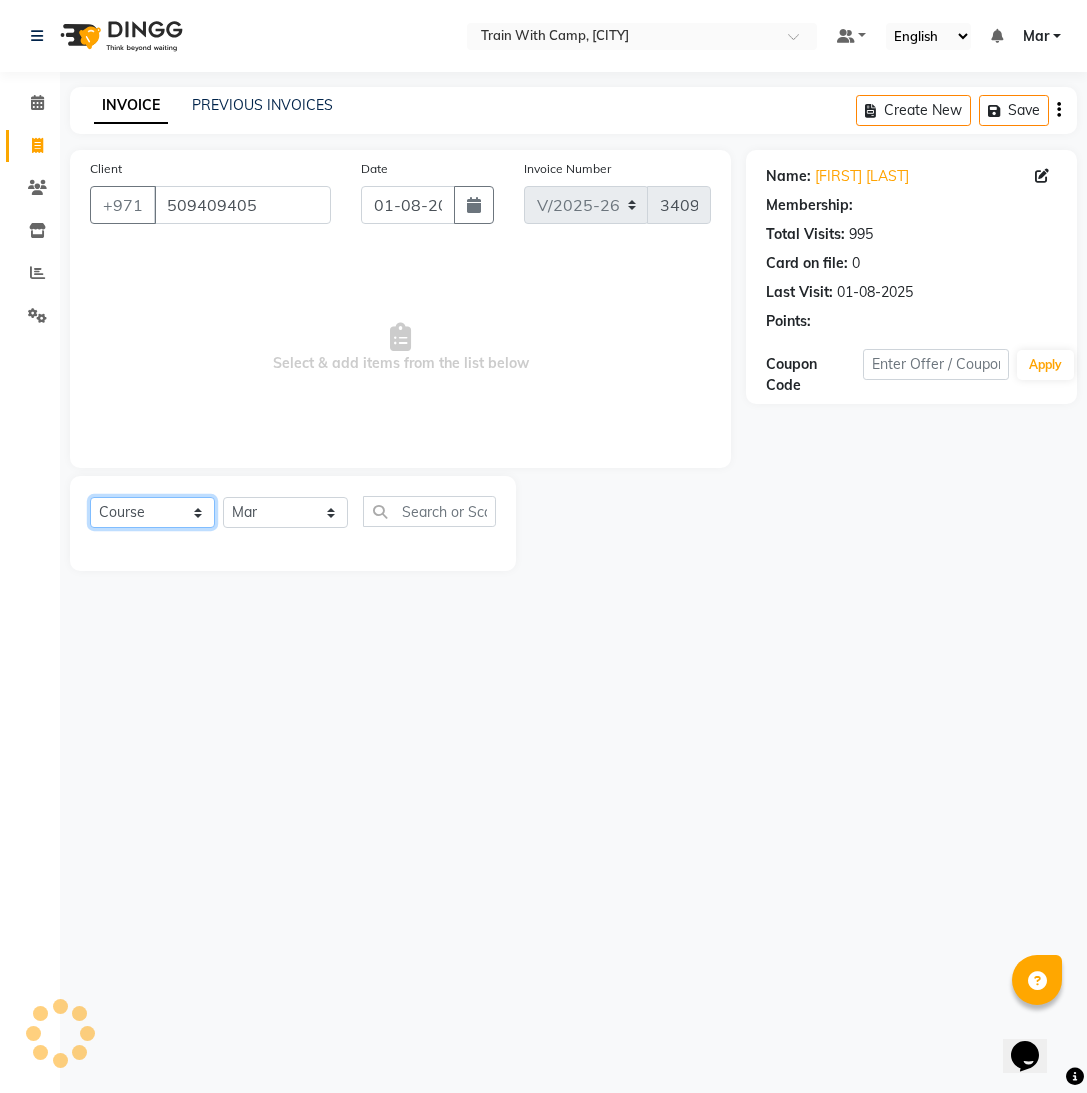 click on "Select  Course  Product  Membership  Package Voucher Prepaid Gift Card" 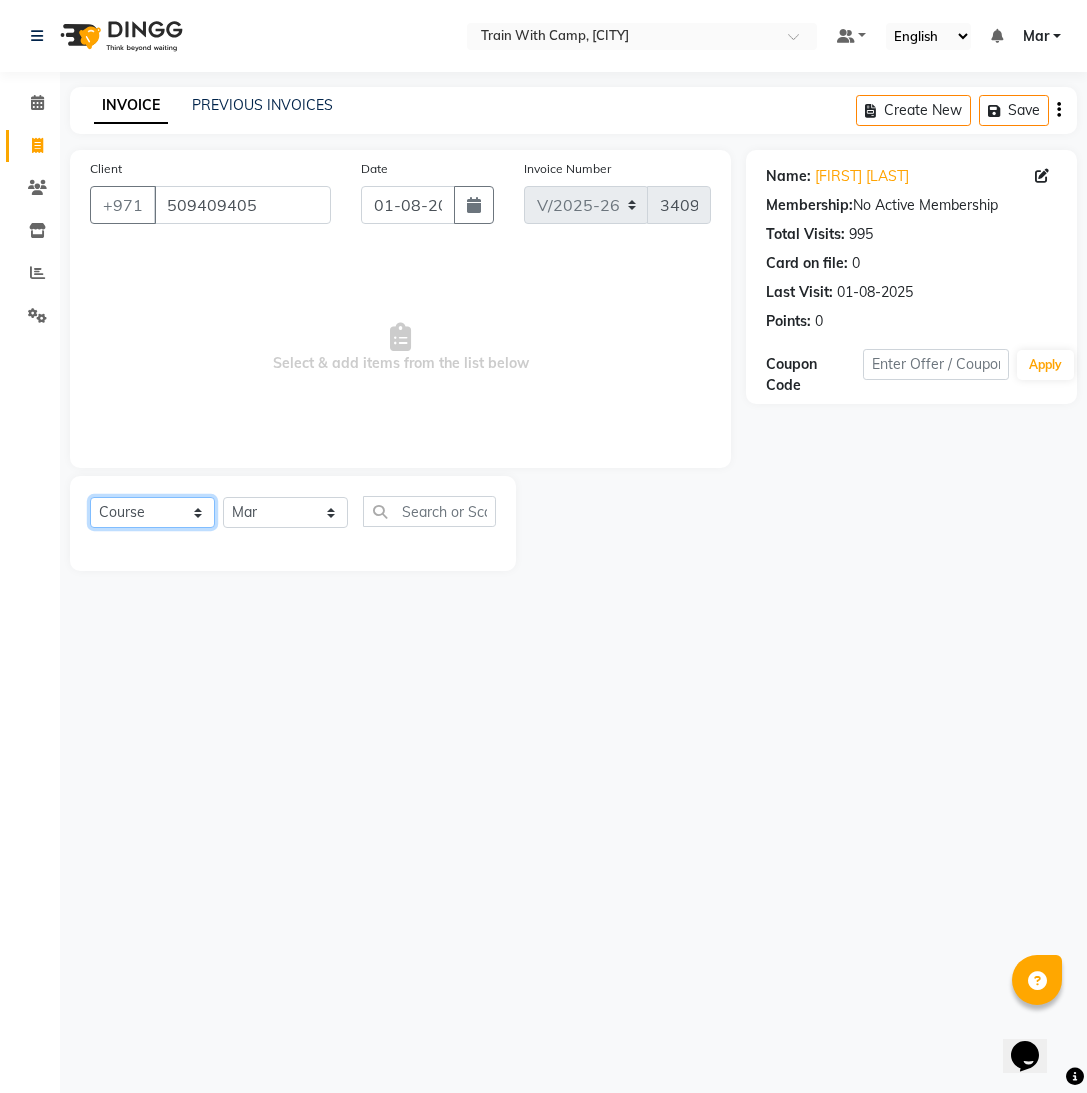 select on "product" 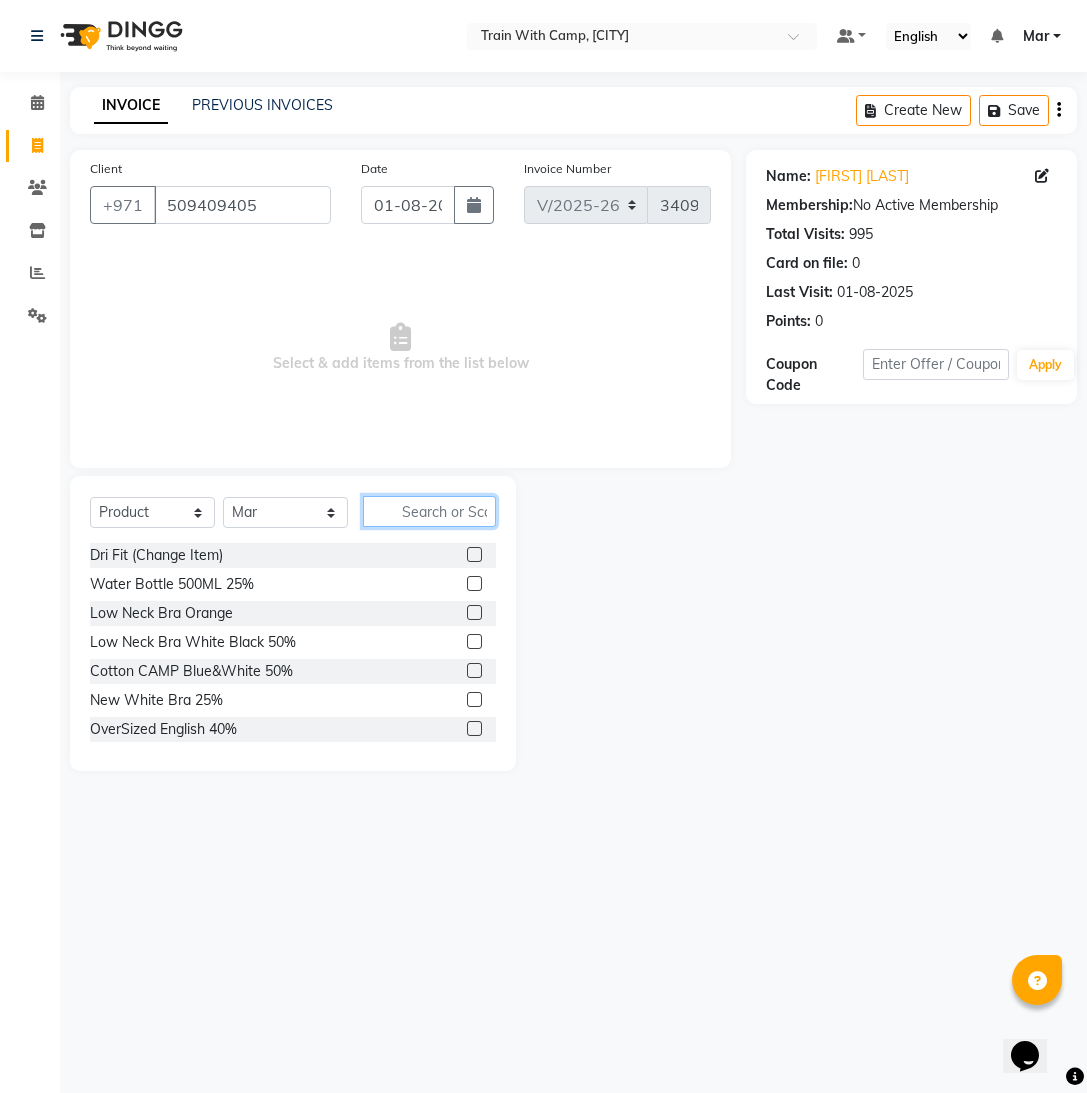 click 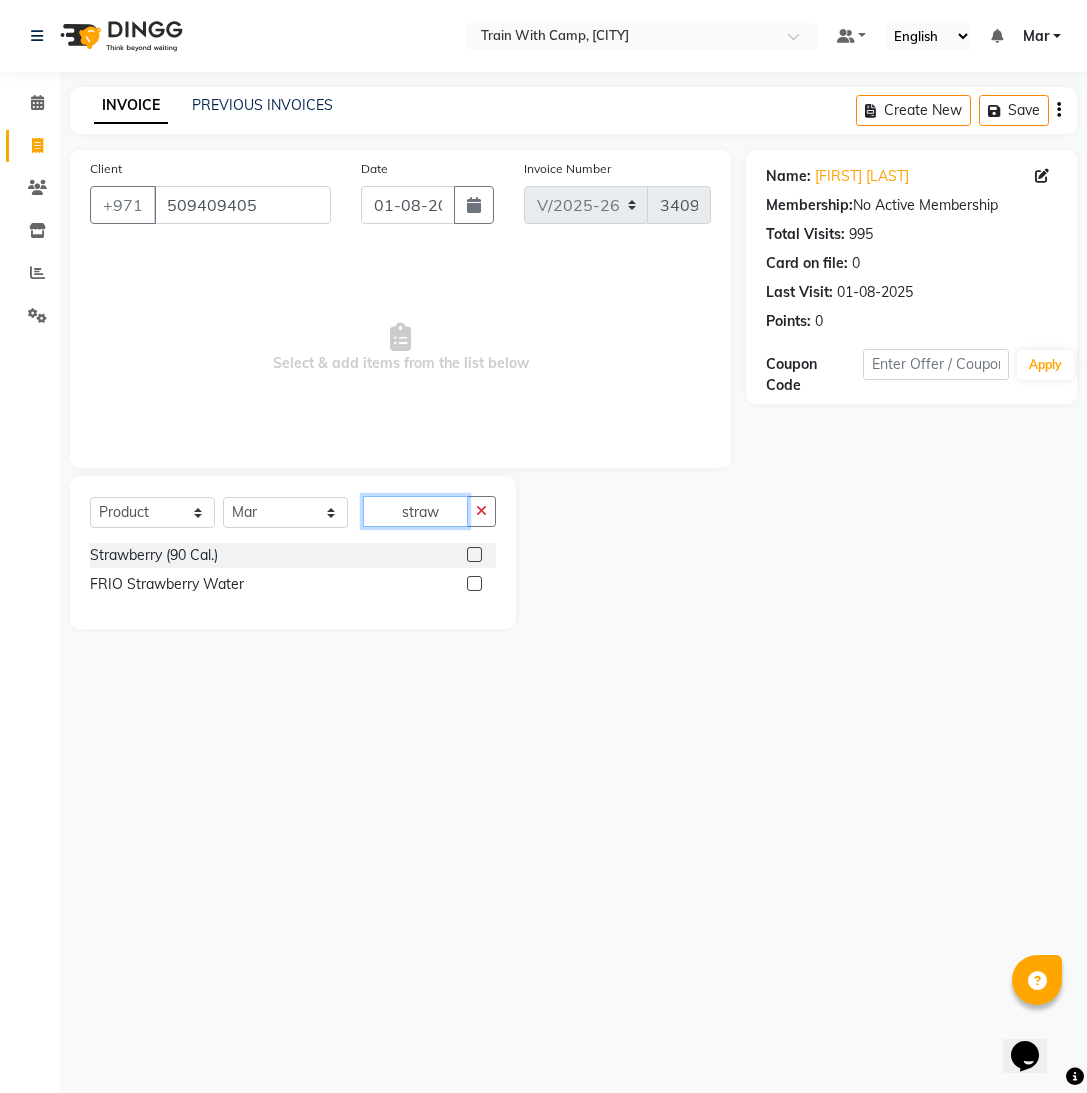 type on "straw" 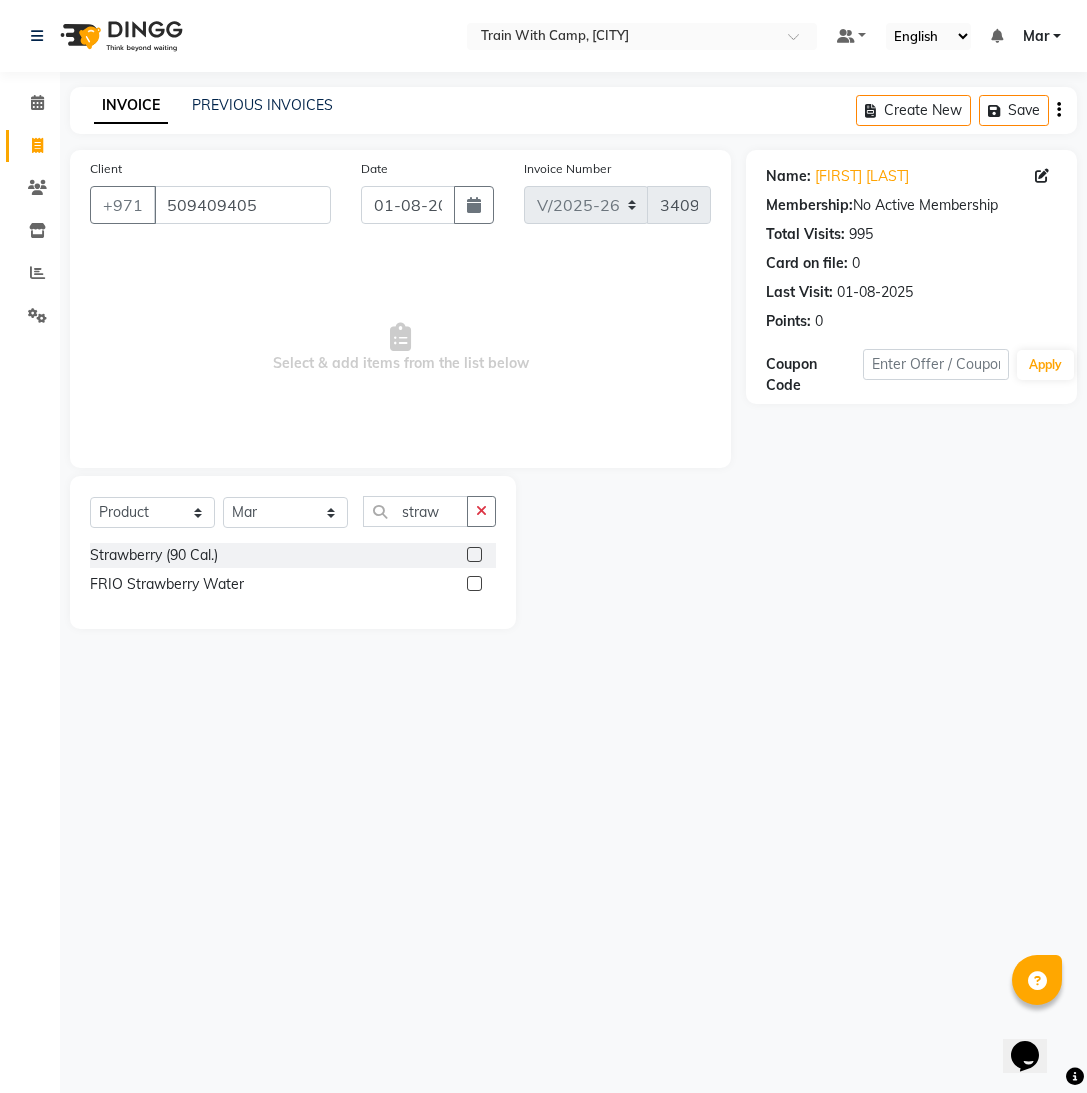 click 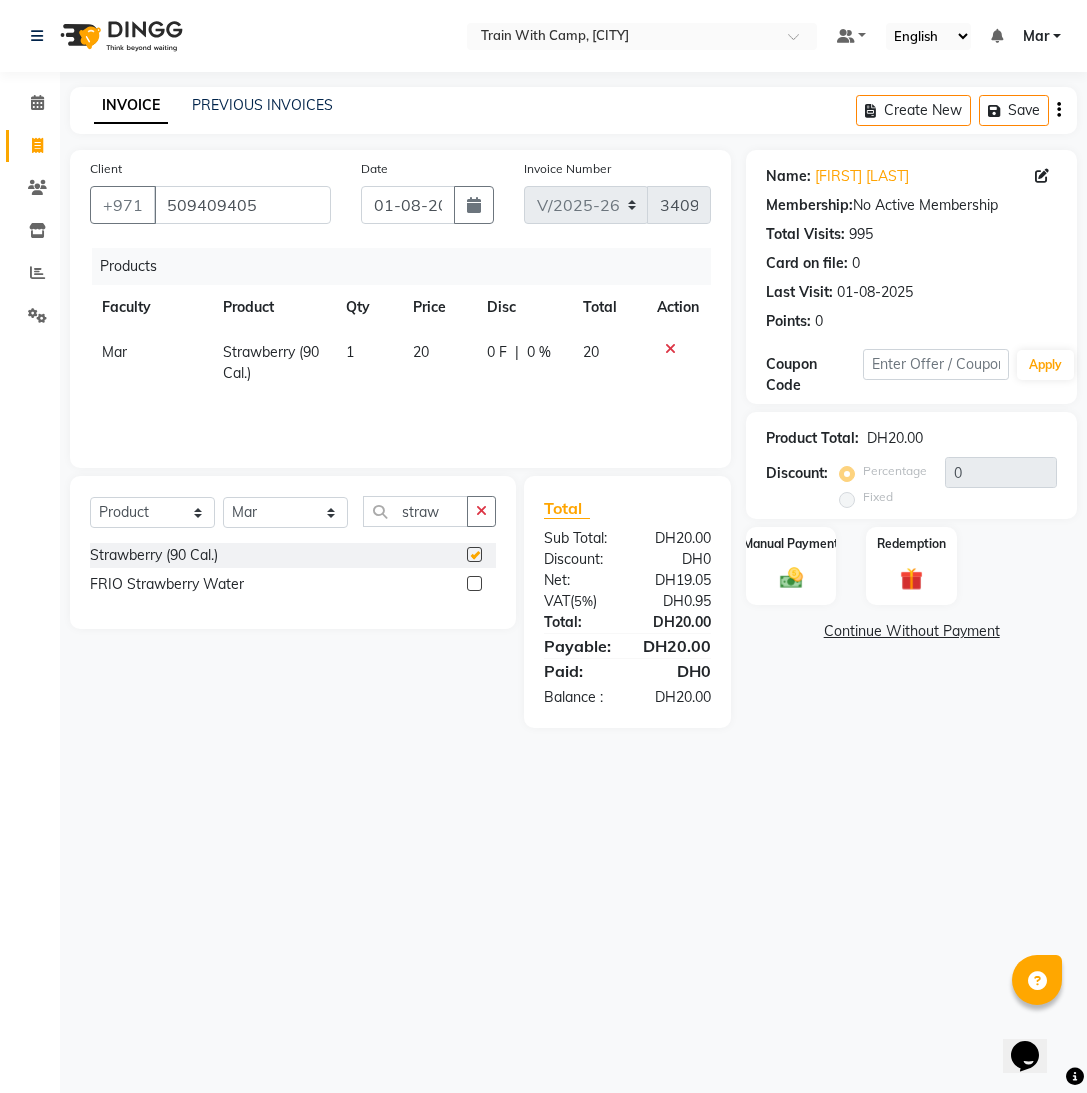 checkbox on "false" 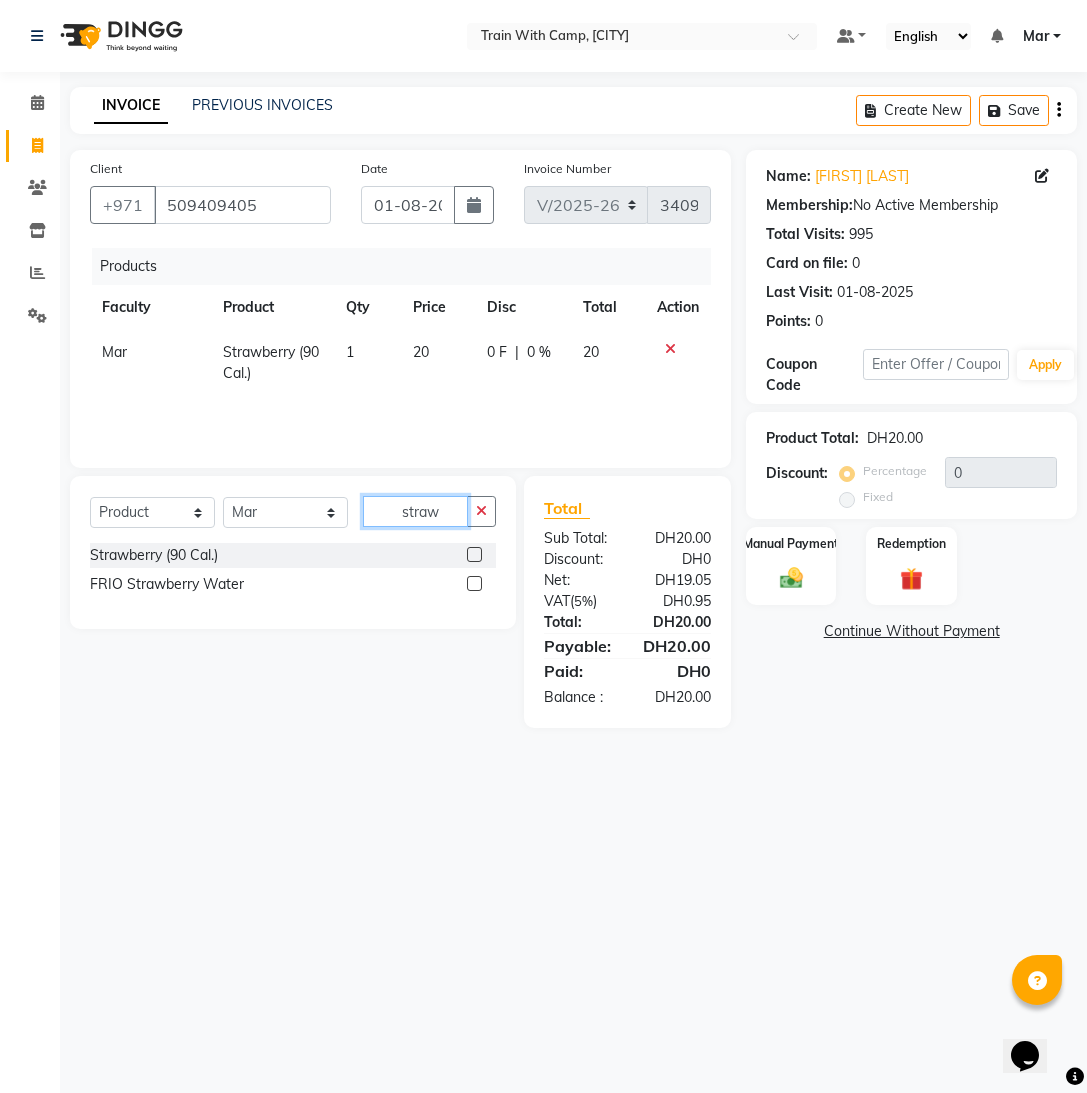 drag, startPoint x: 436, startPoint y: 513, endPoint x: 345, endPoint y: 508, distance: 91.13726 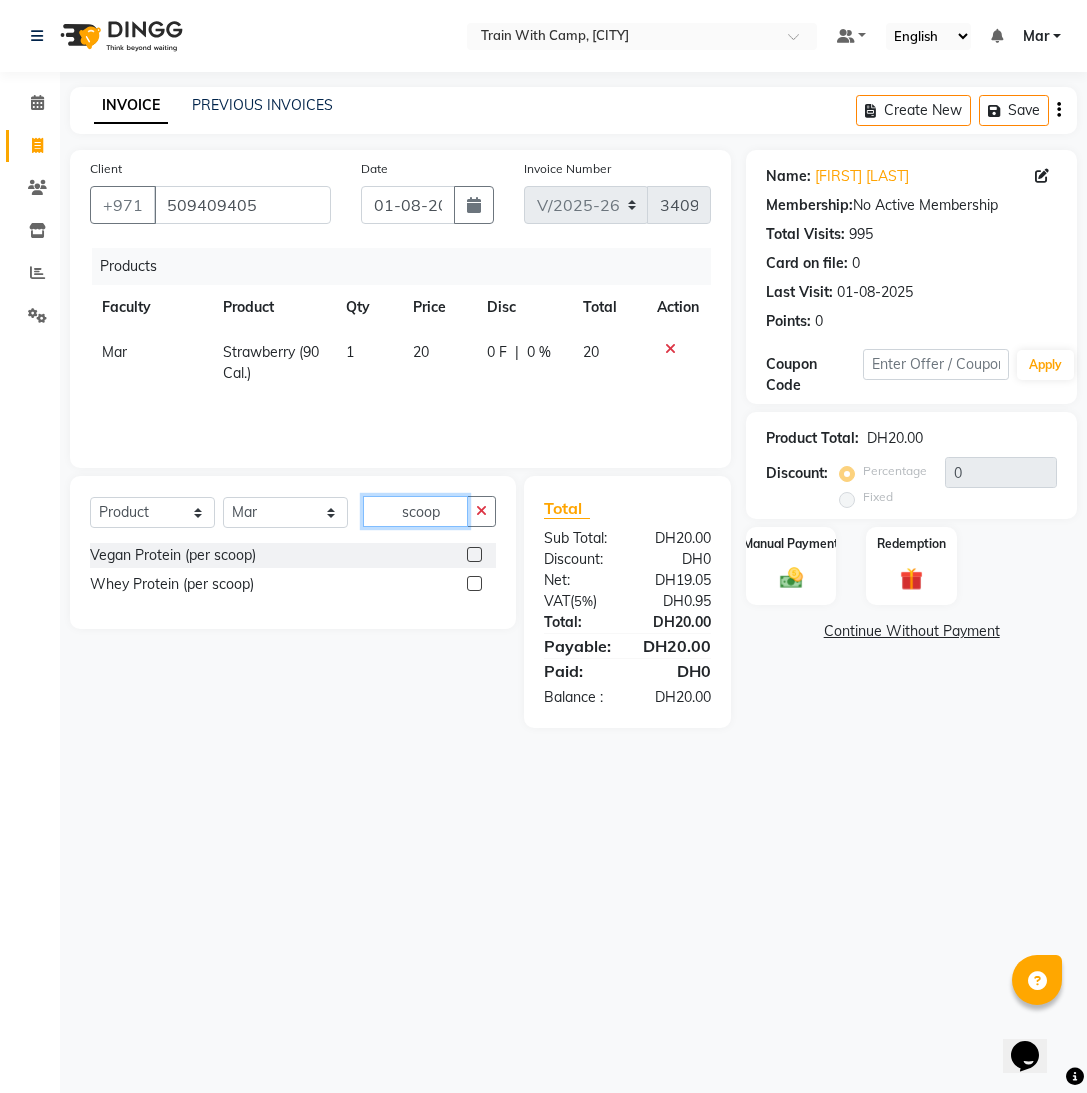 type on "scoop" 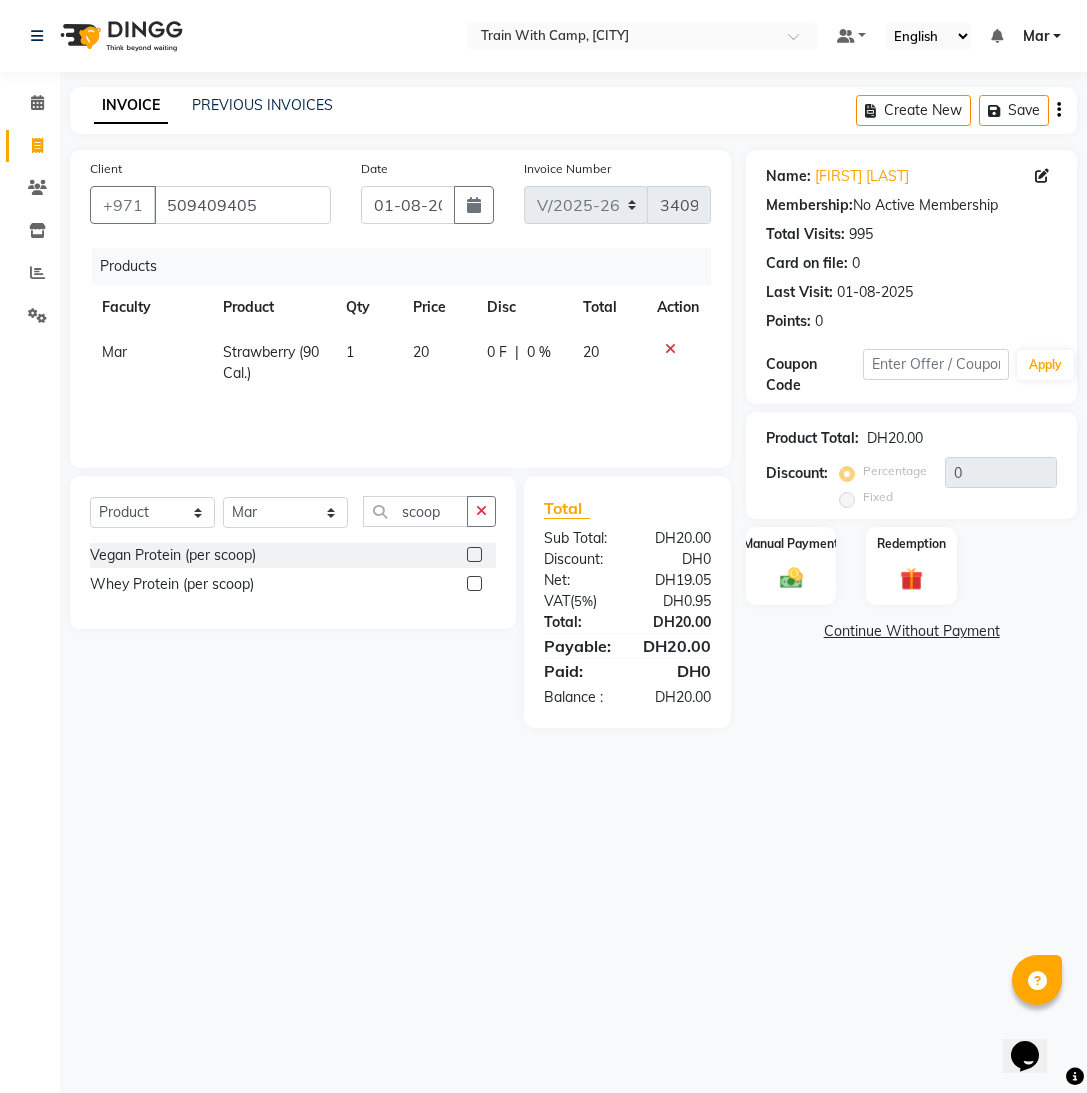 click 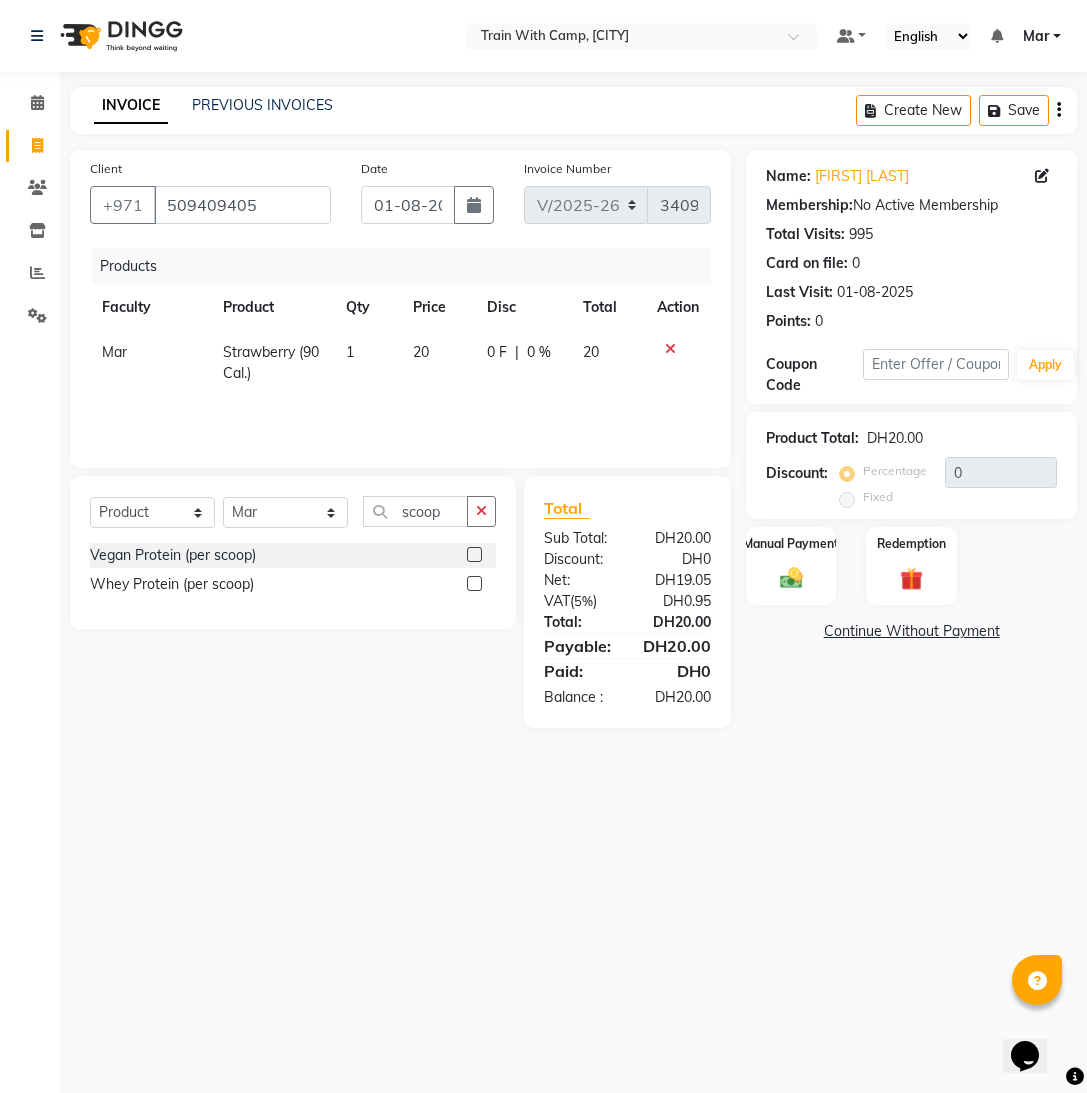 click at bounding box center [473, 584] 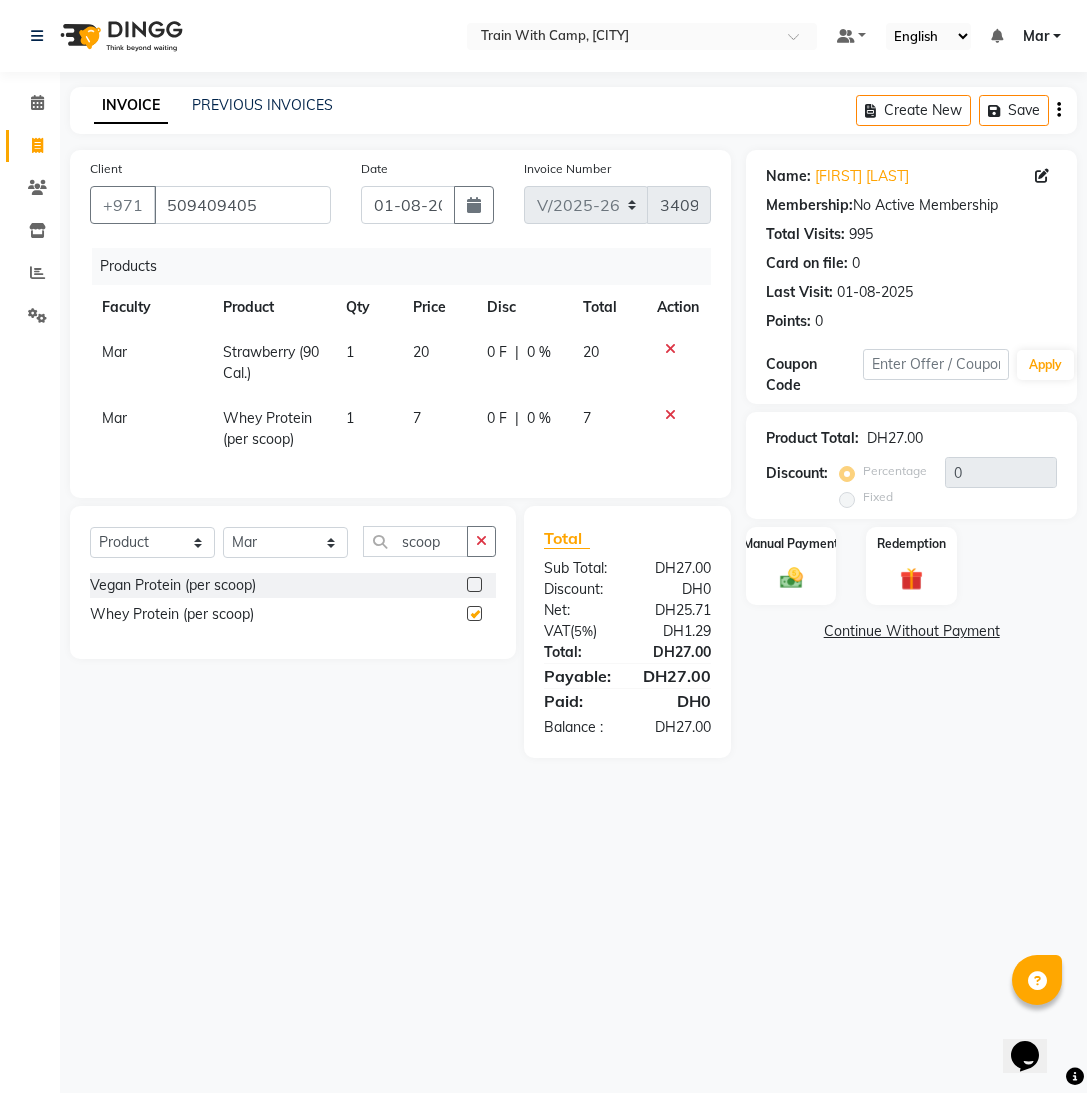 checkbox on "false" 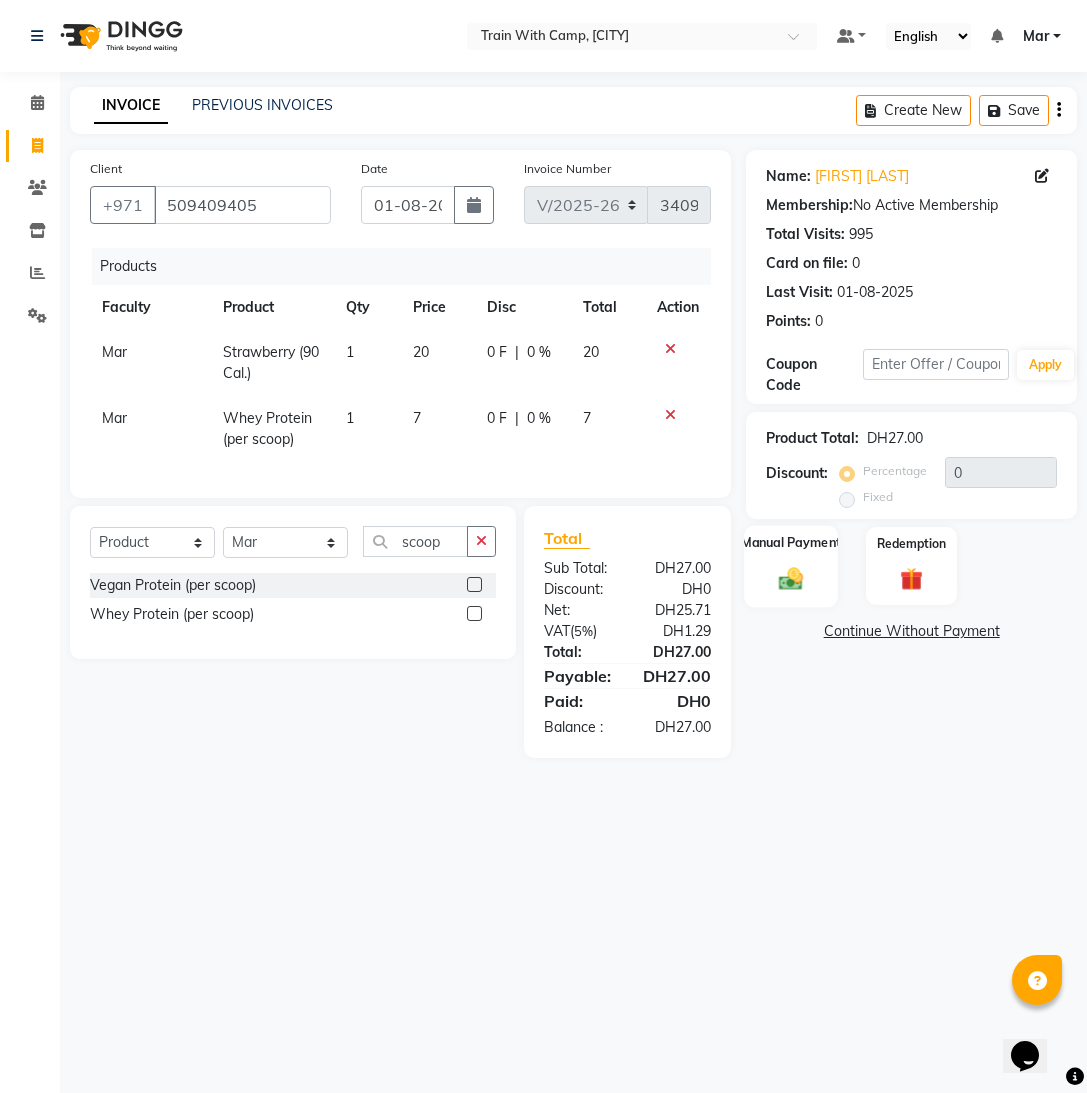 click 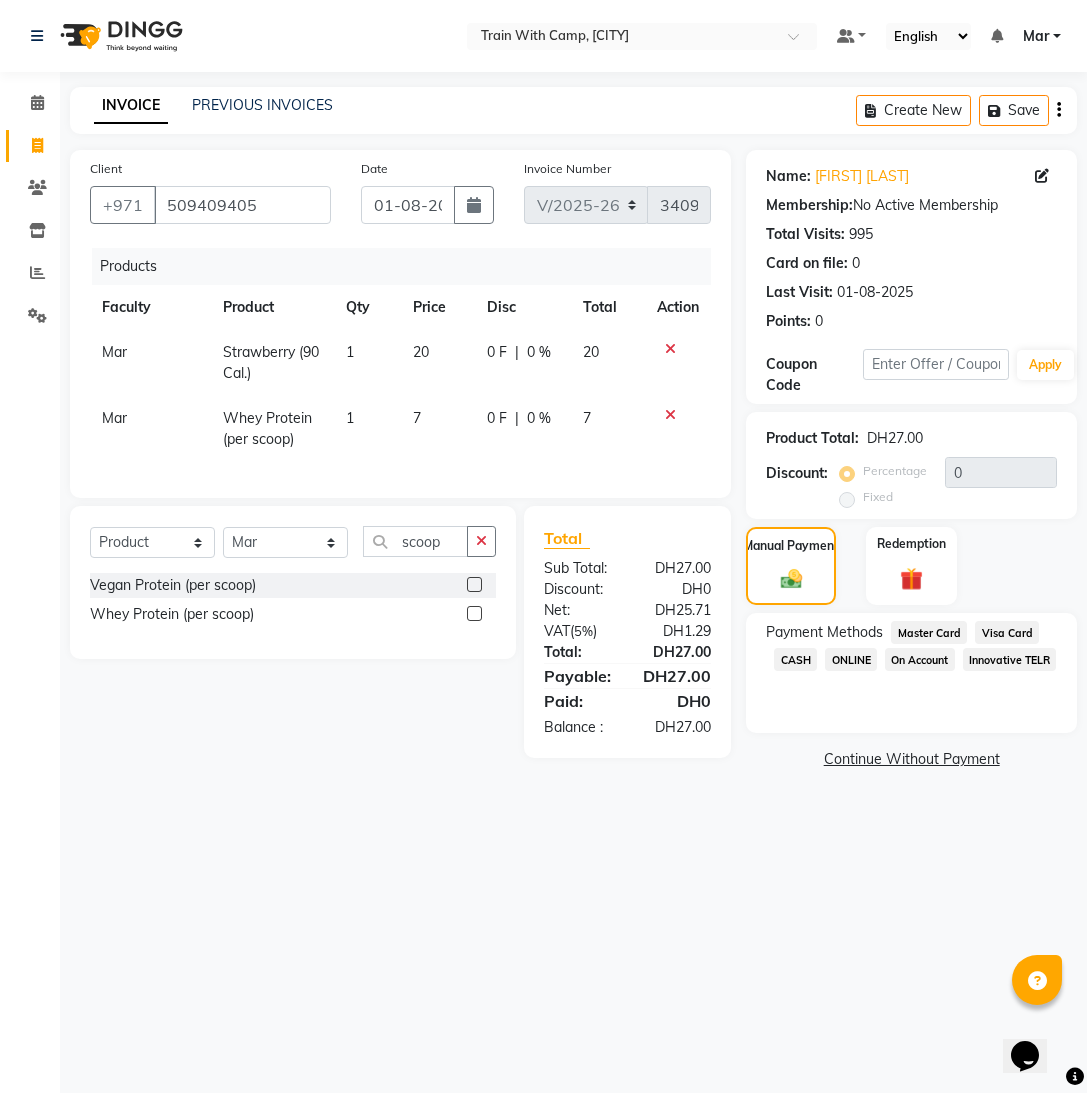 click on "Visa Card" 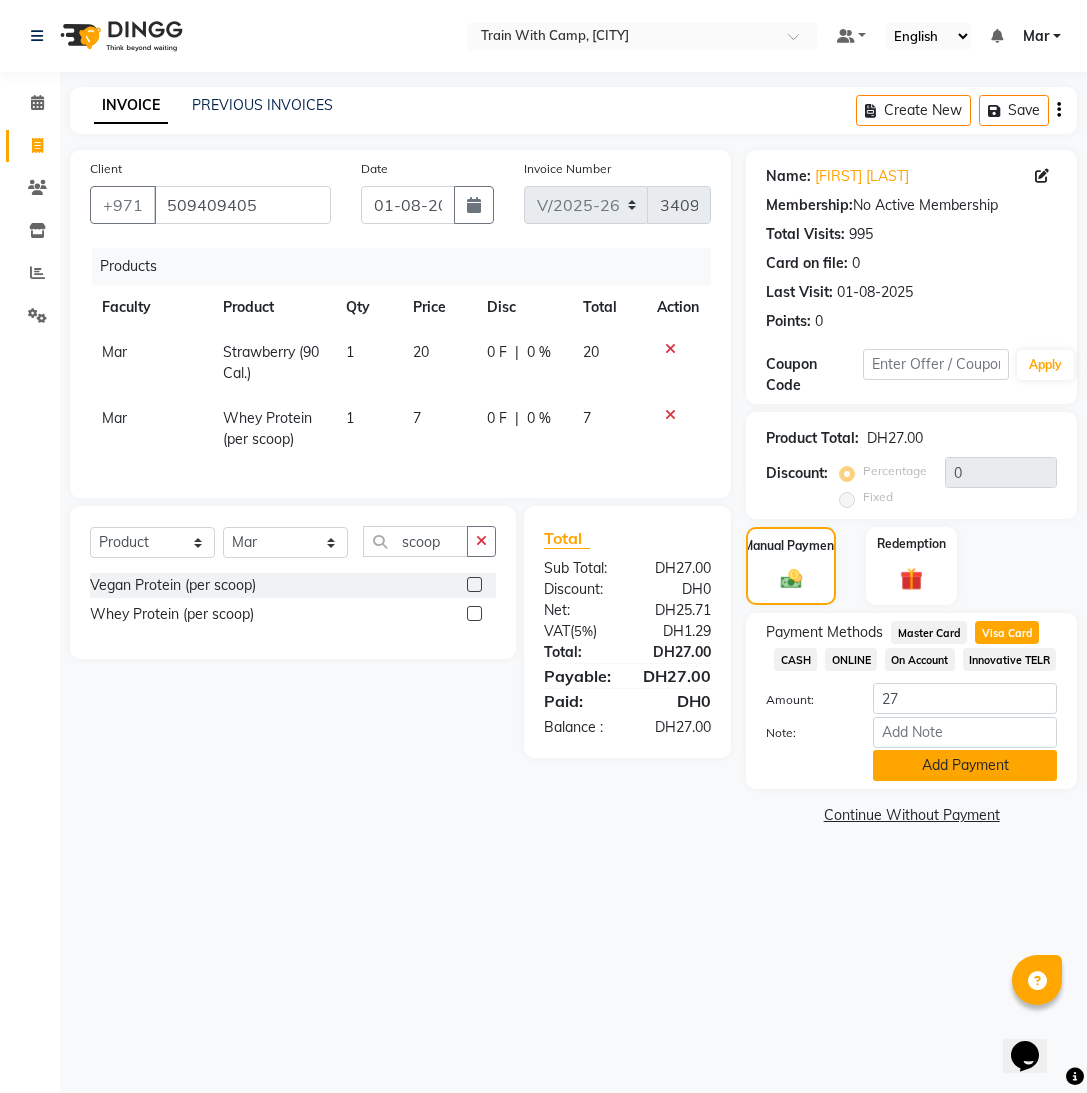 click on "Add Payment" 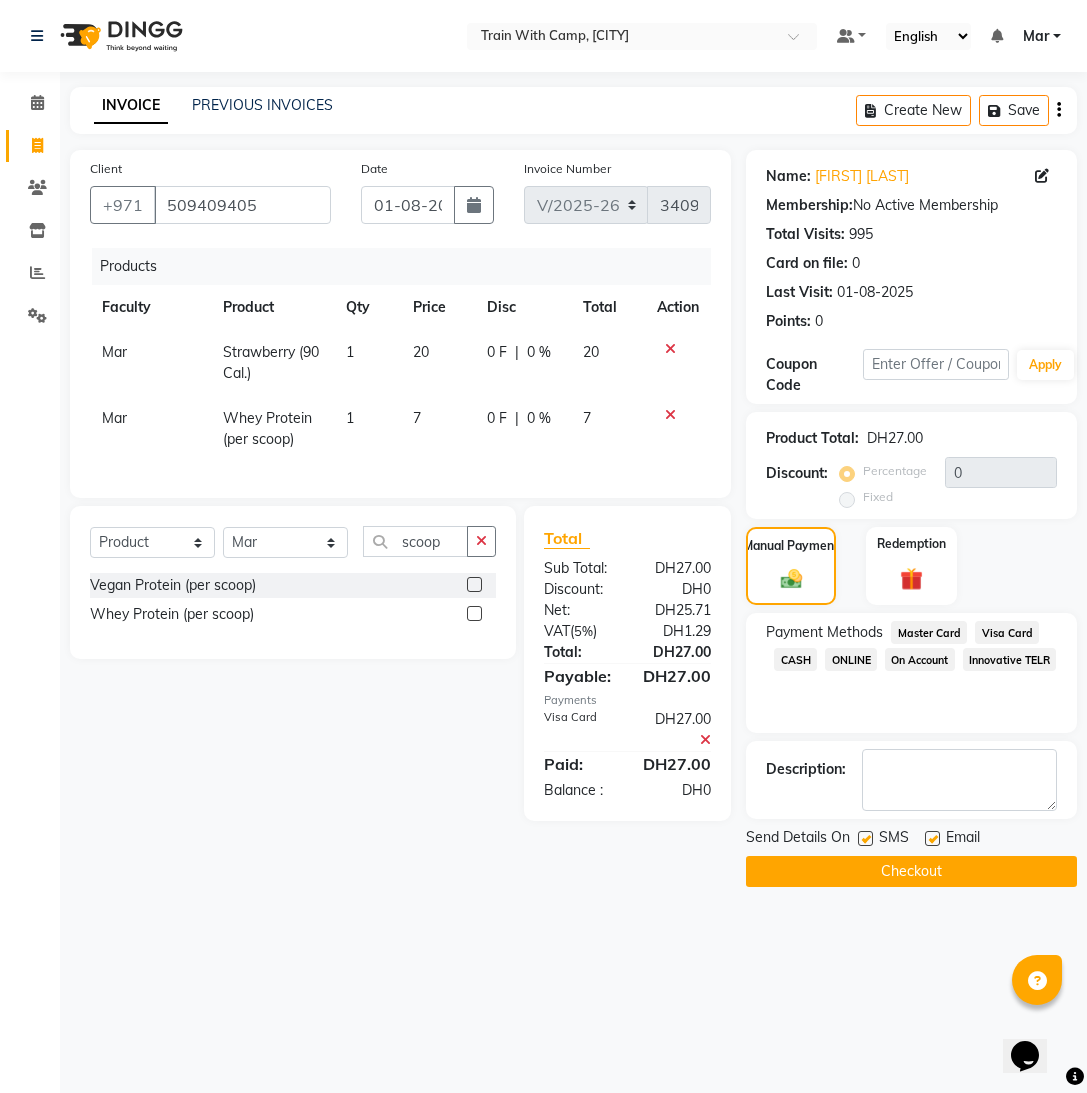 click 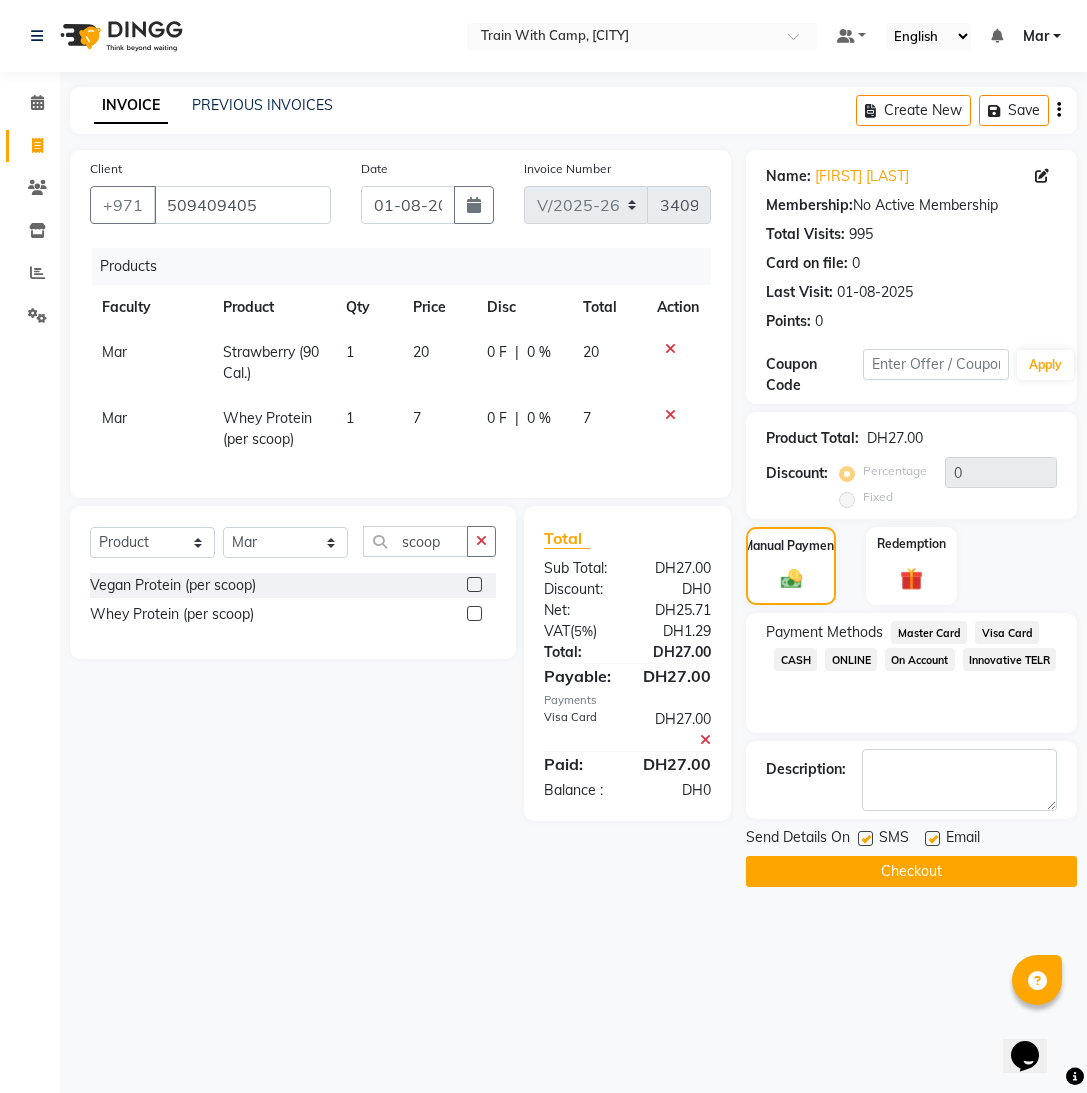 click at bounding box center (931, 839) 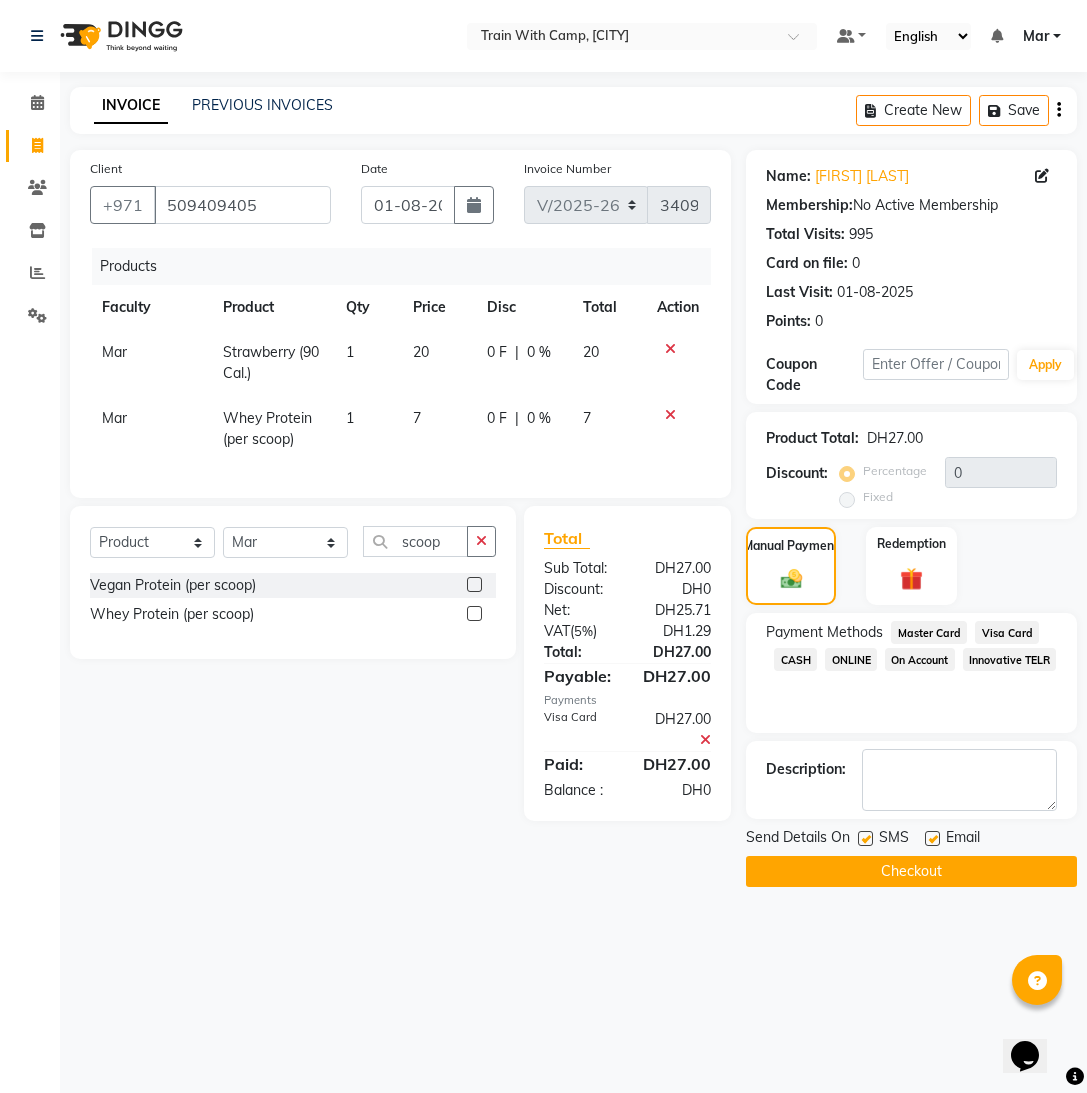 checkbox on "false" 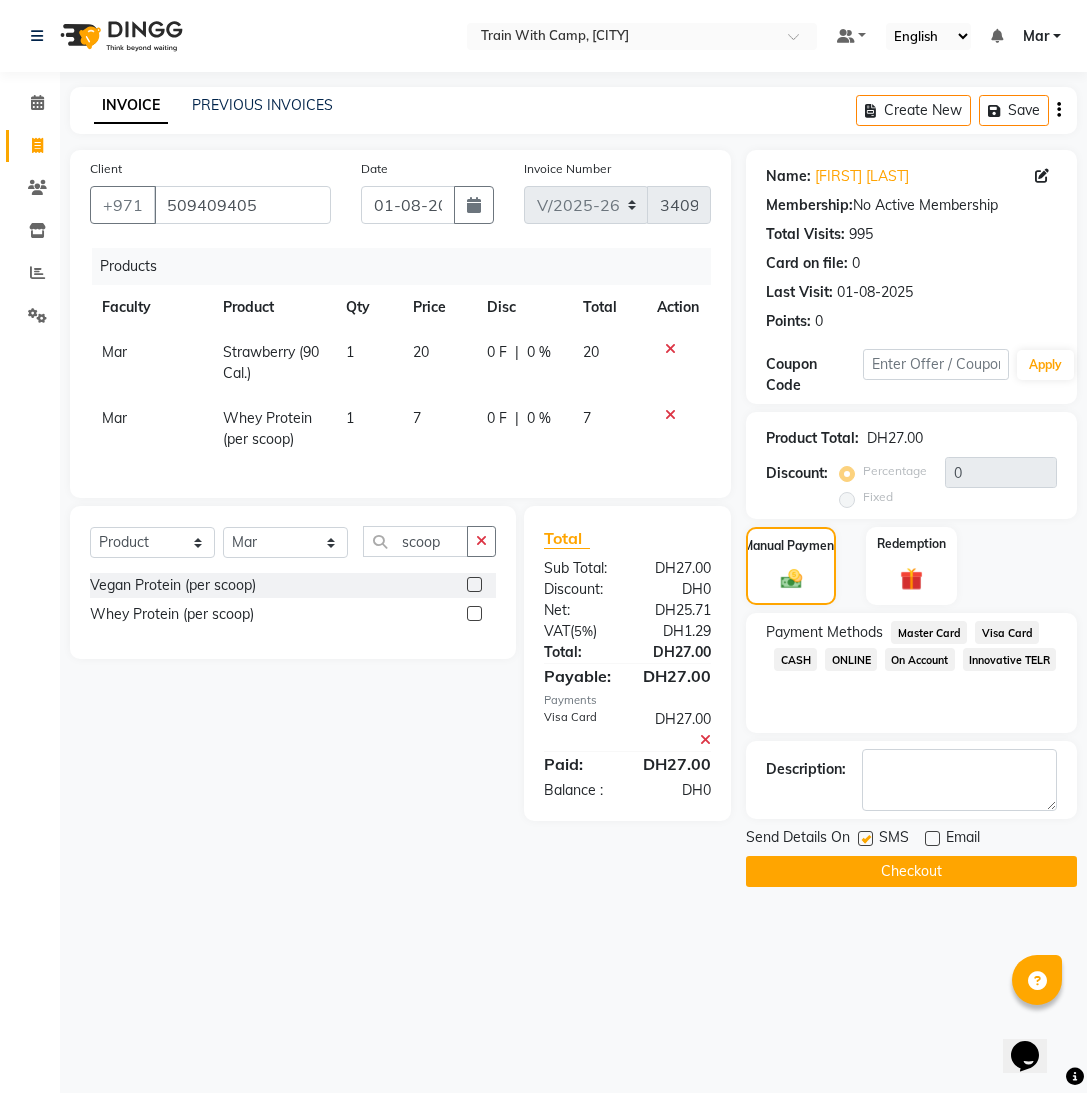 drag, startPoint x: 866, startPoint y: 841, endPoint x: 886, endPoint y: 863, distance: 29.732138 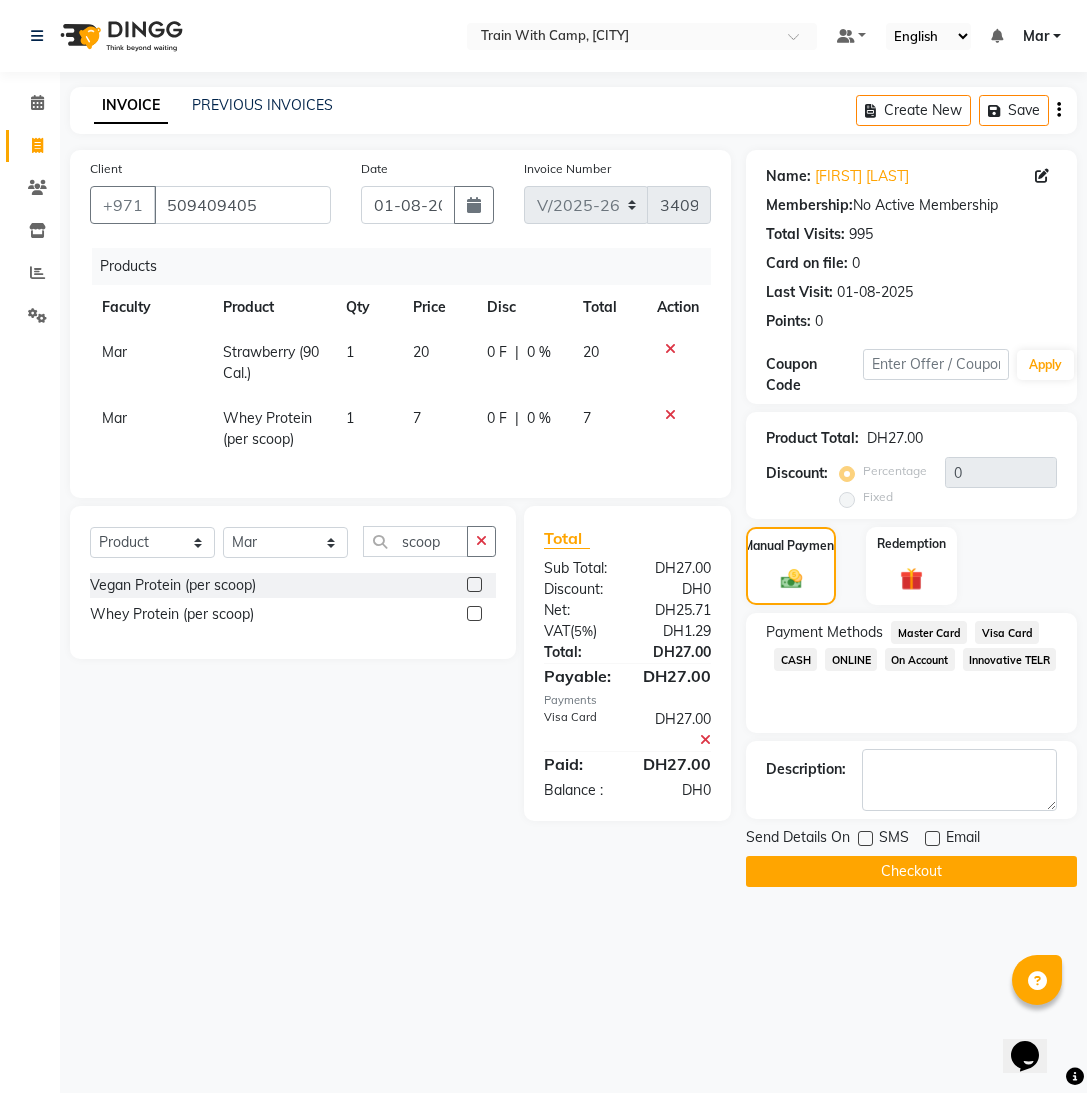 click on "Checkout" 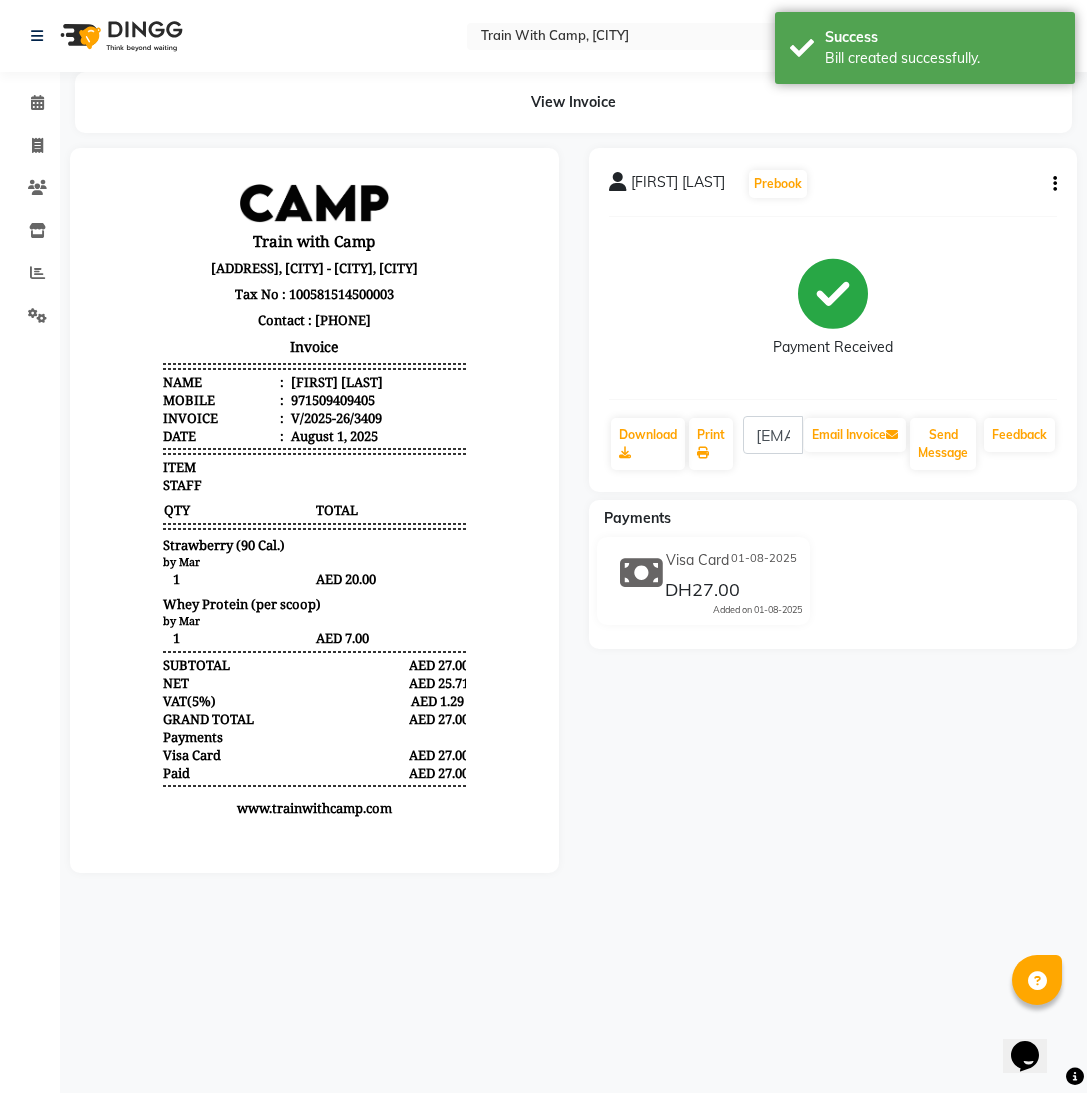 scroll, scrollTop: 0, scrollLeft: 0, axis: both 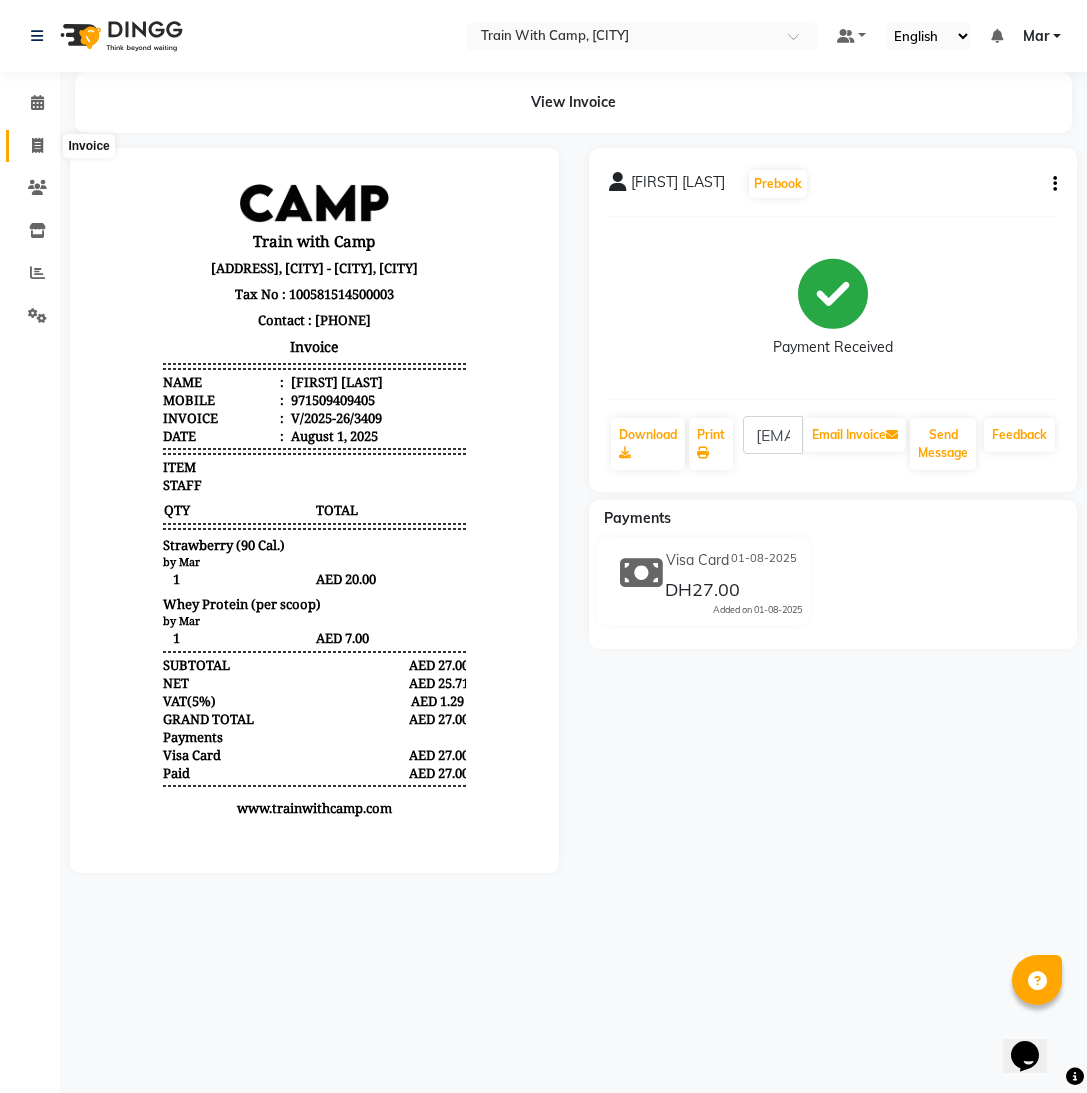 click 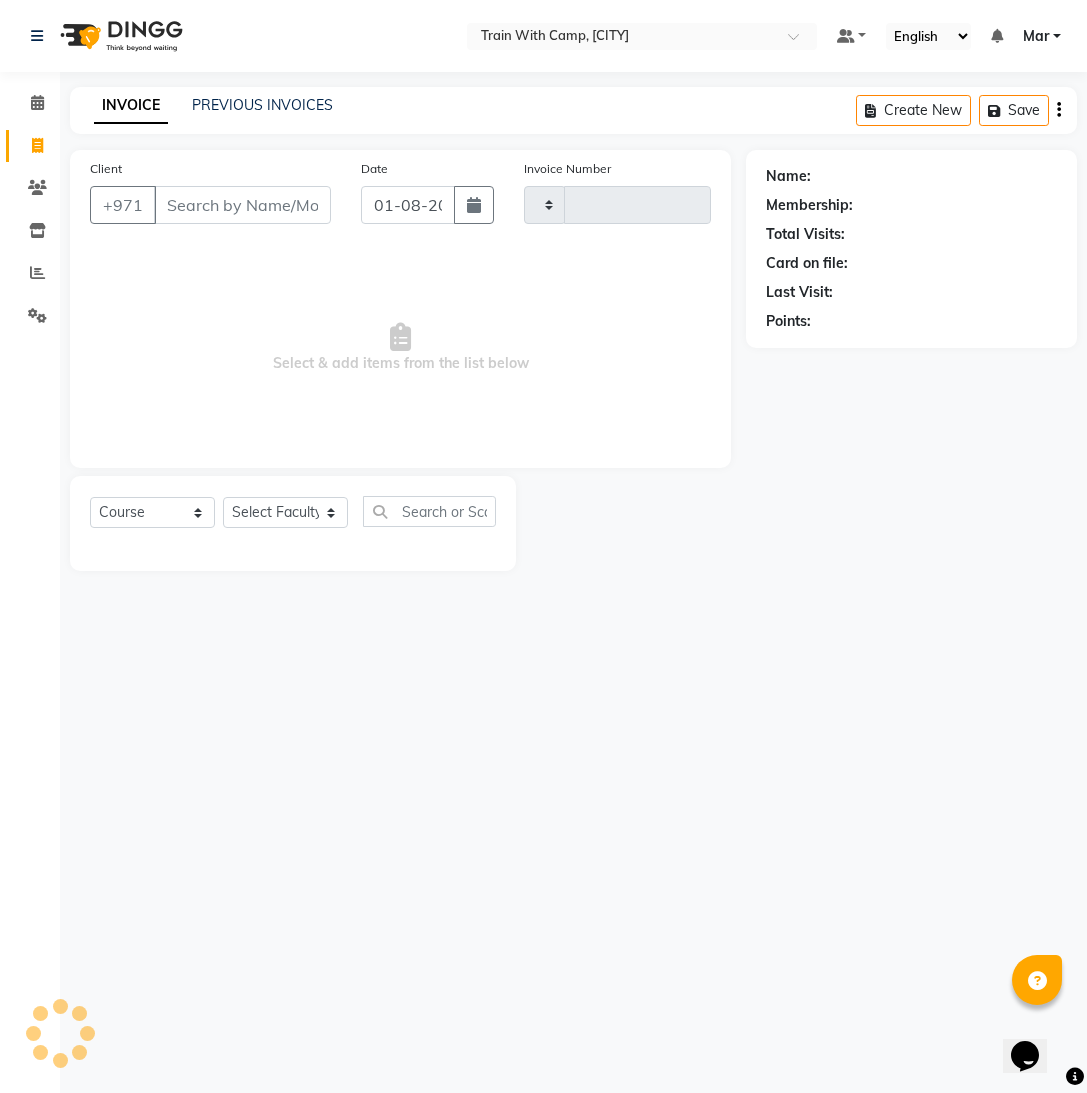type on "3410" 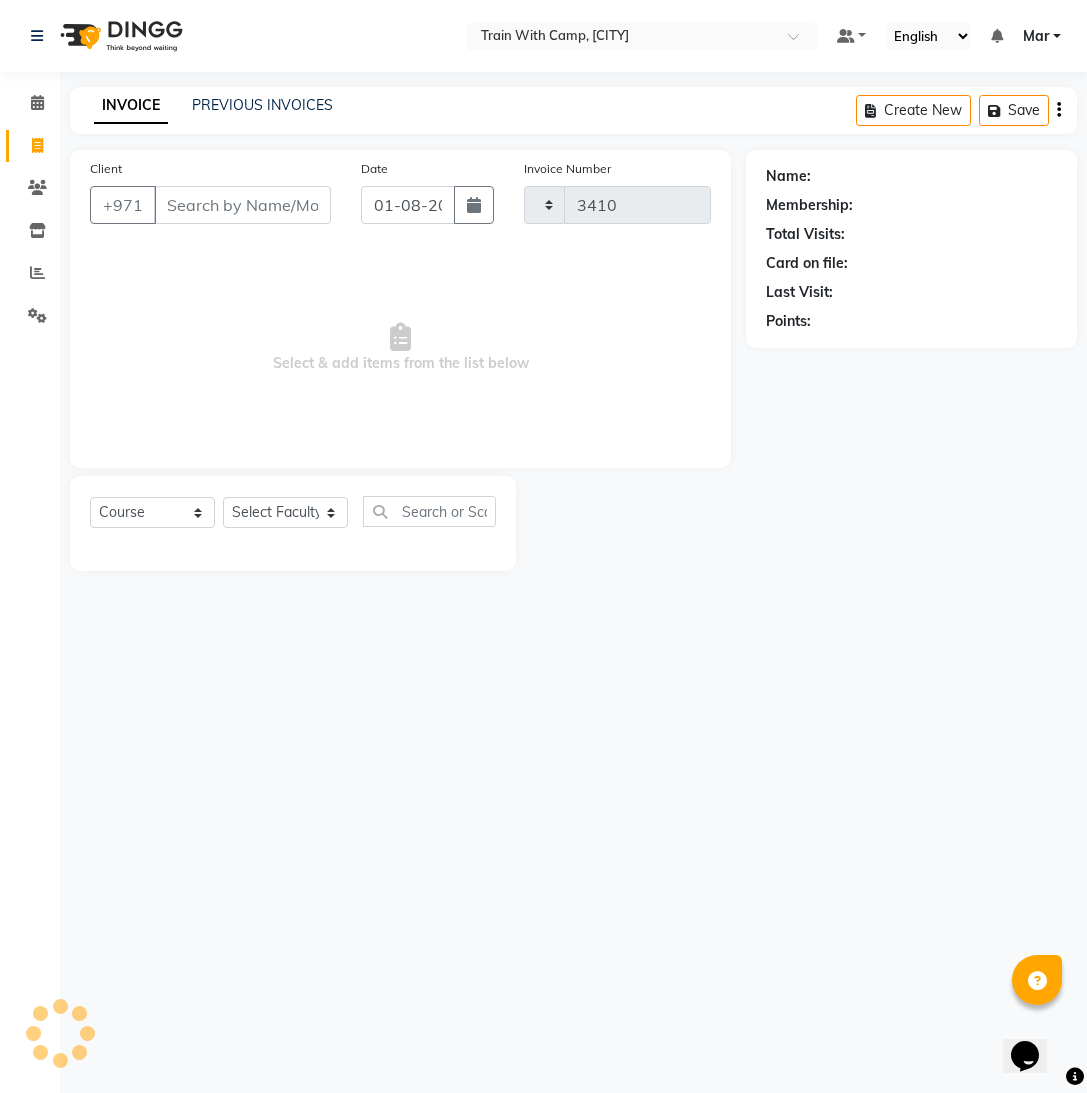 select on "910" 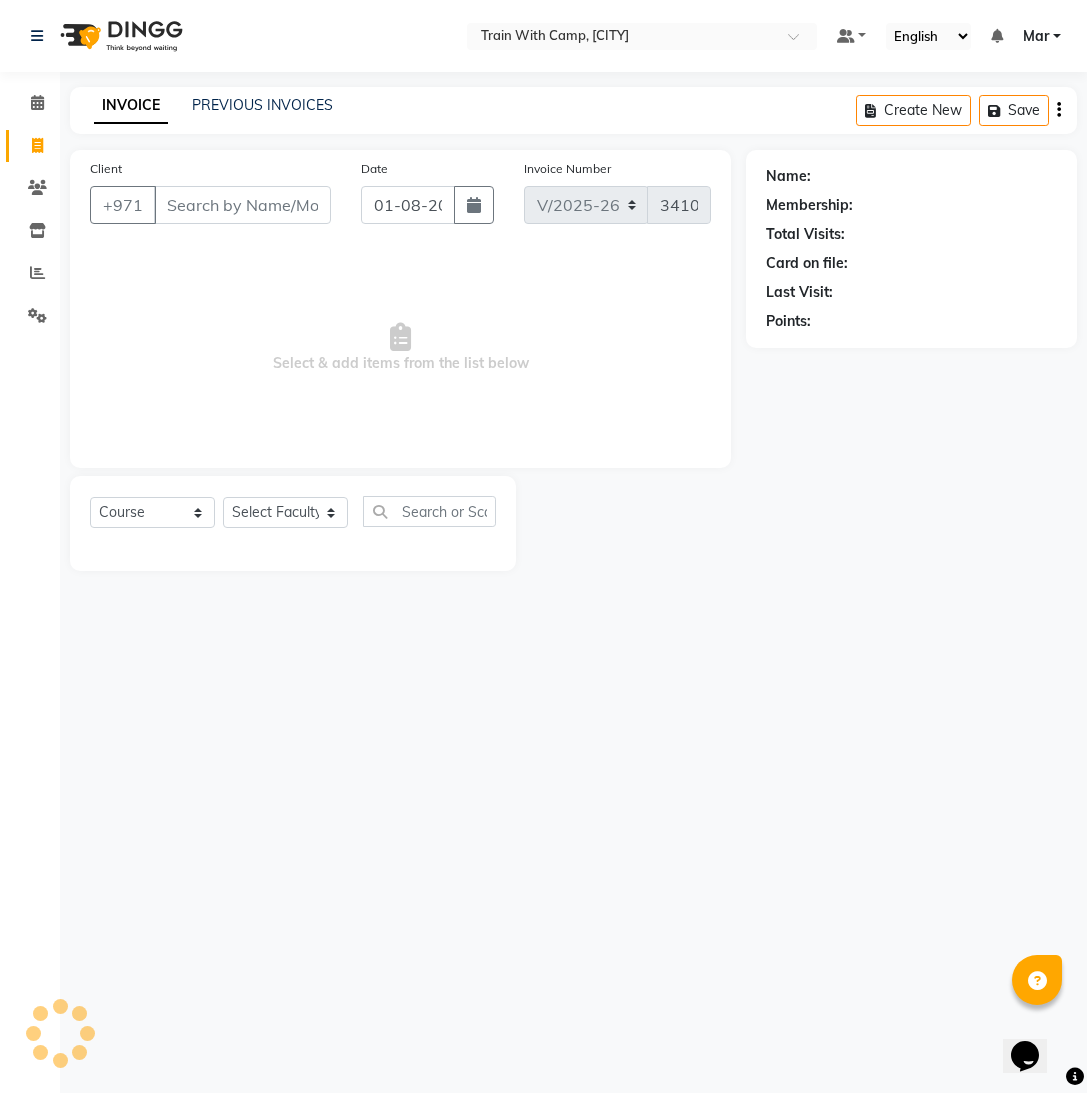 select on "14898" 